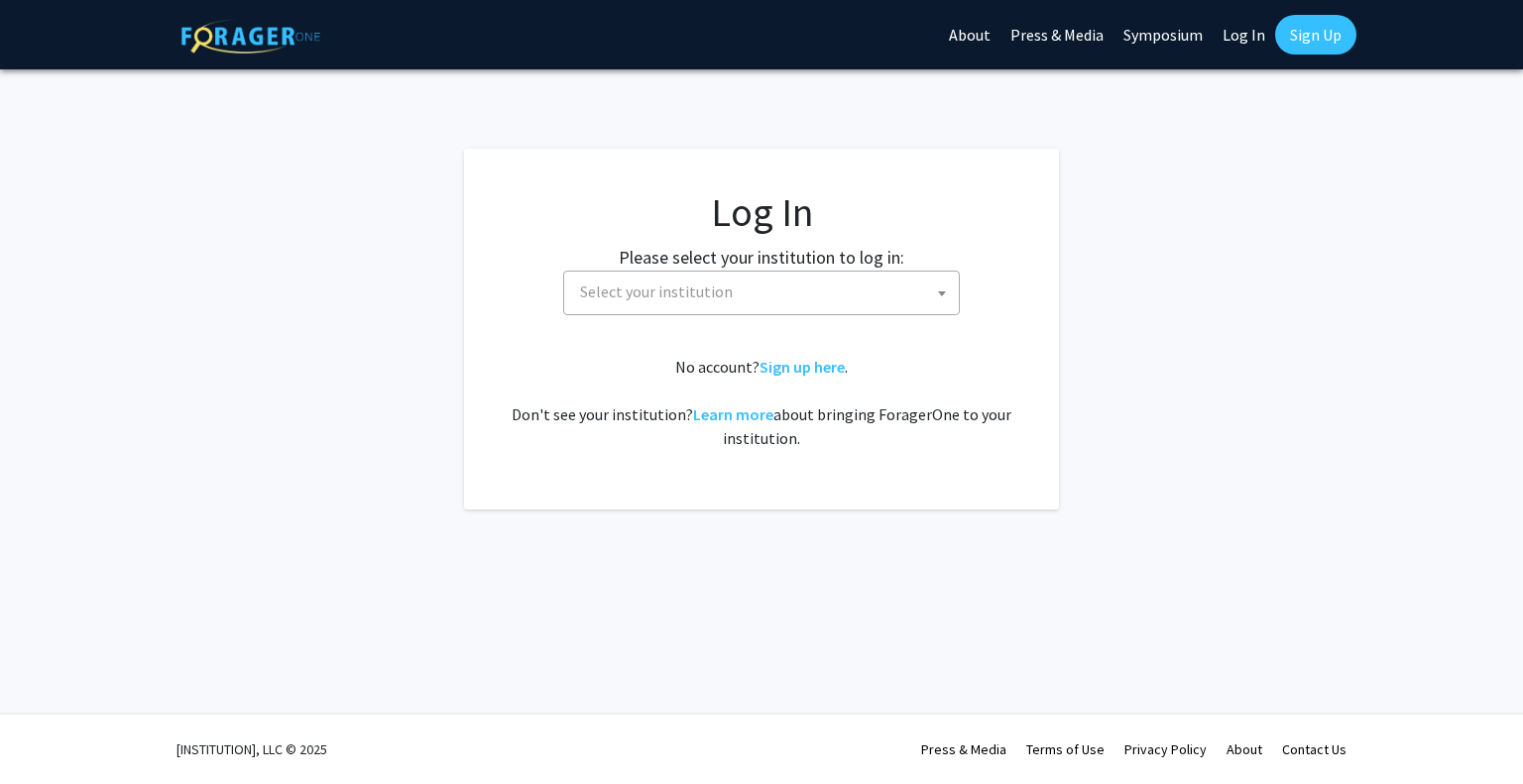 select 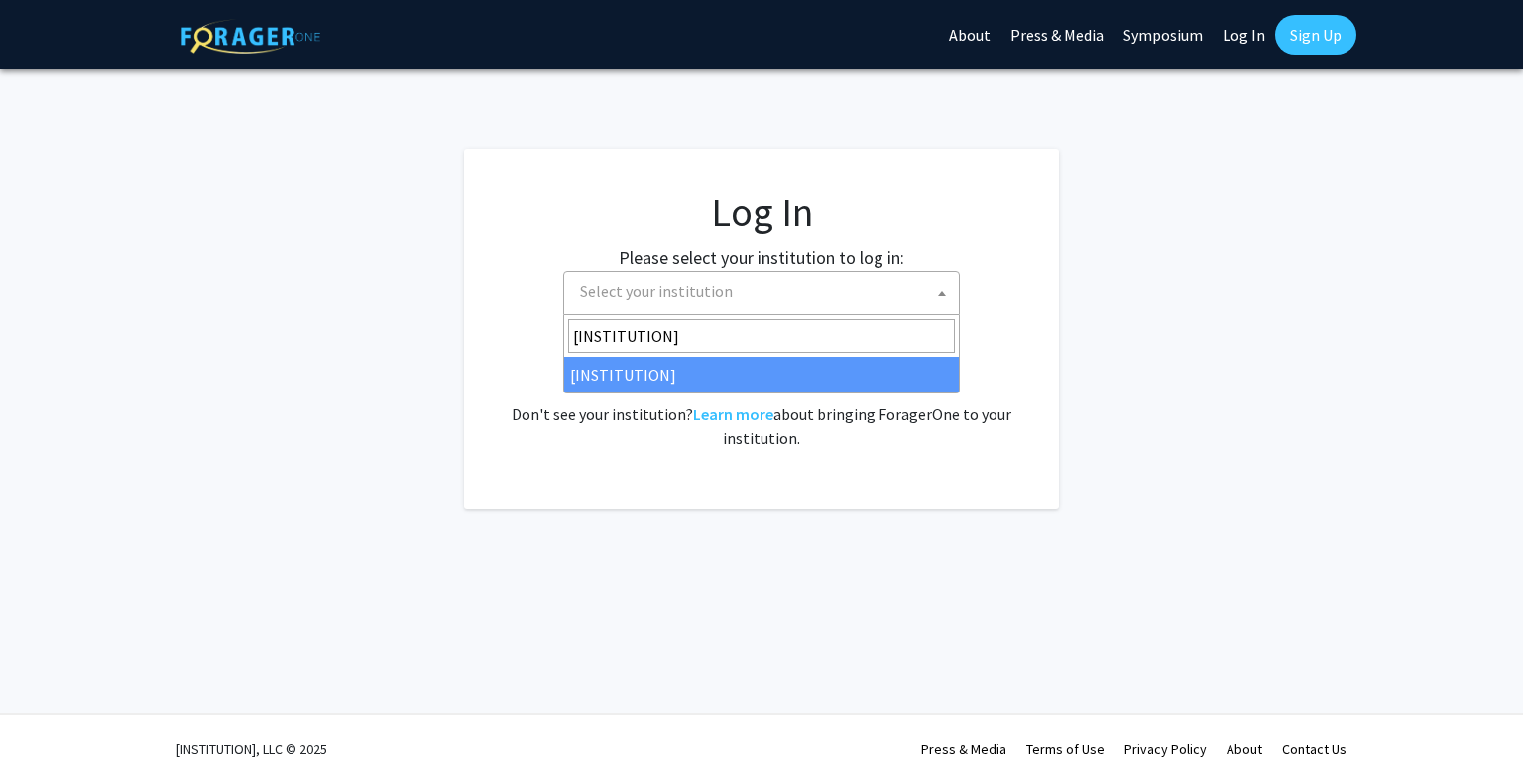 type on "[INSTITUTION]" 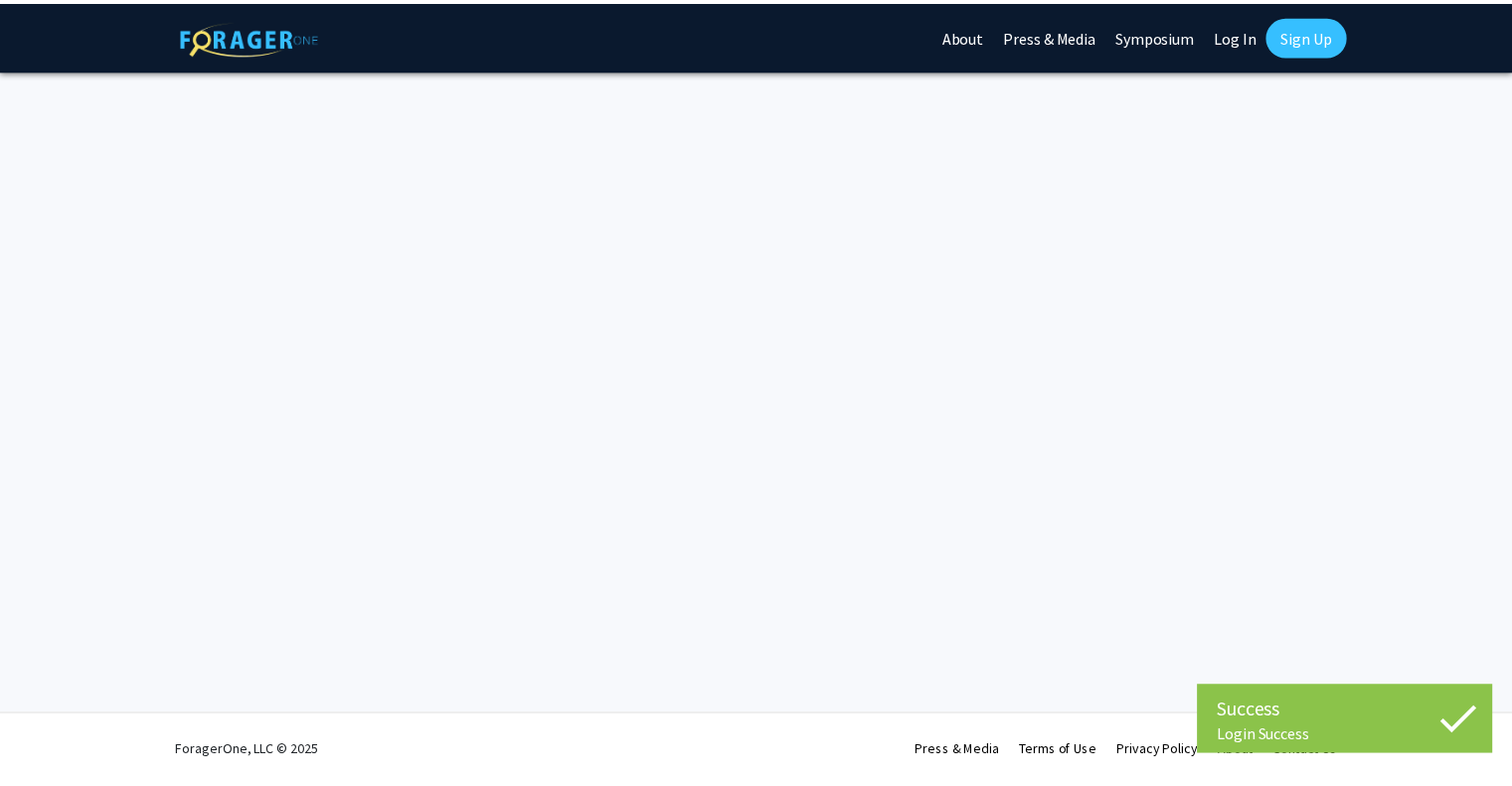 scroll, scrollTop: 0, scrollLeft: 0, axis: both 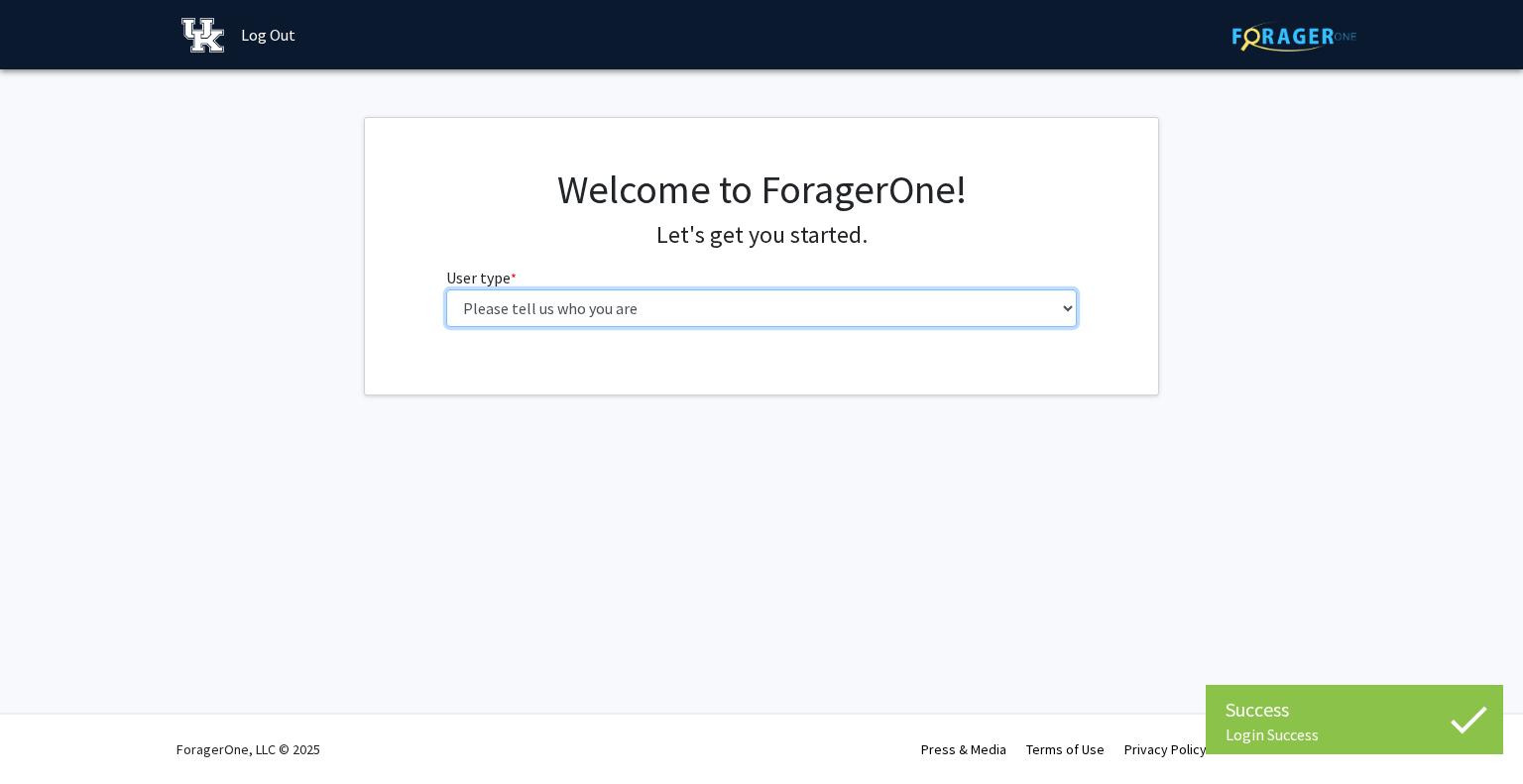 click on "Please tell us who you are  Undergraduate Student   Master's Student   Doctoral Candidate (PhD, MD, DMD, PharmD, etc.)   Postdoctoral Researcher / Research Staff / Medical Resident / Medical Fellow   Faculty   Administrative Staff" at bounding box center (762, 308) 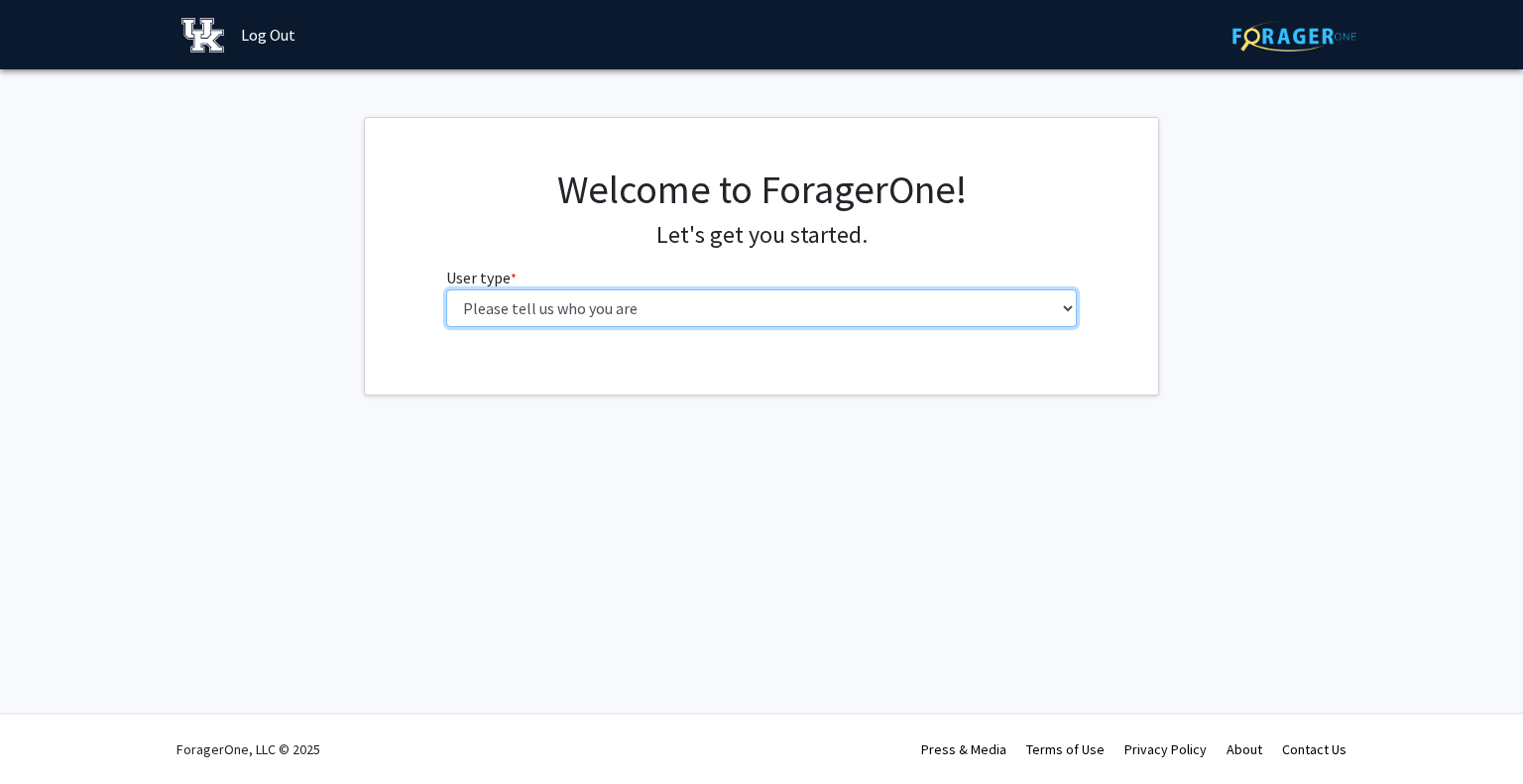 select on "1: undergrad" 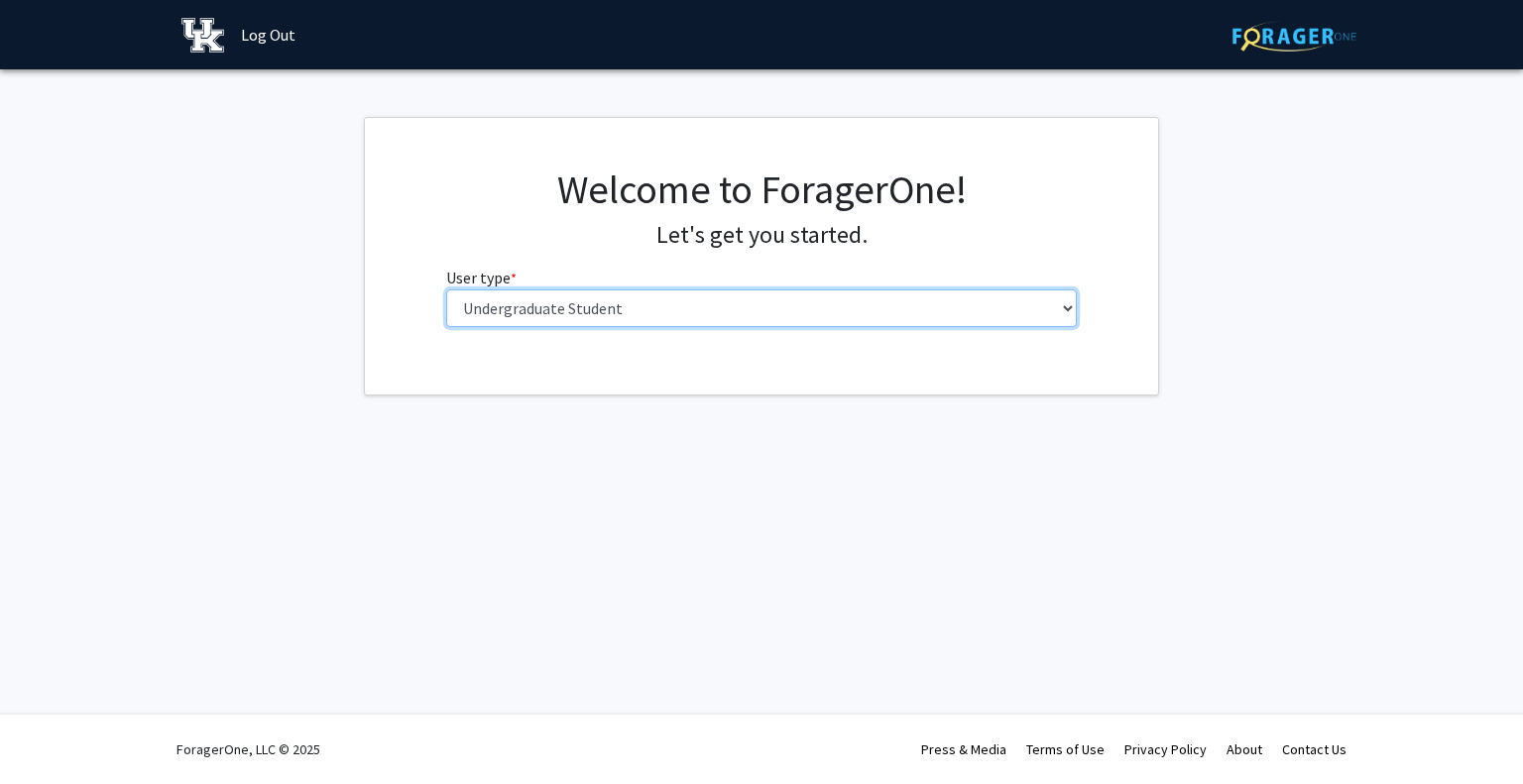 click on "Please tell us who you are  Undergraduate Student   Master's Student   Doctoral Candidate (PhD, MD, DMD, PharmD, etc.)   Postdoctoral Researcher / Research Staff / Medical Resident / Medical Fellow   Faculty   Administrative Staff" at bounding box center (762, 308) 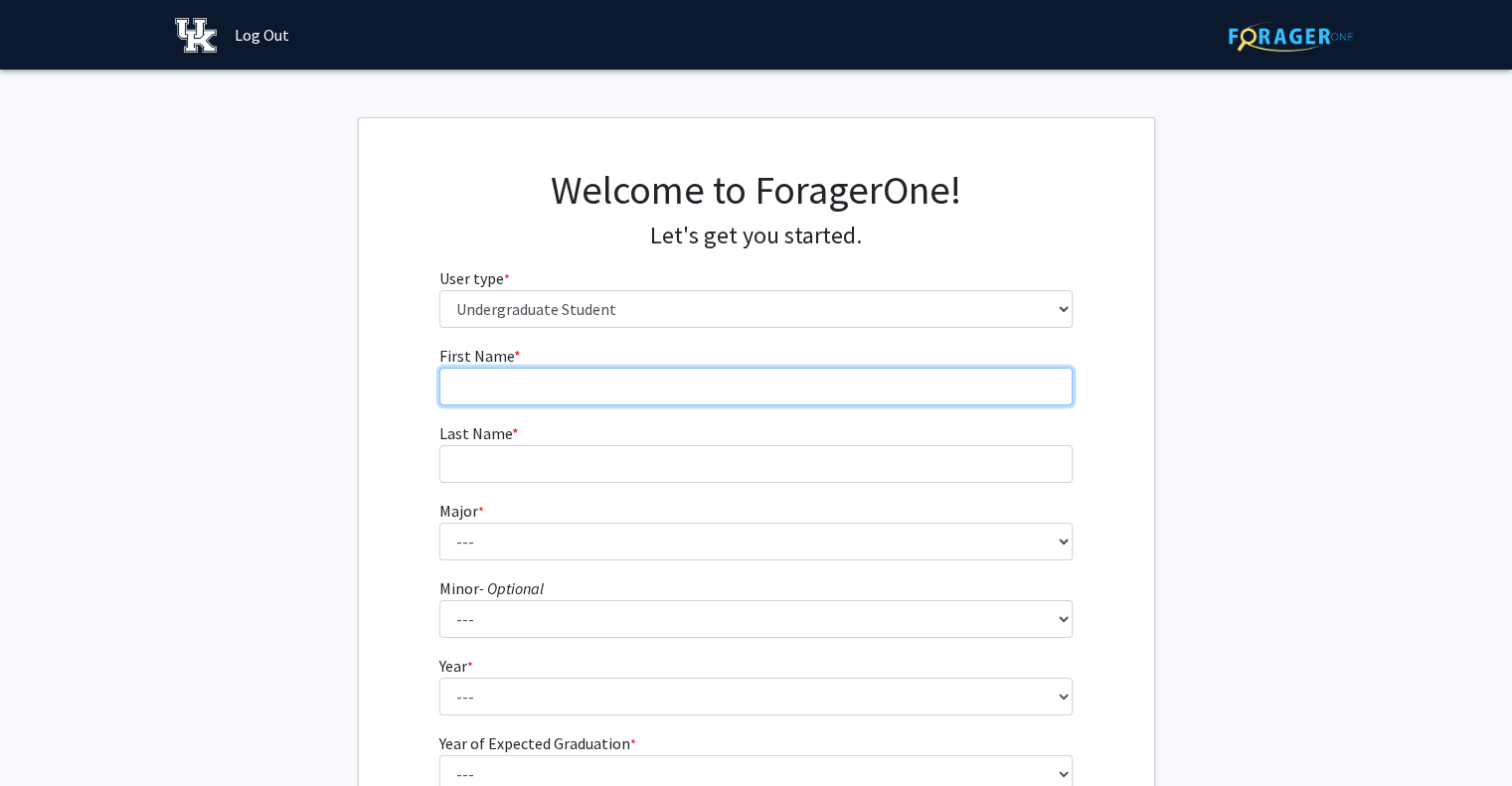 click on "First Name * required" at bounding box center (756, 387) 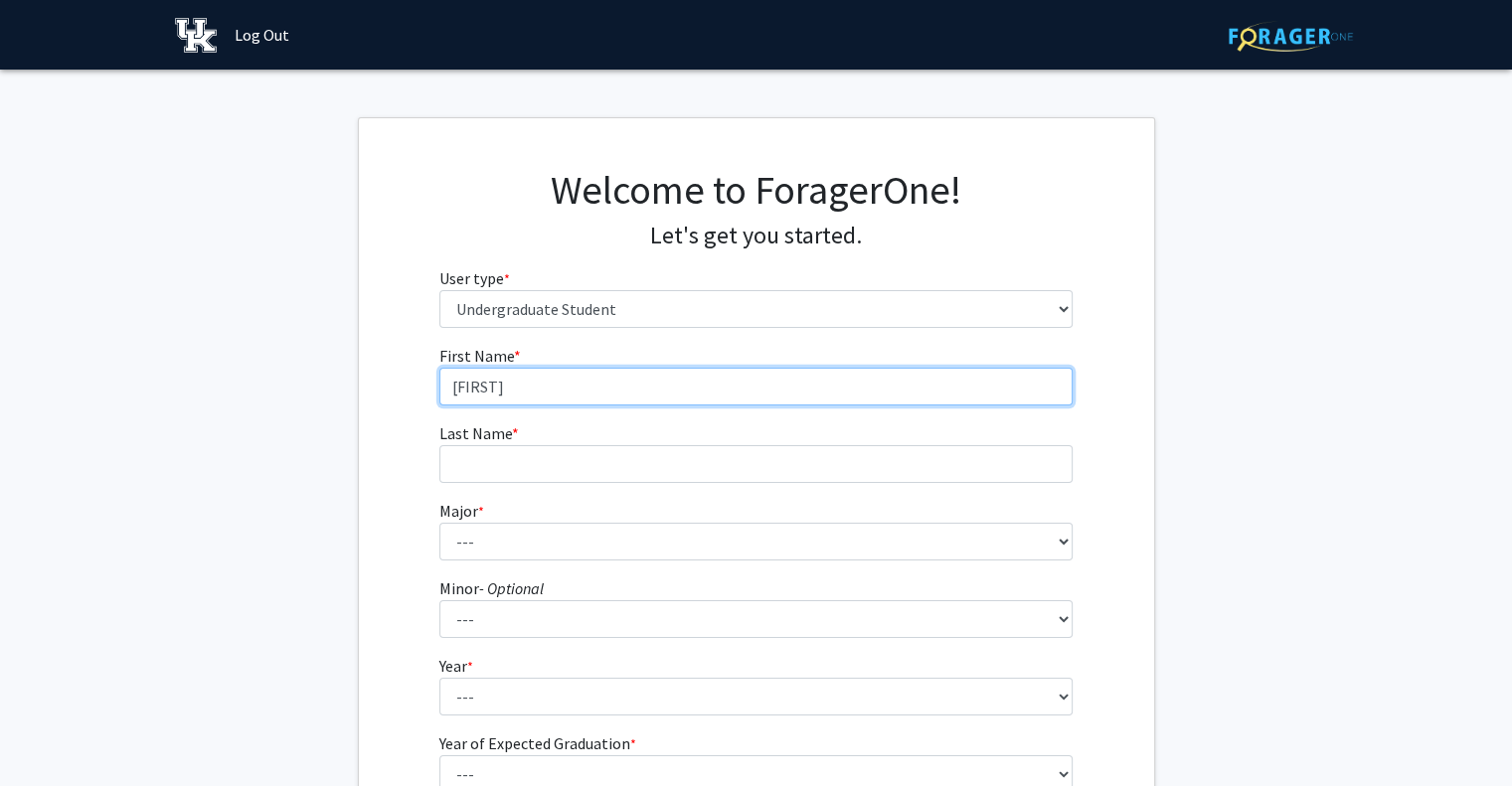 type on "[FIRST]" 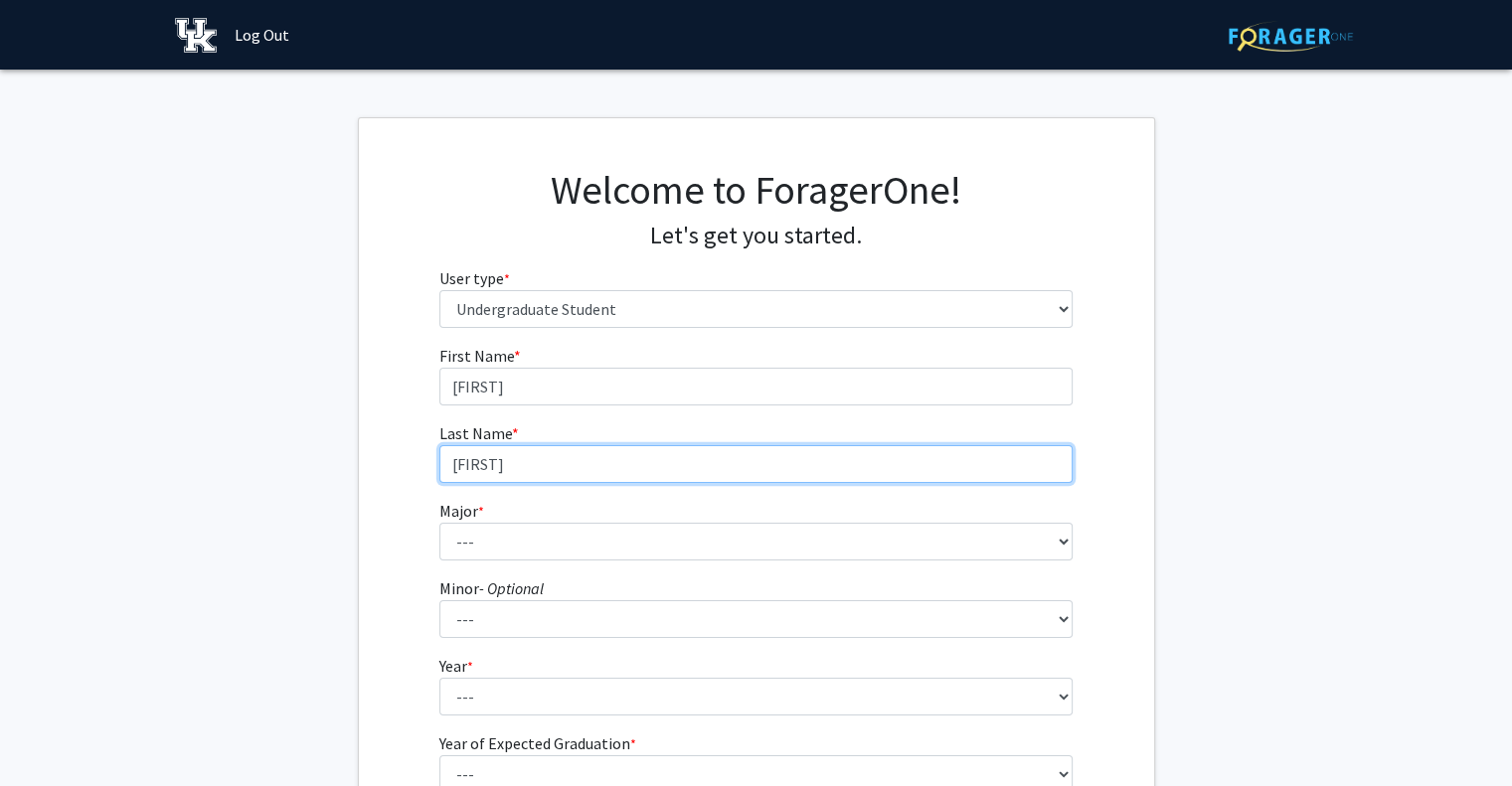 type on "[FIRST]" 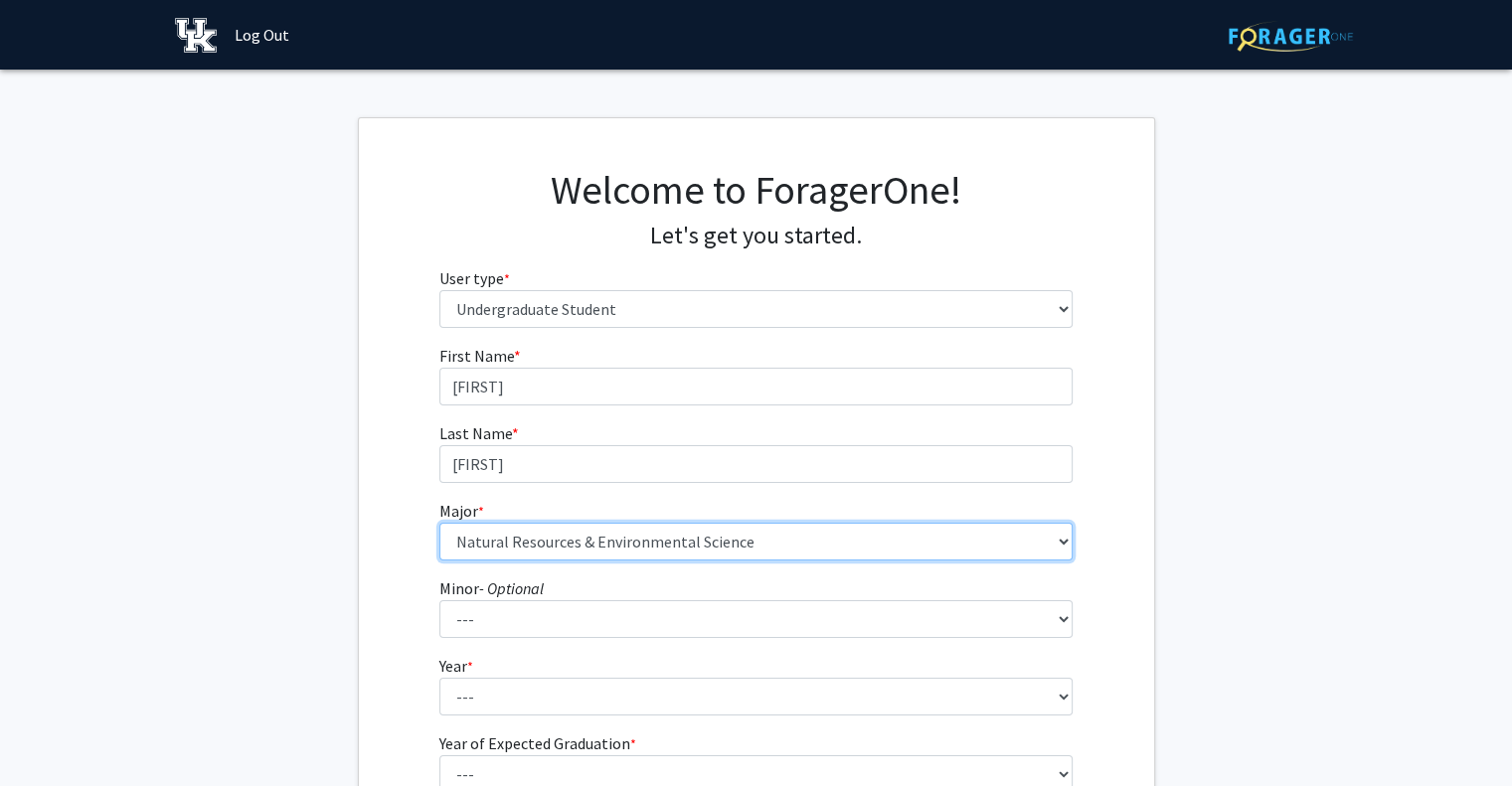 select on "97: 934" 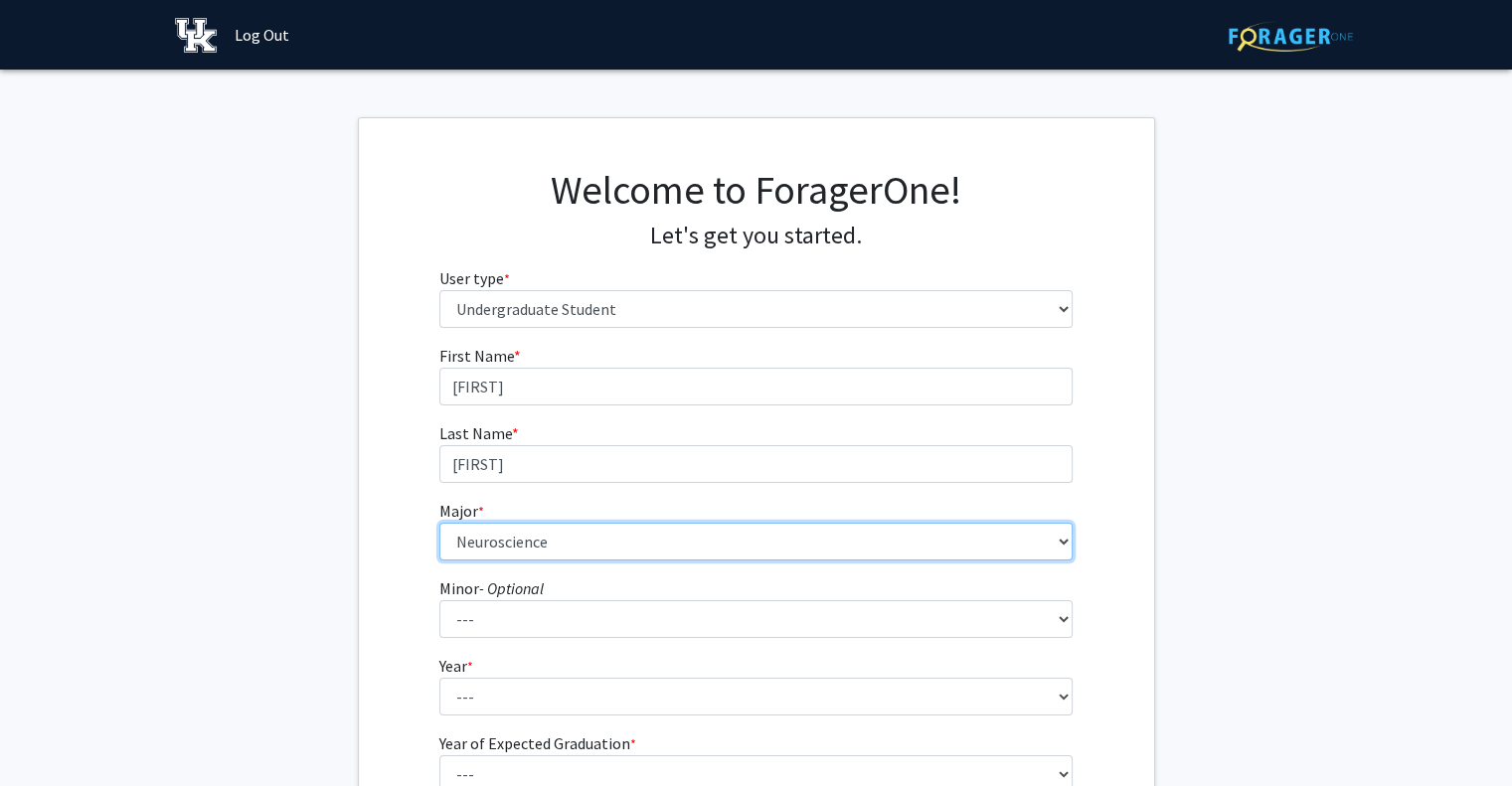 click on "---  Accounting   Aerospace Engineering   African American & Africana Studies   Agricultural and Medical Biotechnology   Agricultural Economics   Agriculture   Animal Sciences   Anthropology   Appalachian Studies Certificate   Architecture   Art Education   Art History & Visual Studies   Art Studio   Arts Administration   Automotive Production Engineering Certificate   Biology   Biomedical Engineering   Biopharmaceutical Engineering Certificate   Biosystems Engineering   Career & Technical Education   Certificate in Filmmaking: Production and Dramatic Writing   Chemical Engineering   Chemistry   Civil Engineering   Clinical Leadership & Management   Communication   Communication Sciences & Disorders   Community & Leadership Development   Computer Engineering   Computer Engineering Technology   Computer Science   Consumer Economics & Family Financial Counseling   Cybersecurity Certificate   Dance   Dietetics and Human Nutrition   Digital Media Design   Distillation, Wine & Brewing Studies   Economics   Honors" at bounding box center (756, 542) 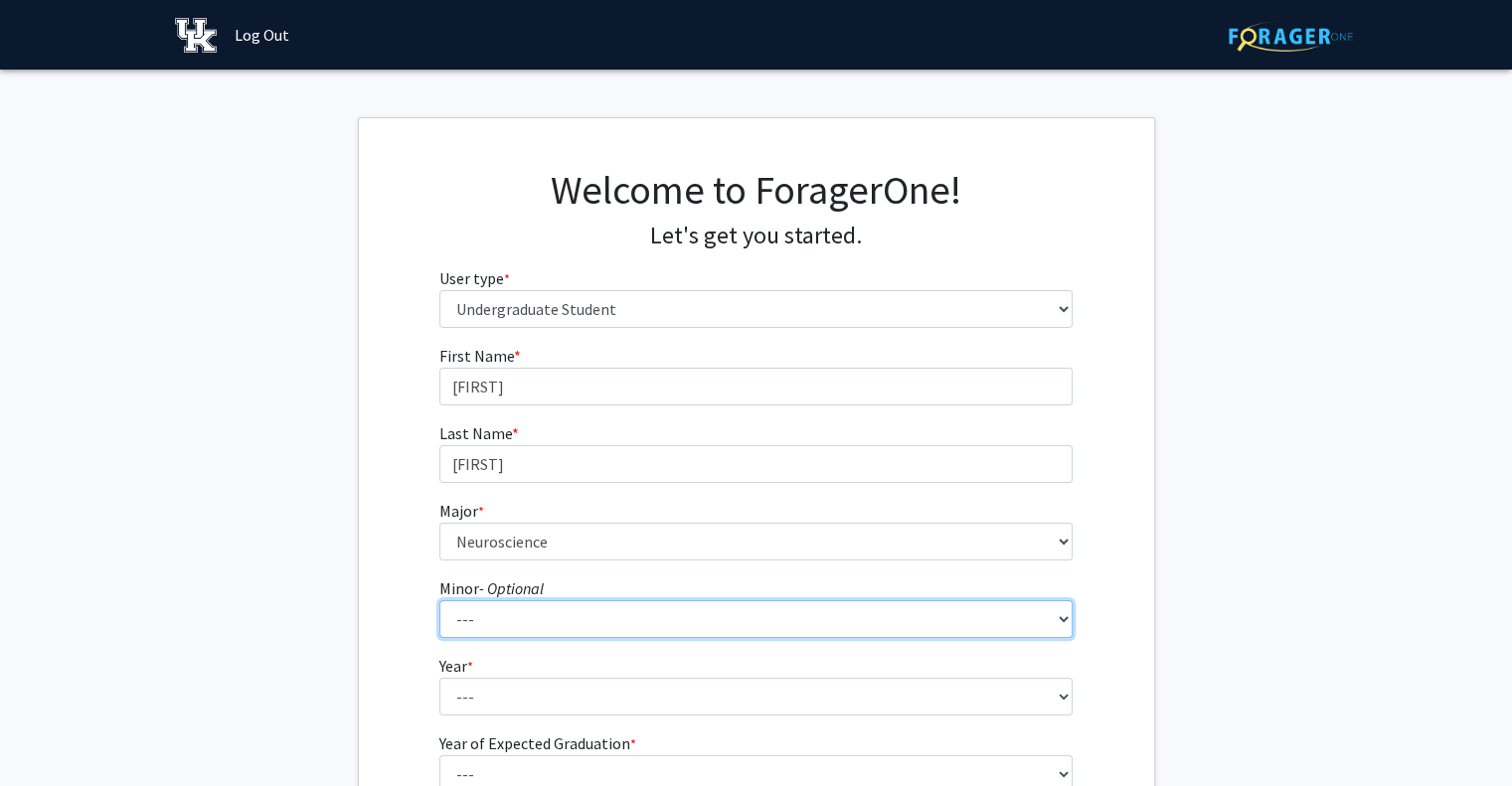 click on "--- African American & Africana Studies Agricultural Economics American Studies Animal Sciences Anthropology Appalachian Studies Art History Art Studio Biology Biomedical Engineering Business Business Analytics Chemistry Coaching Cognitive Science Communication Community & Leadership Development Computer Science Creative Writing Criminology Dance Digital Media and Design Economics Economics (A&S) English Entomology Environmental & Sustainability Studies Family Sciences Food Science Gender and Women's Studies Geography Geological Sciences Health Advocacy Health Promotion History Indian Culture Information Studies Interdisciplinary Arts Minor International Business International Studies Jewish Studies Journalism Studies Latin American, Caribbean and Latino Studies Linguistics Mapping and GIS Mathematics Media Arts and Studies Microbiology Military Leadership Modern & Classical Languages, Literatures & Cultures" at bounding box center [756, 619] 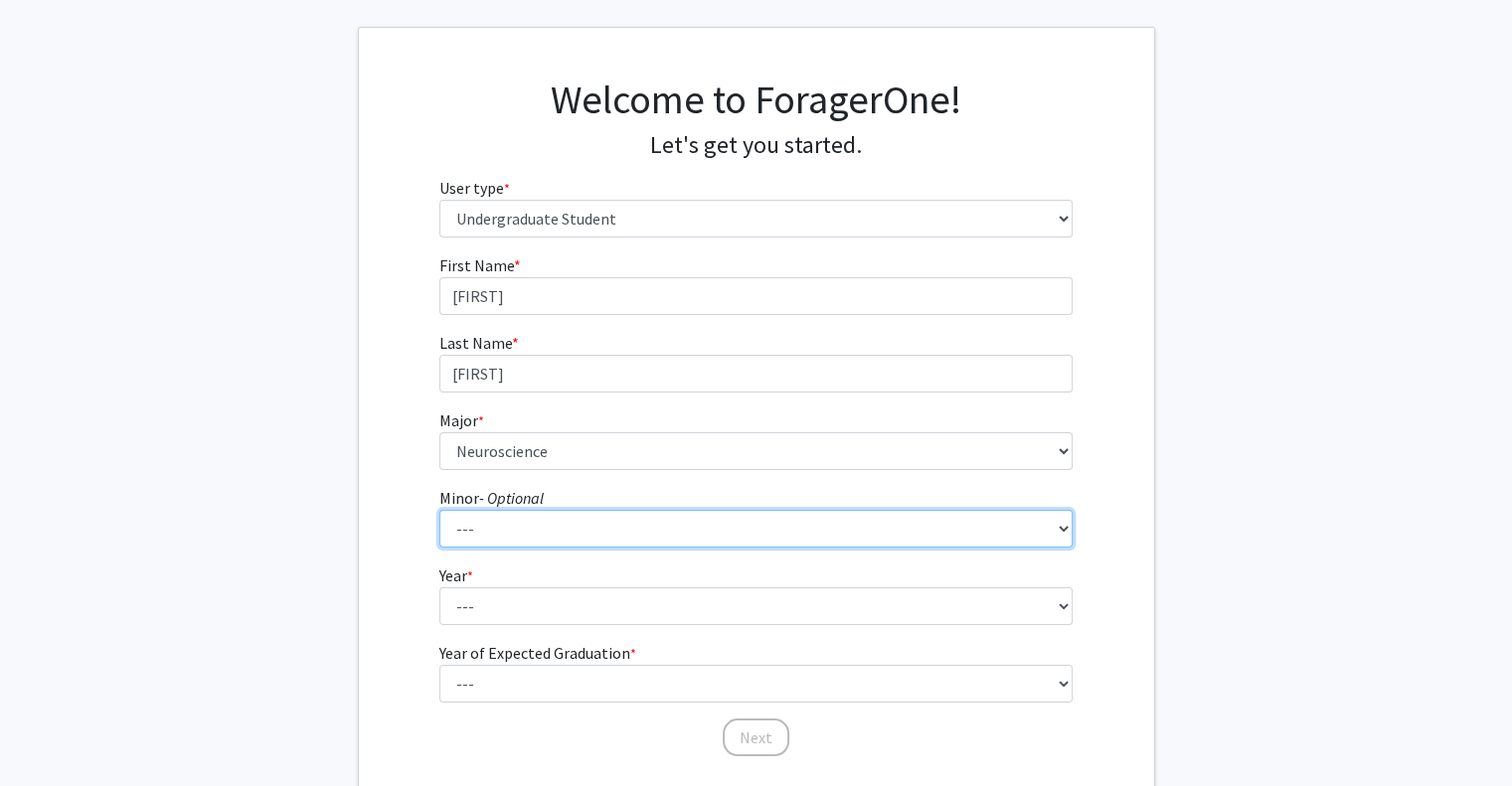 scroll, scrollTop: 91, scrollLeft: 0, axis: vertical 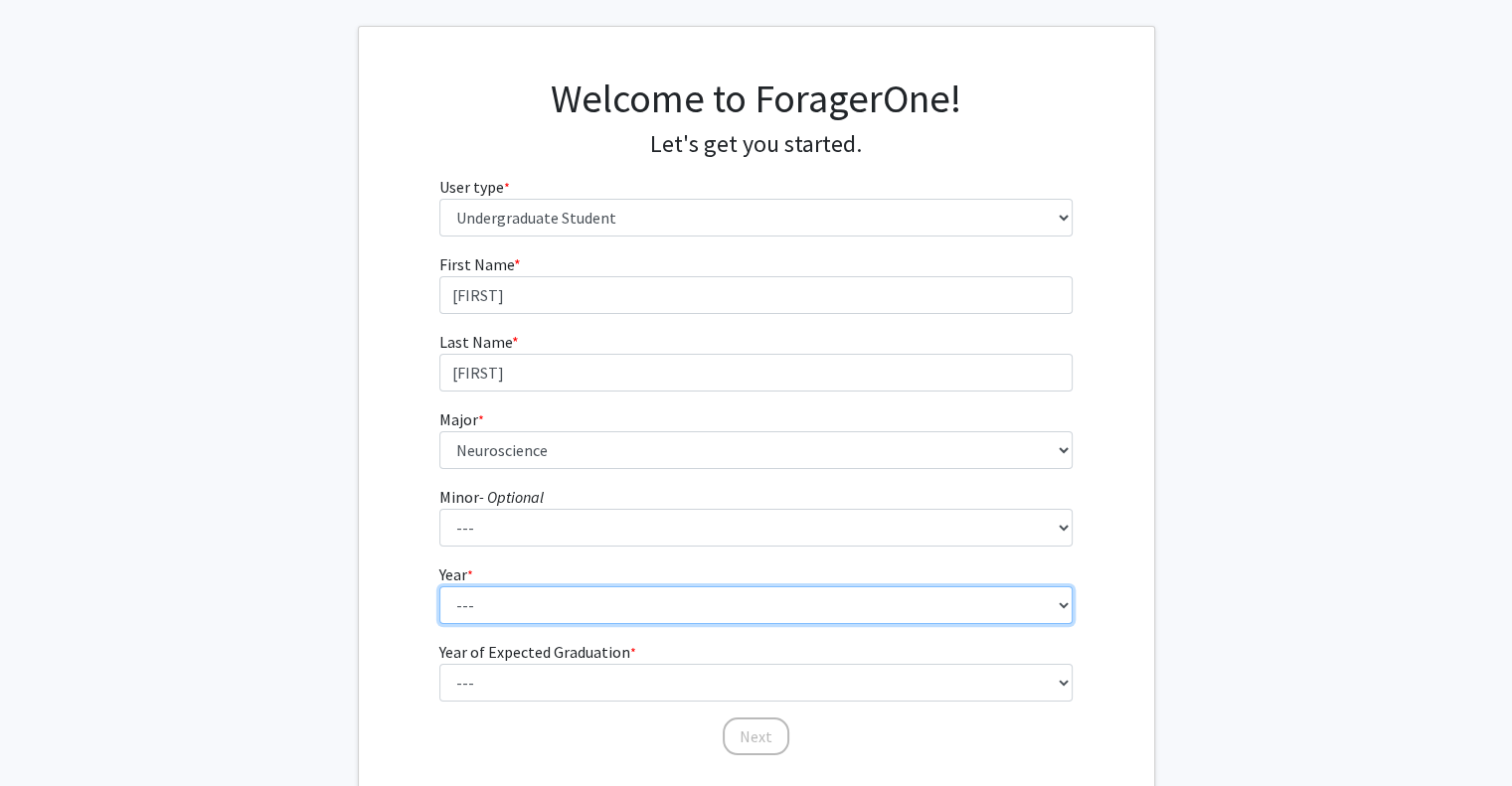 click on "---  First-year   Sophomore   Junior   Senior   Postbaccalaureate Certificate" at bounding box center (756, 605) 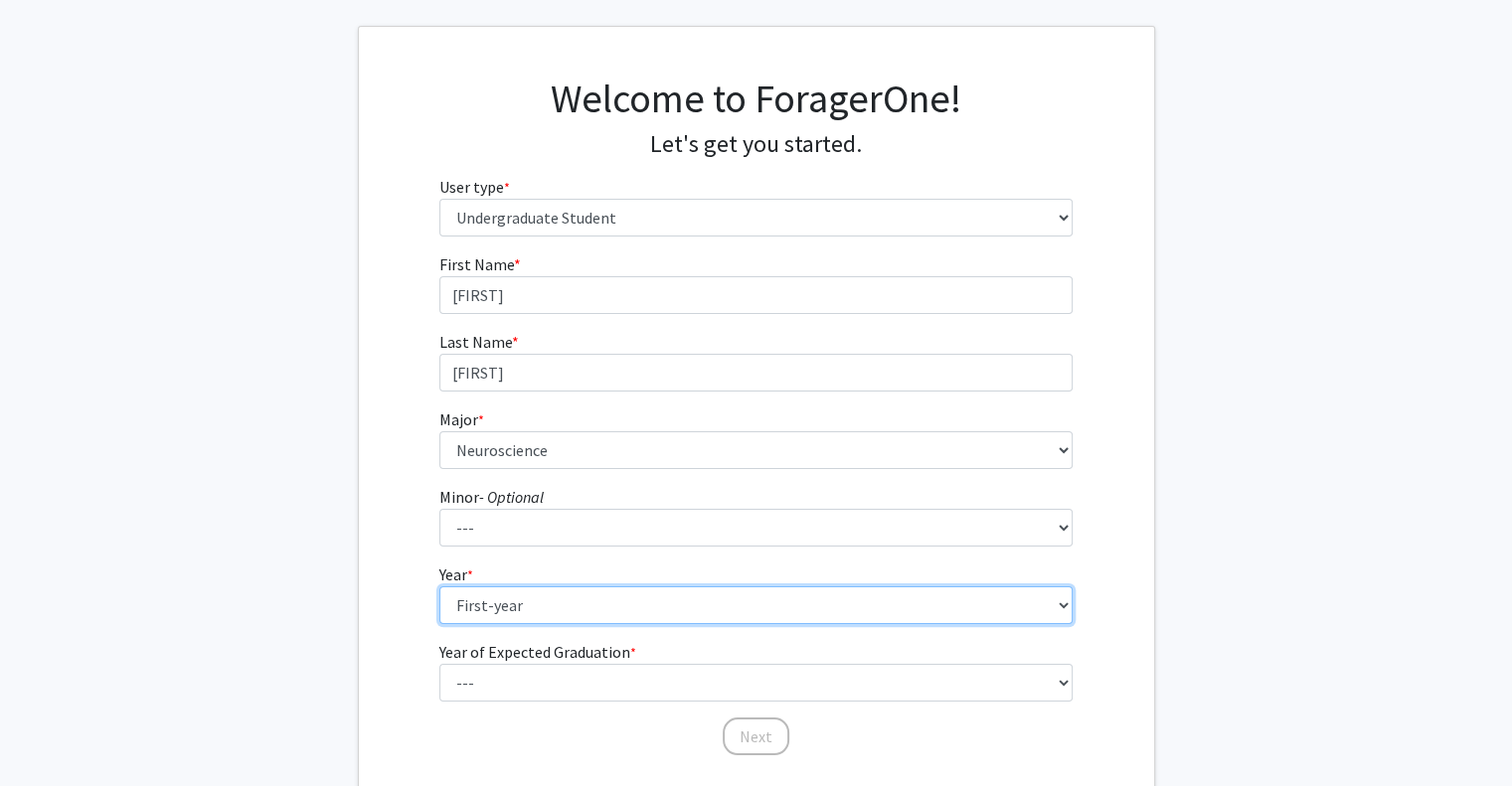 click on "---  First-year   Sophomore   Junior   Senior   Postbaccalaureate Certificate" at bounding box center [756, 605] 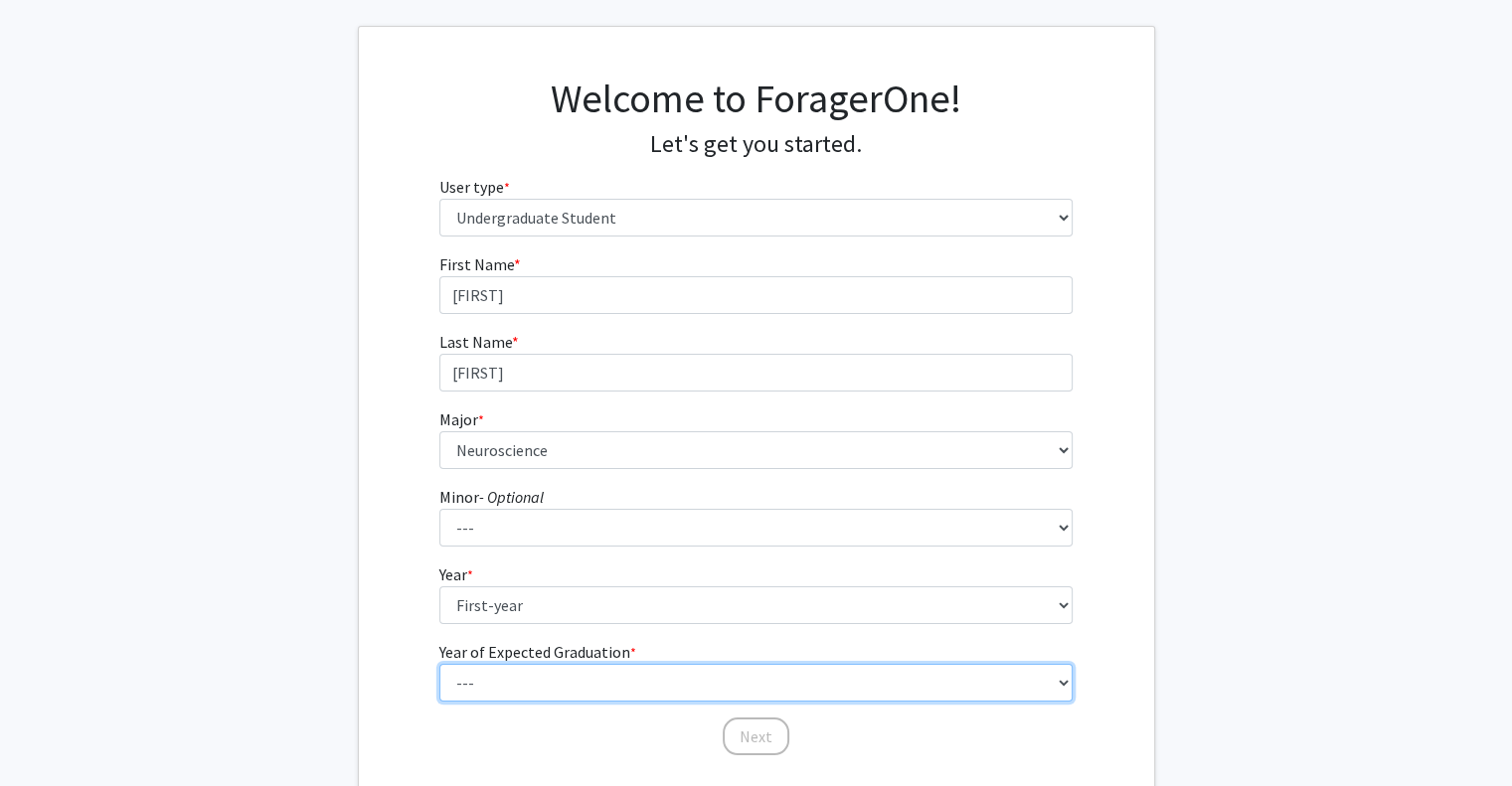 click on "---  2025   2026   2027   2028   2029   2030   2031   2032   2033   2034" at bounding box center (756, 683) 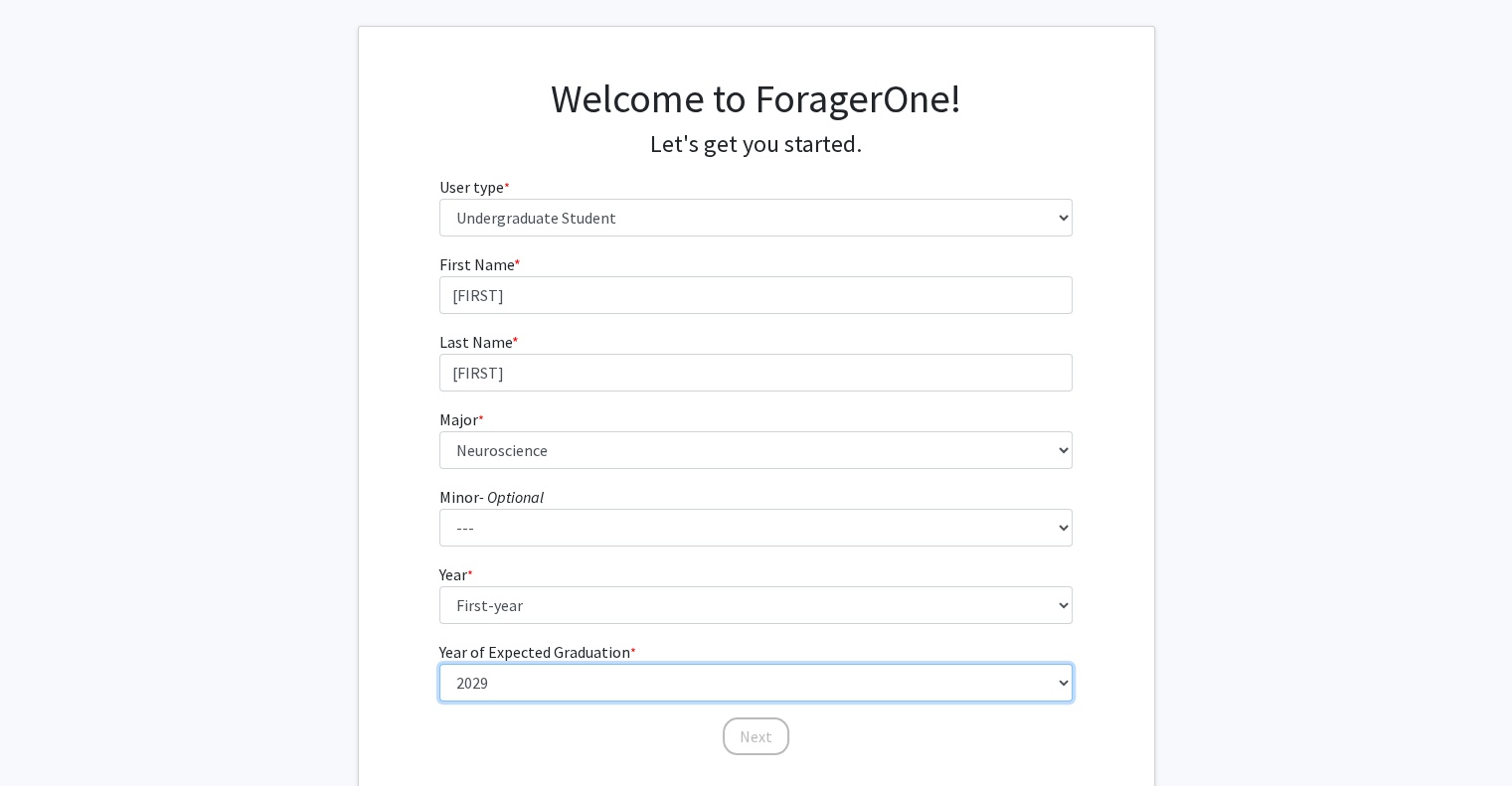 click on "---  2025   2026   2027   2028   2029   2030   2031   2032   2033   2034" at bounding box center [756, 683] 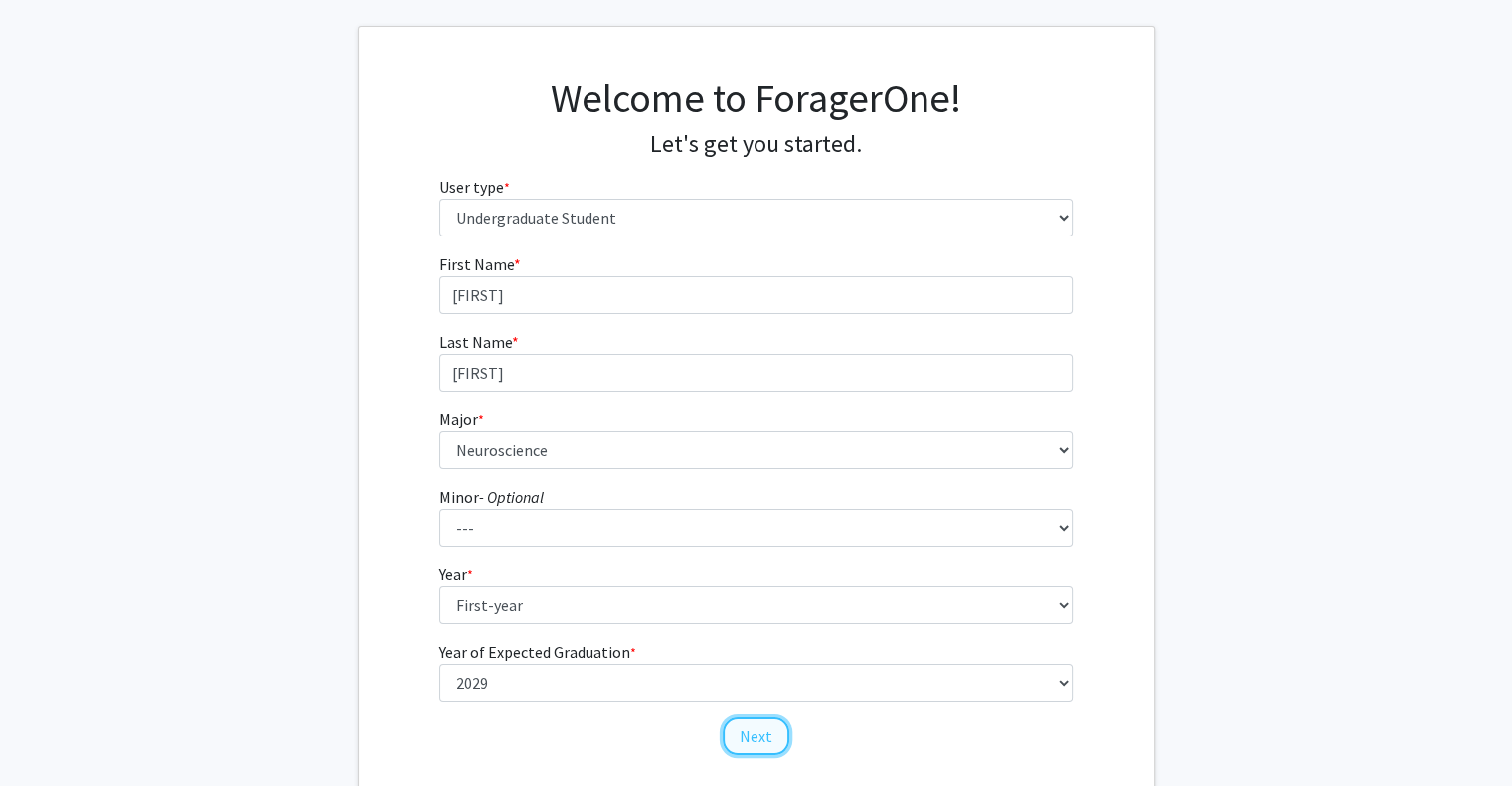 click on "Next" 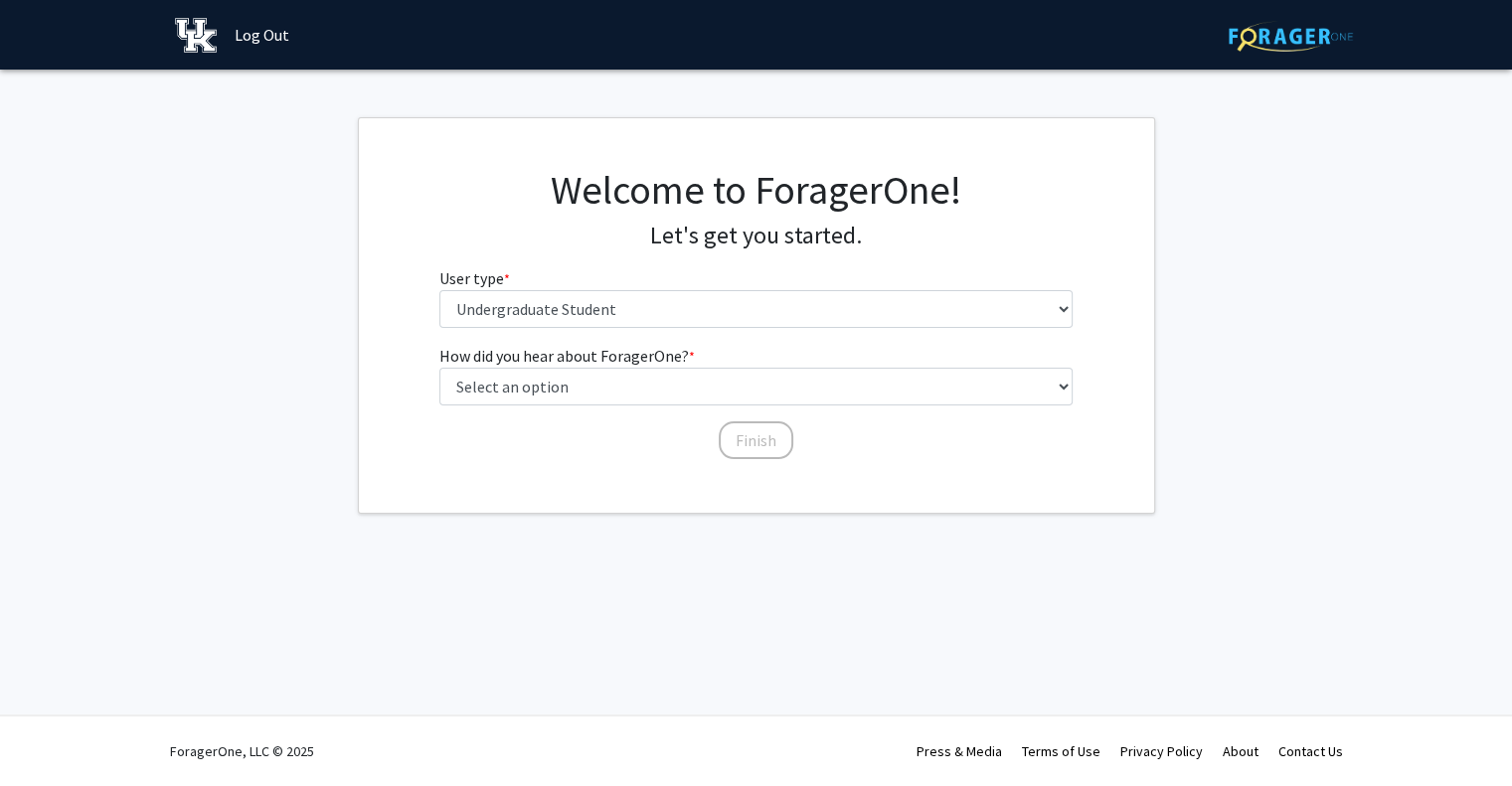 scroll, scrollTop: 0, scrollLeft: 0, axis: both 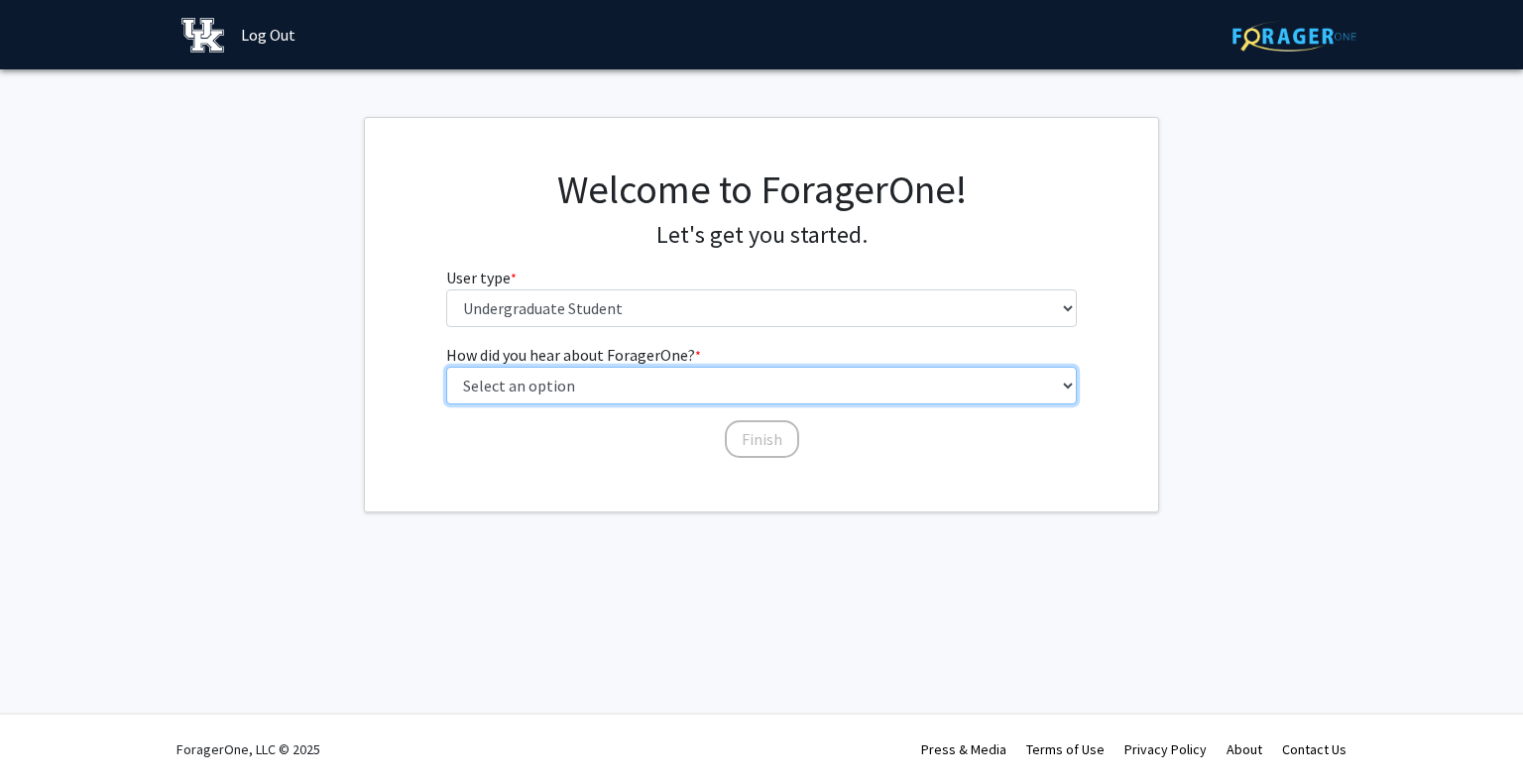 click on "Select an option  Peer/student recommendation   Faculty/staff recommendation   University website   University email or newsletter   Other" at bounding box center [762, 386] 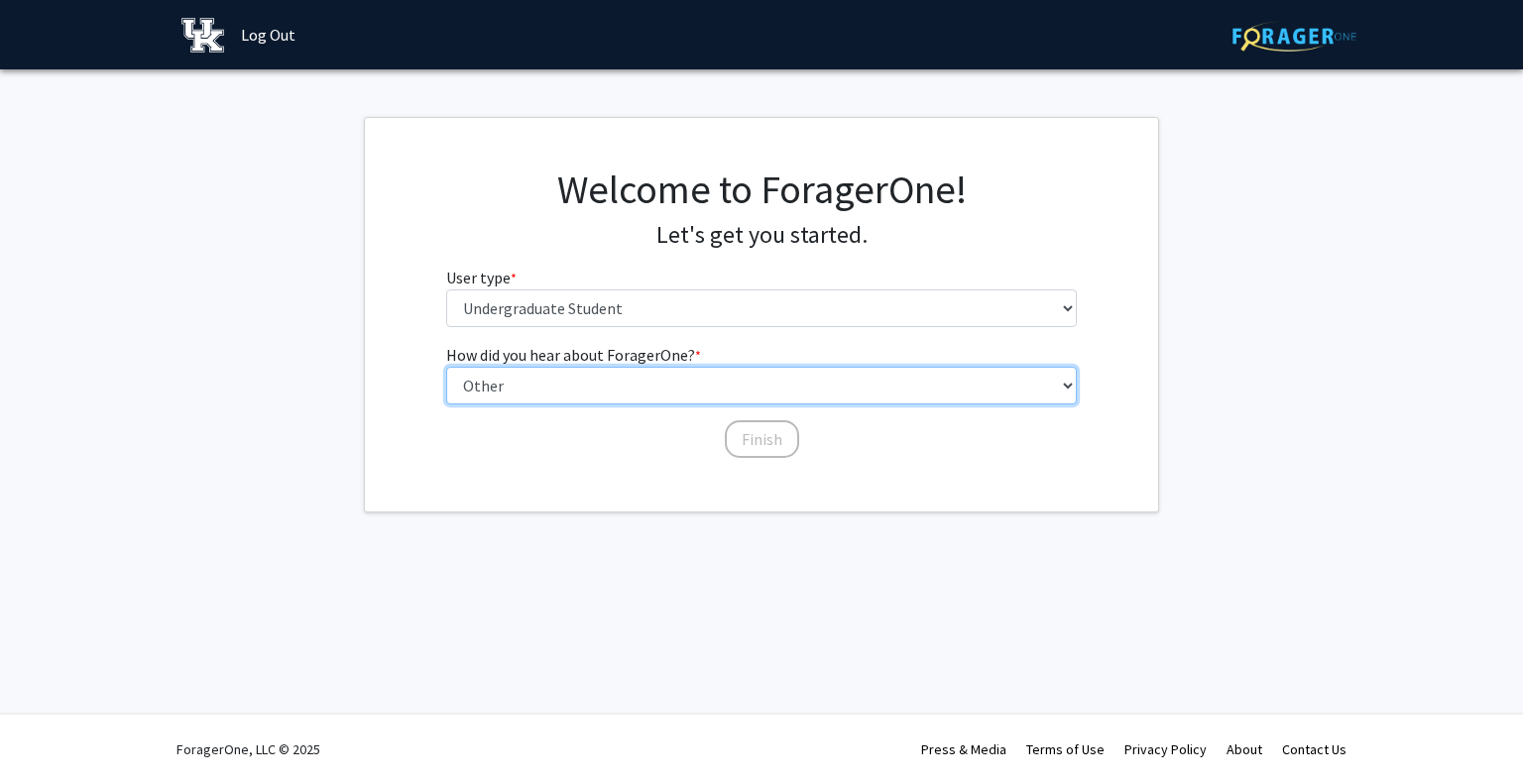 click on "Select an option  Peer/student recommendation   Faculty/staff recommendation   University website   University email or newsletter   Other" at bounding box center (762, 386) 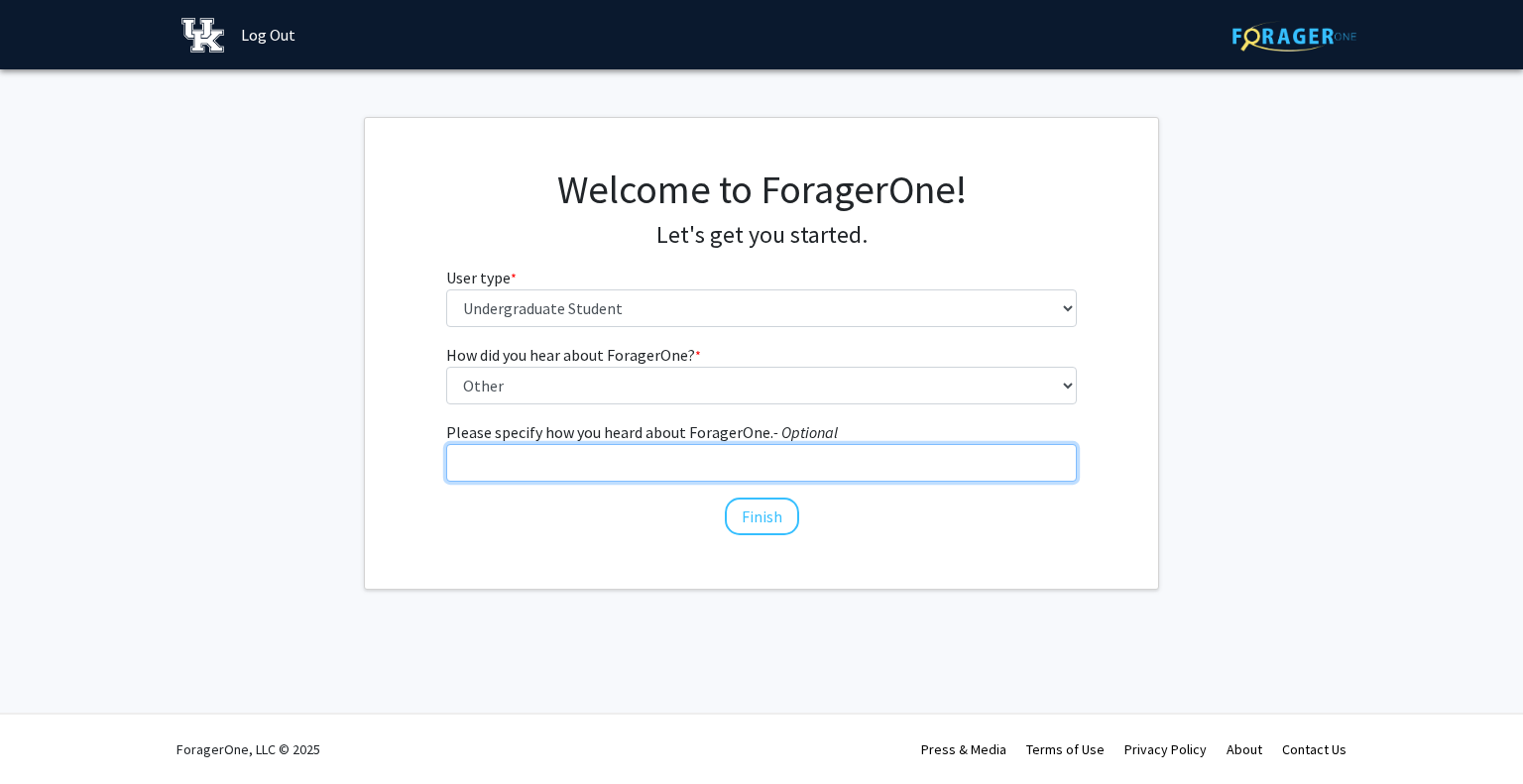 click on "Please specify how you heard about ForagerOne. - Optional" at bounding box center (762, 463) 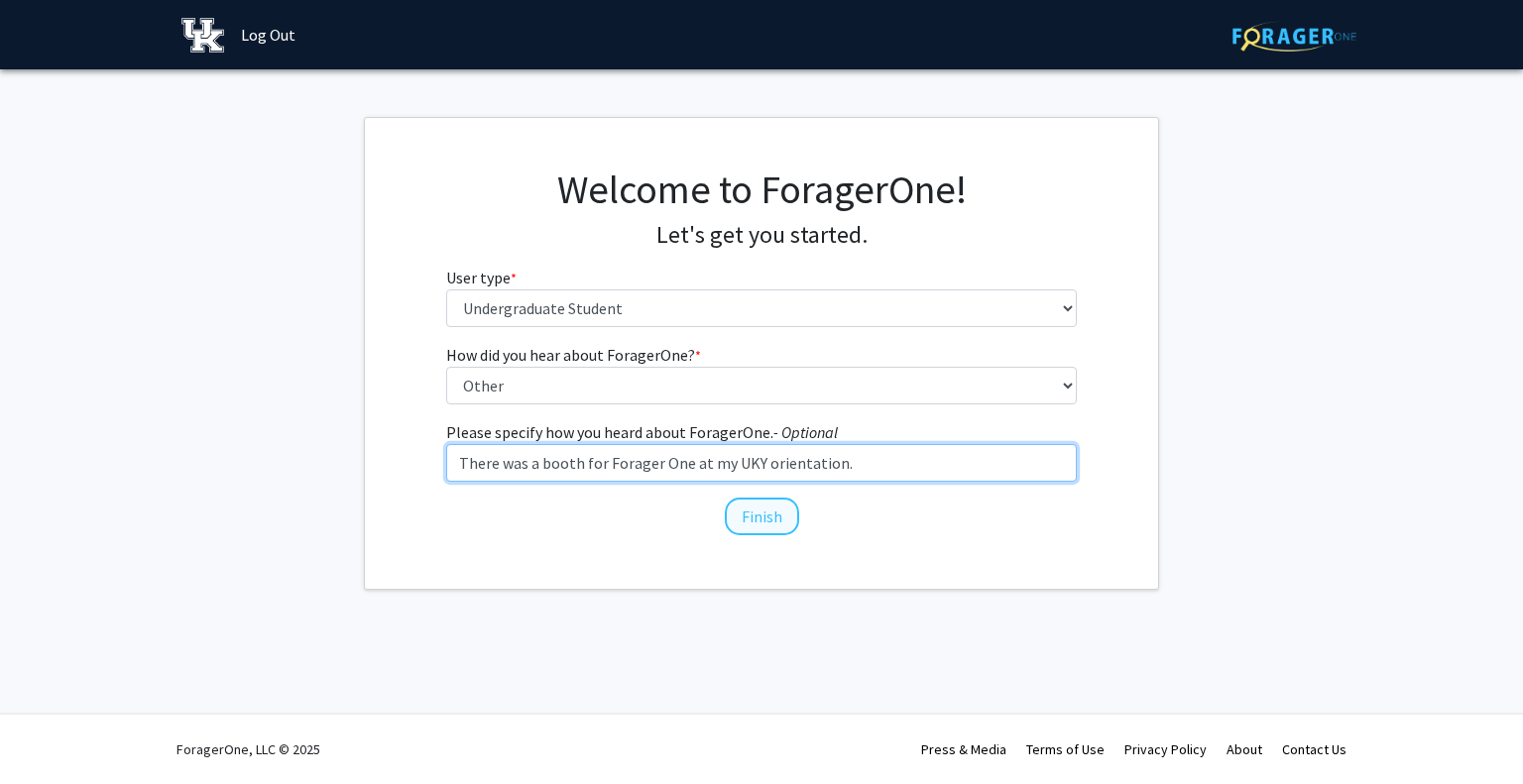 type on "There was a booth for Forager One at my UKY orientation." 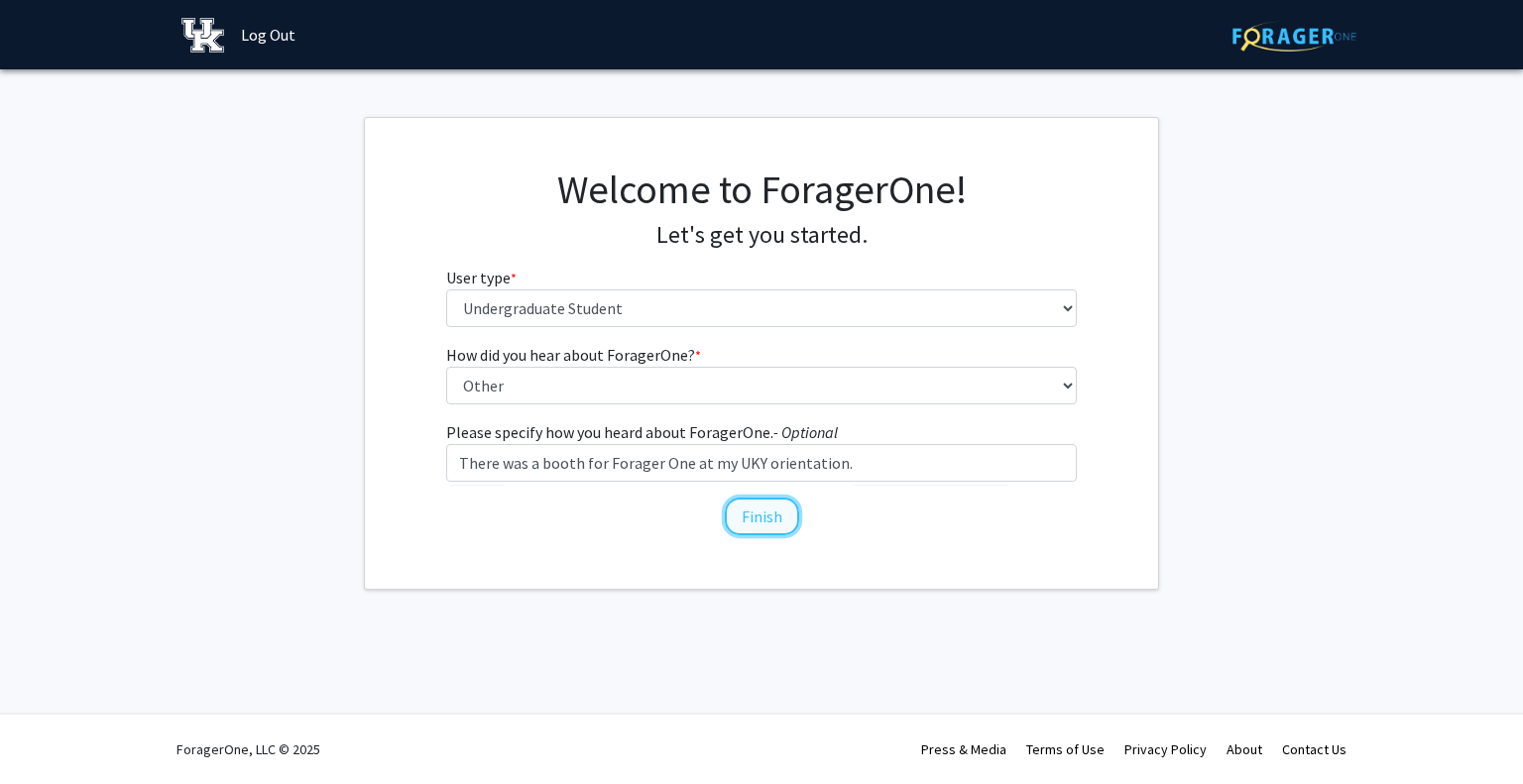 click on "Finish" 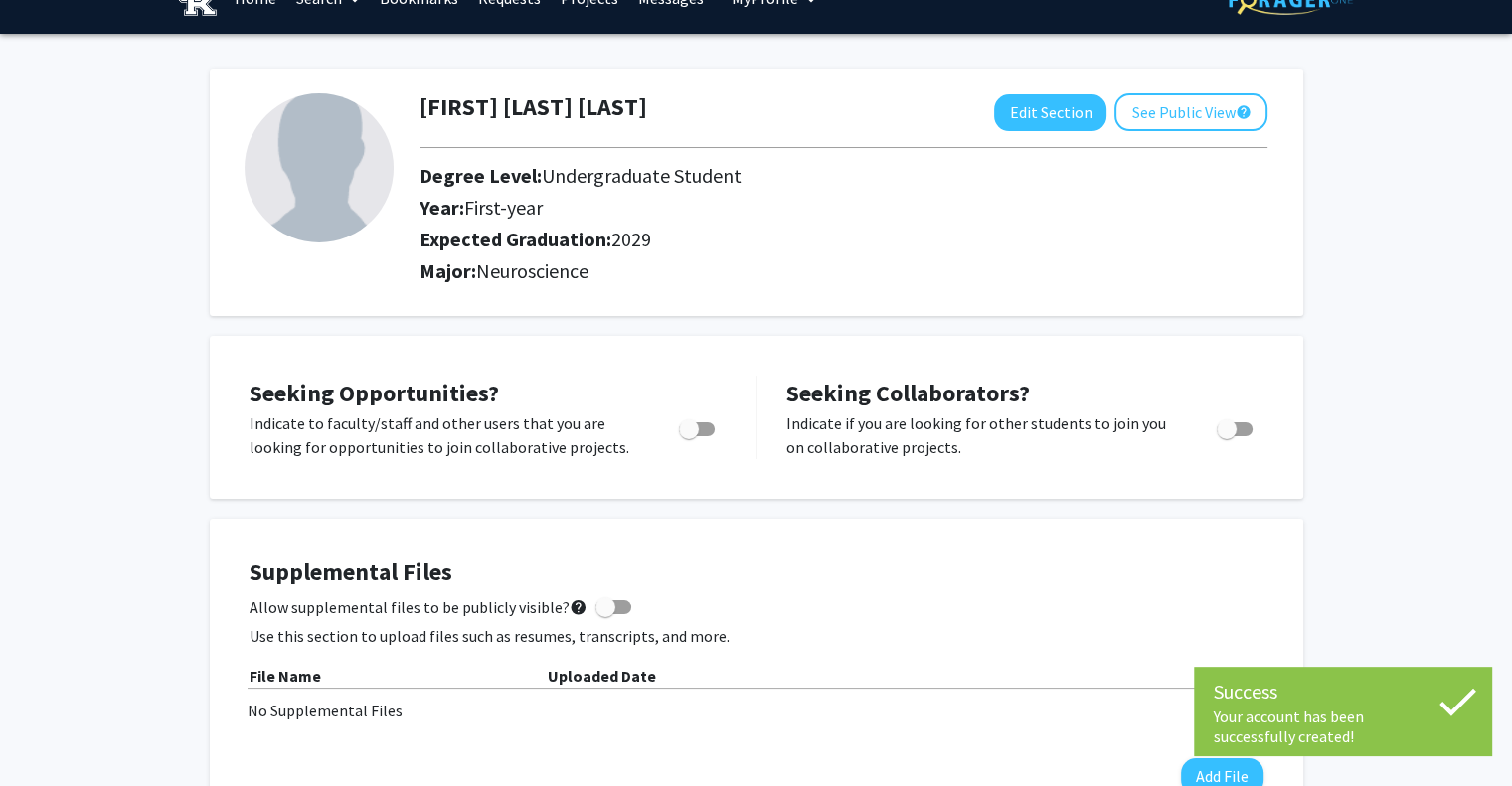 scroll, scrollTop: 40, scrollLeft: 0, axis: vertical 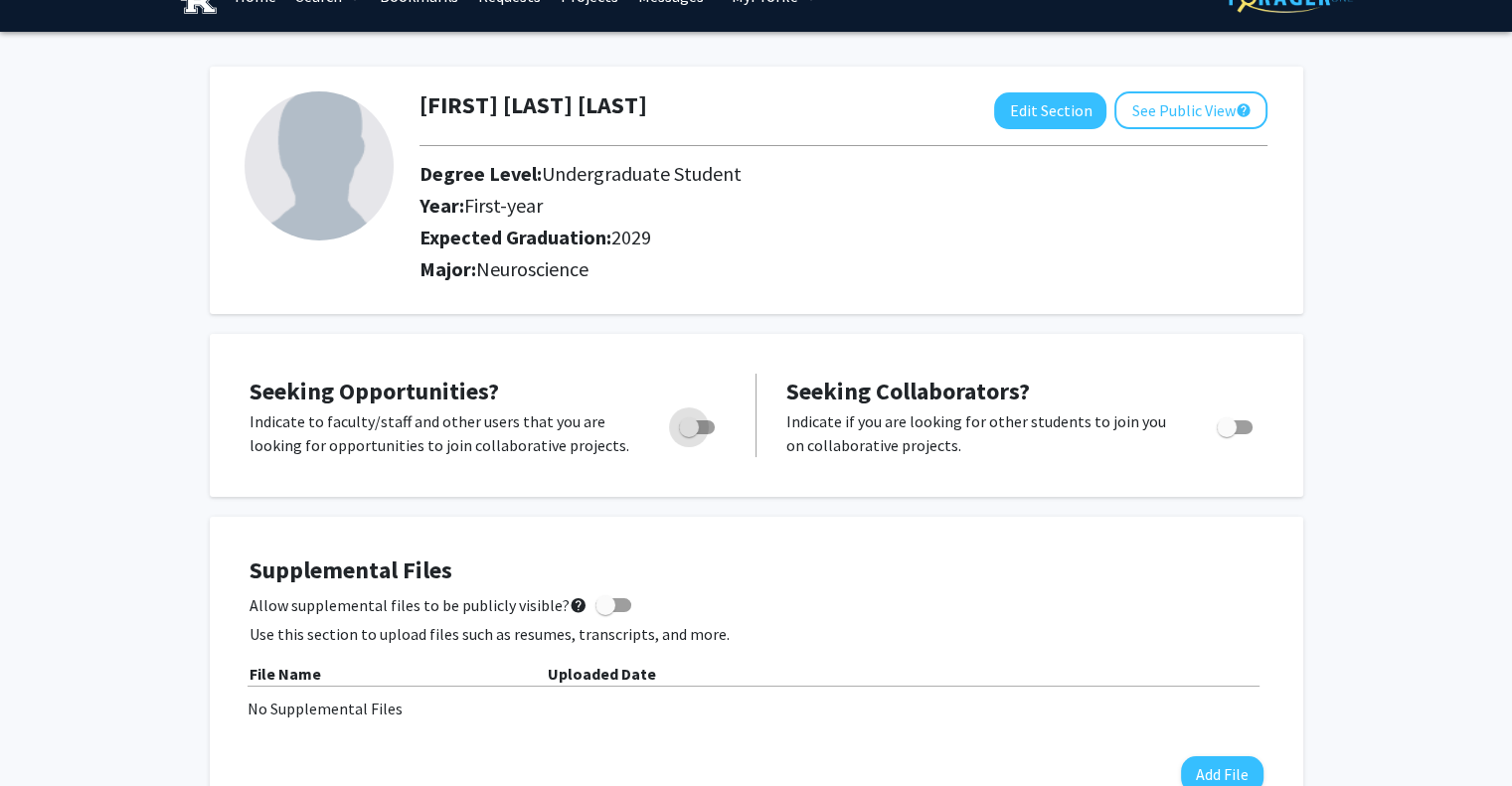 click at bounding box center [697, 427] 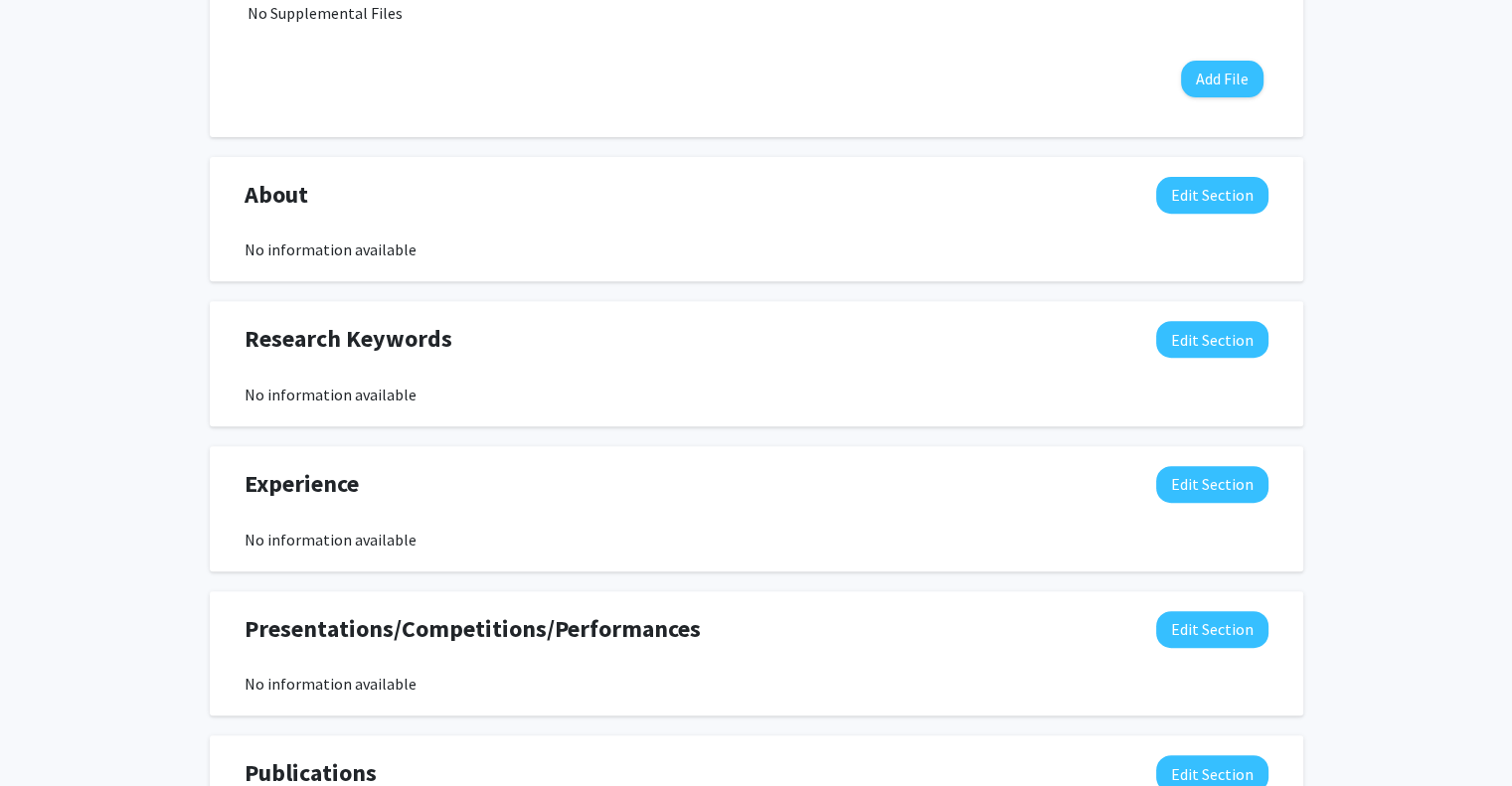 scroll, scrollTop: 737, scrollLeft: 0, axis: vertical 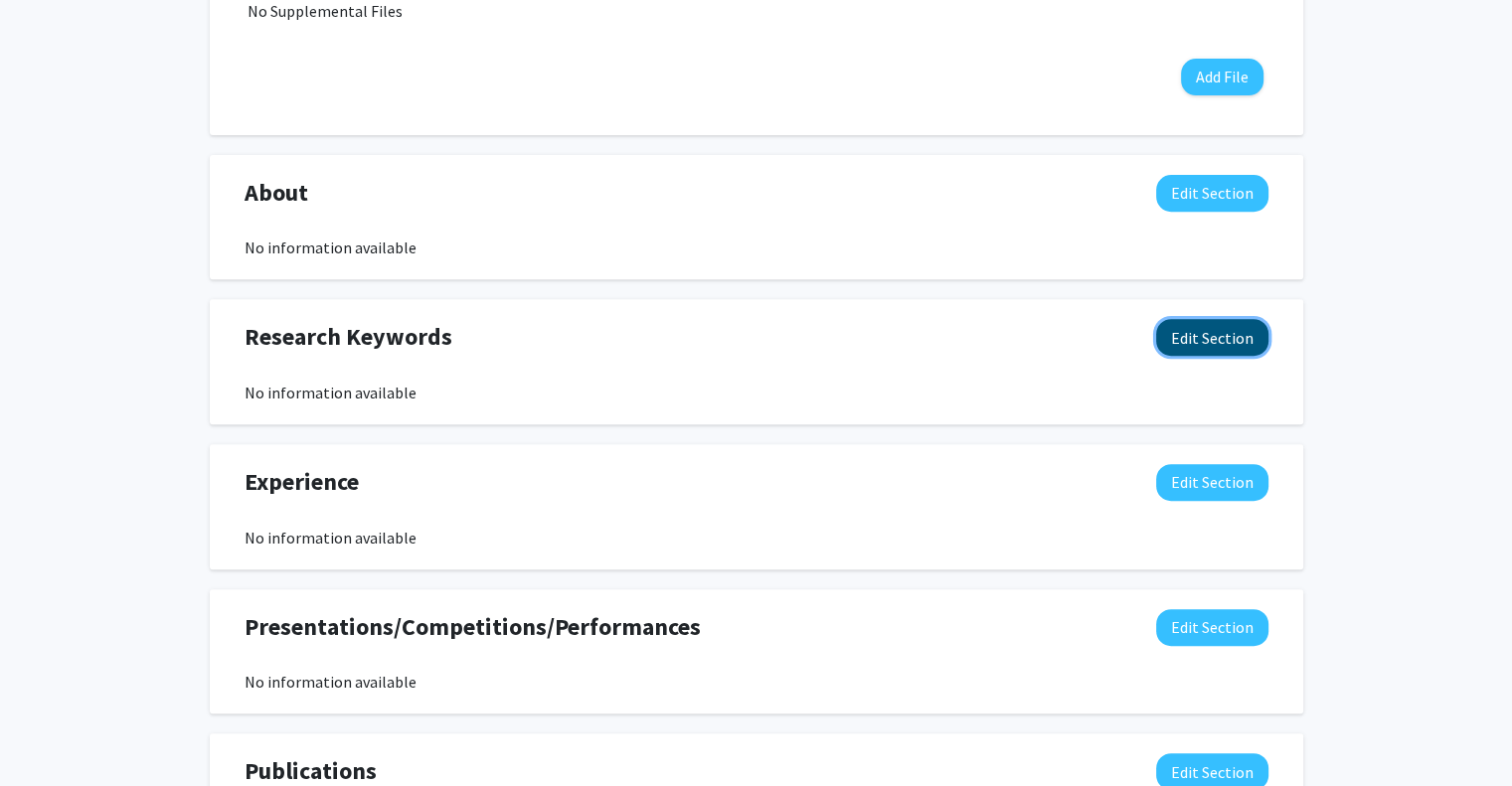 click on "Edit Section" 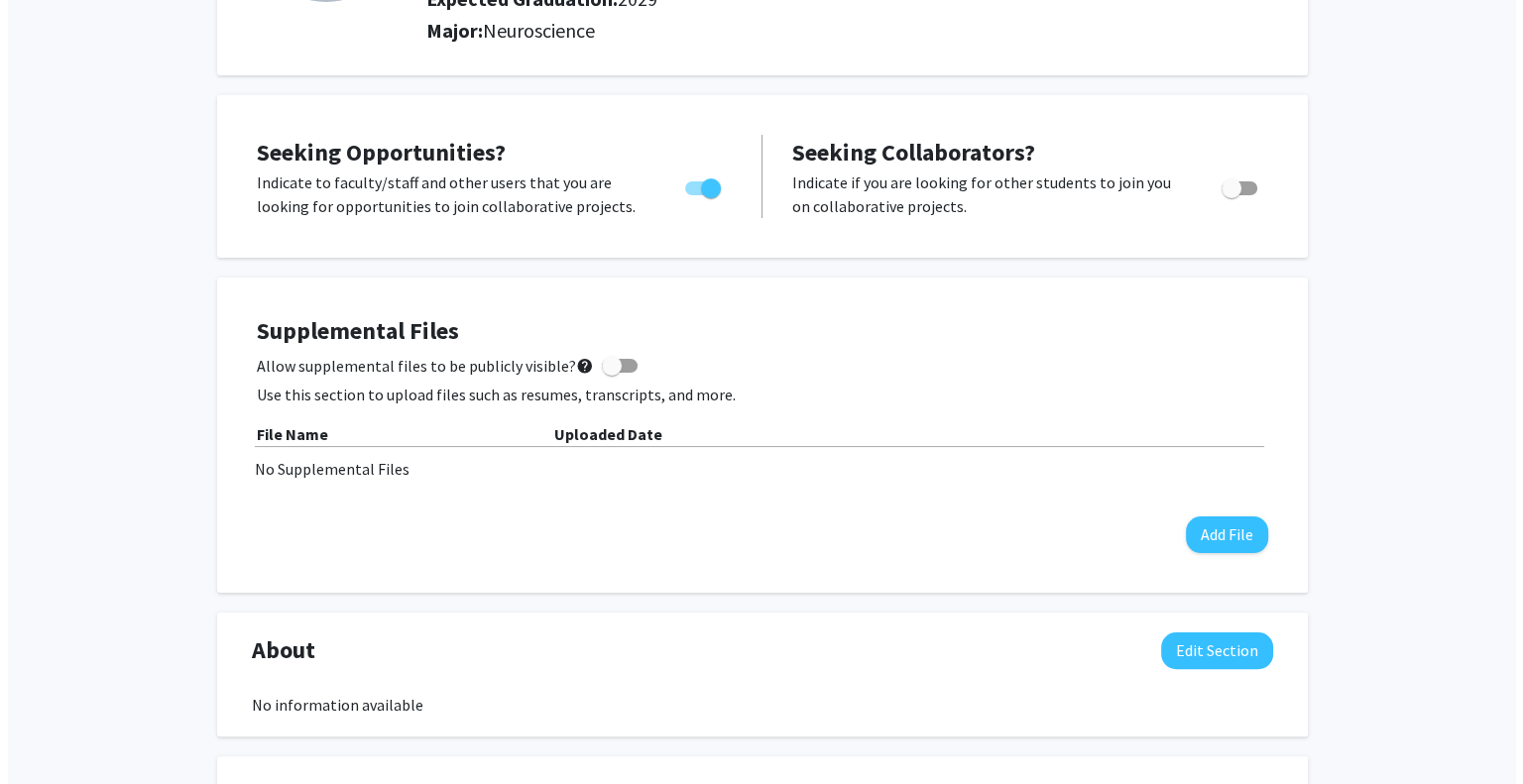 scroll, scrollTop: 0, scrollLeft: 0, axis: both 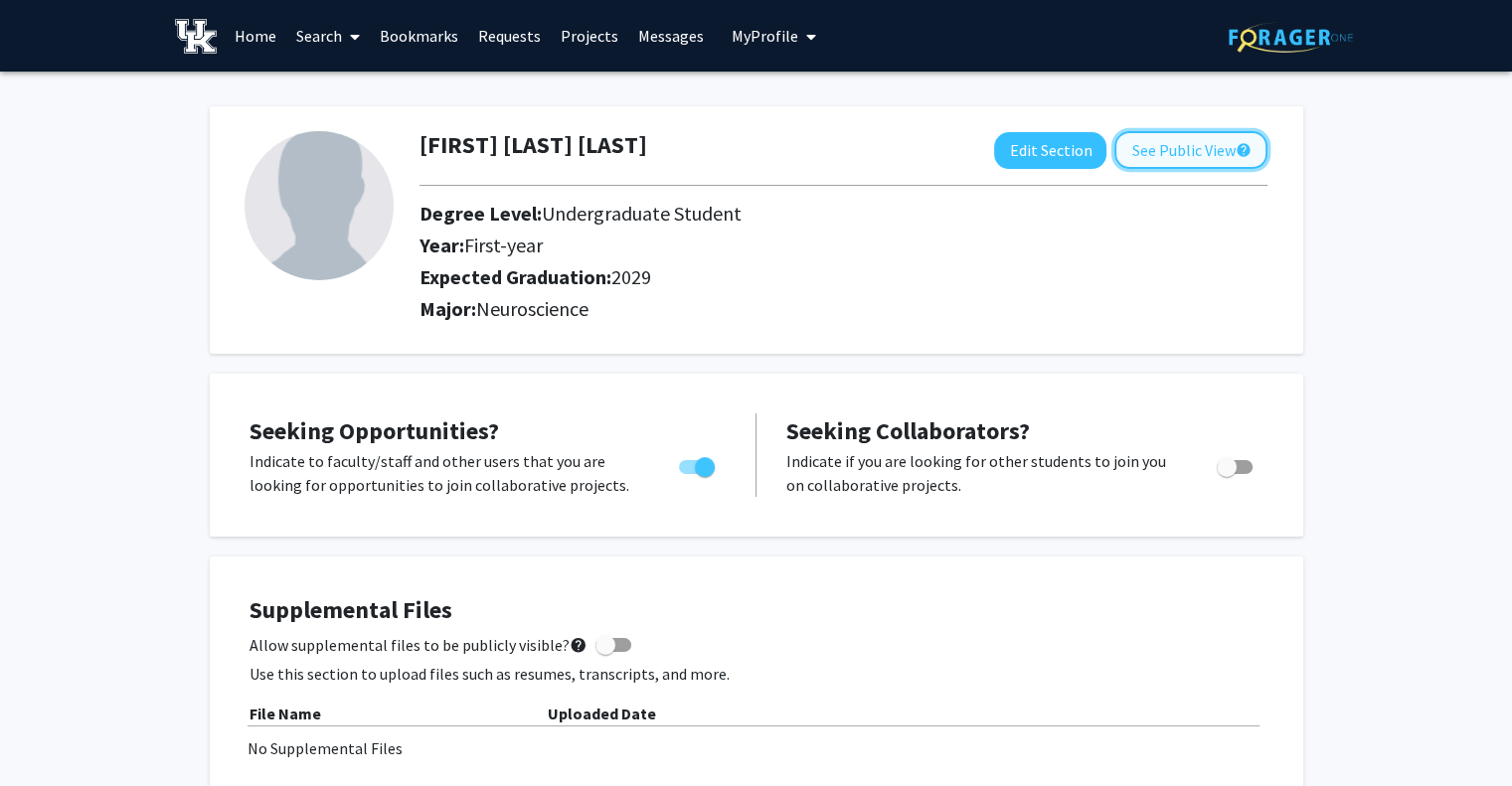 click on "See Public View  help" 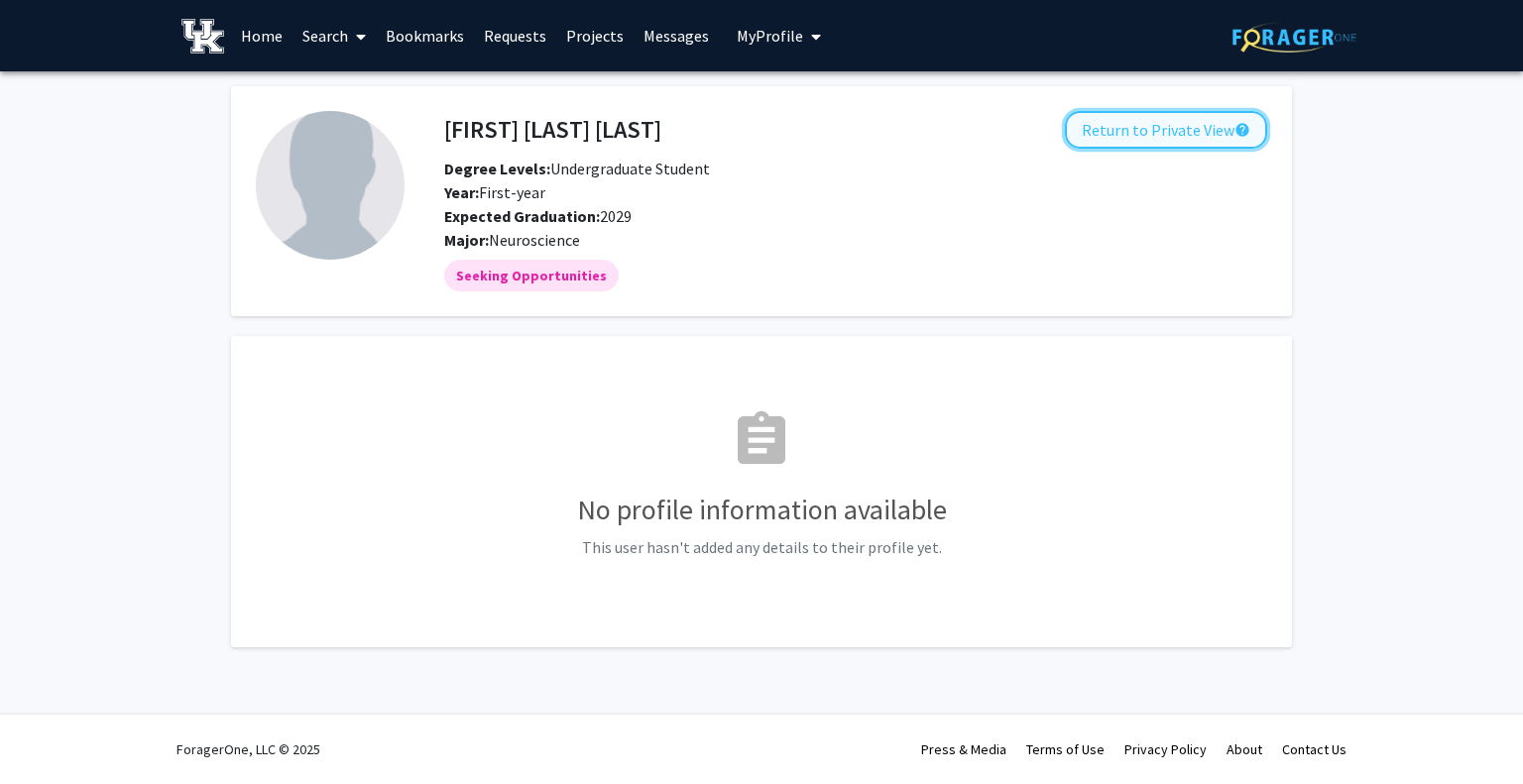 click on "Return to Private View  help" 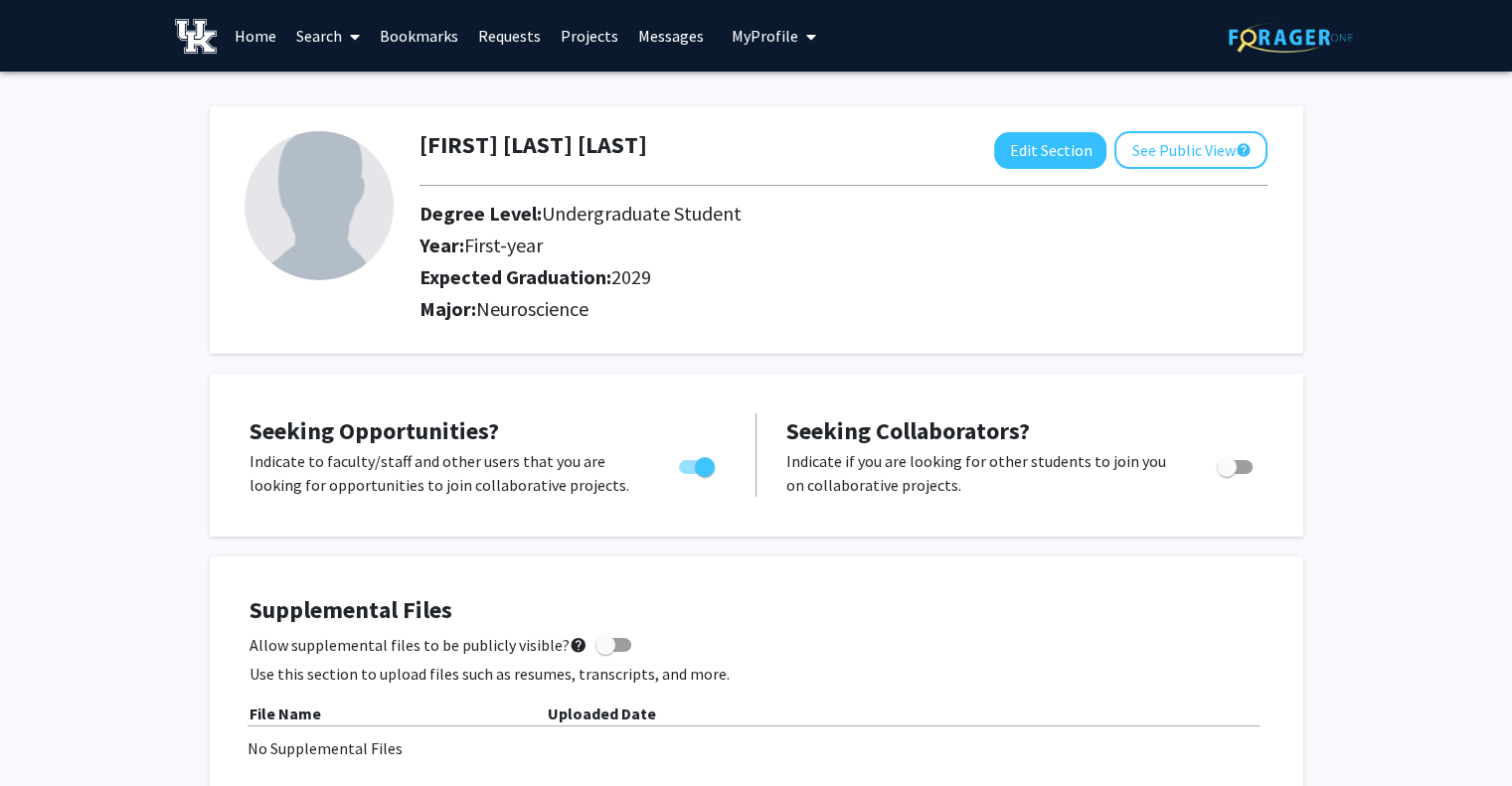click on "Search" at bounding box center (328, 36) 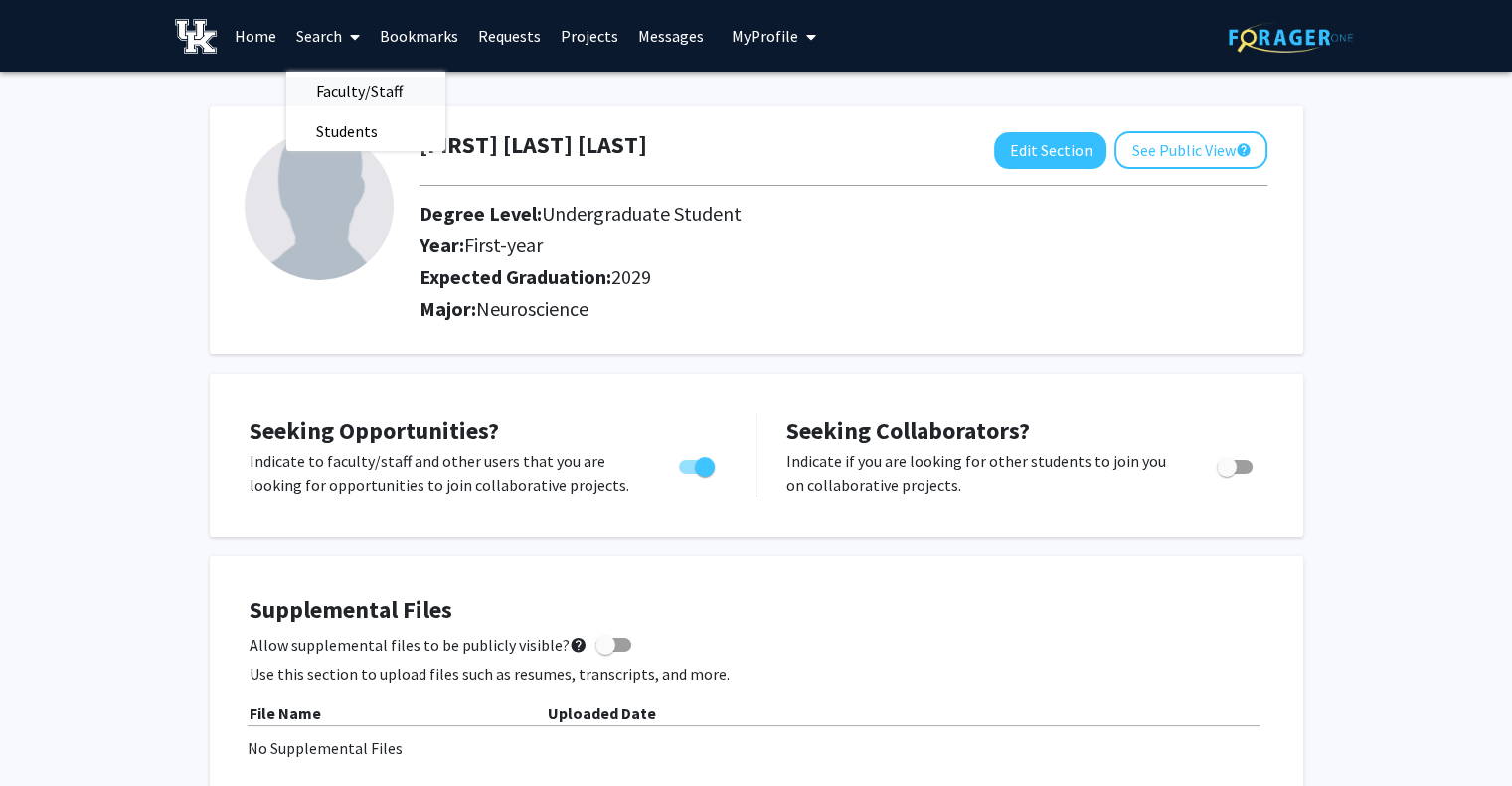 click on "Faculty/Staff" at bounding box center [359, 91] 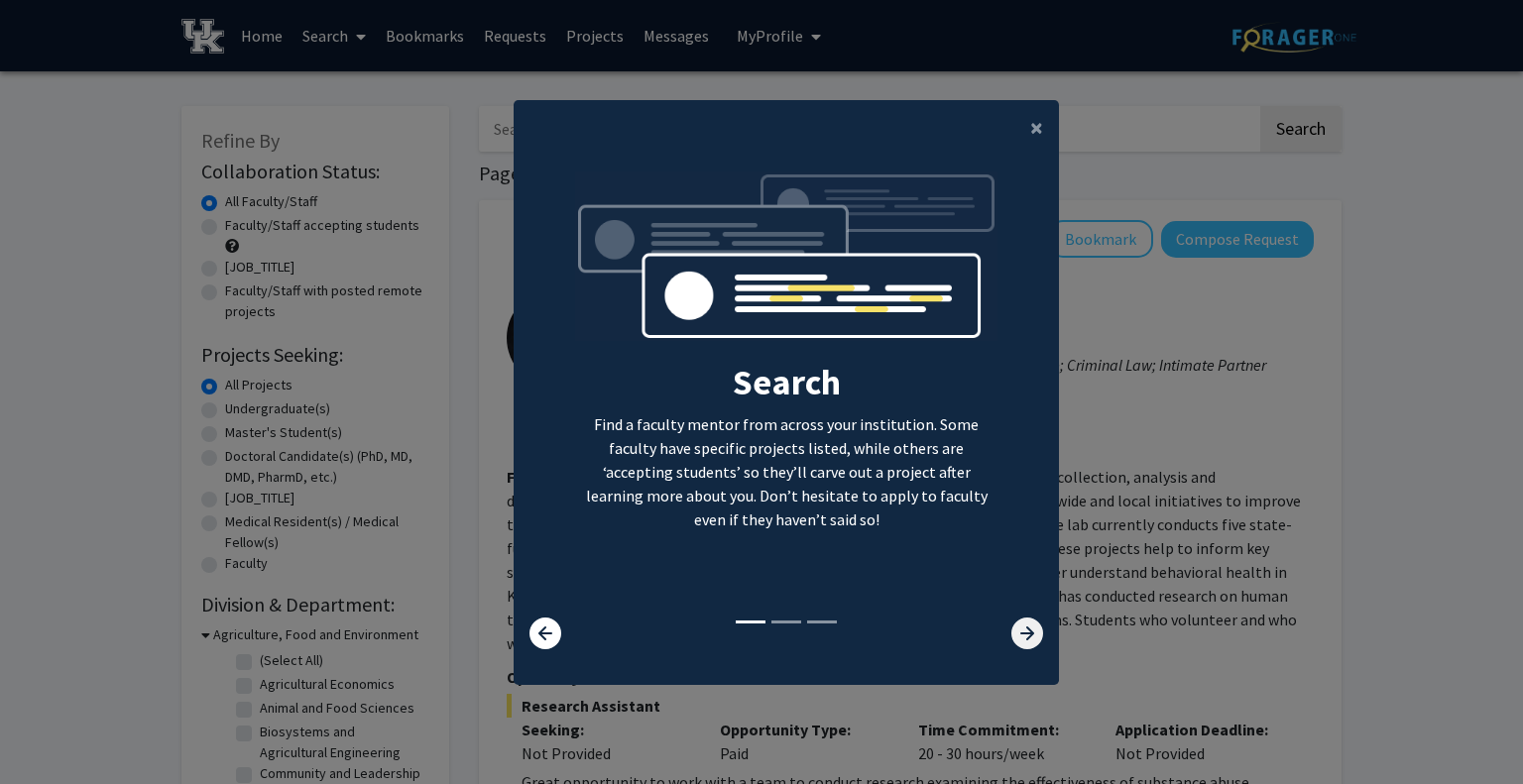 click 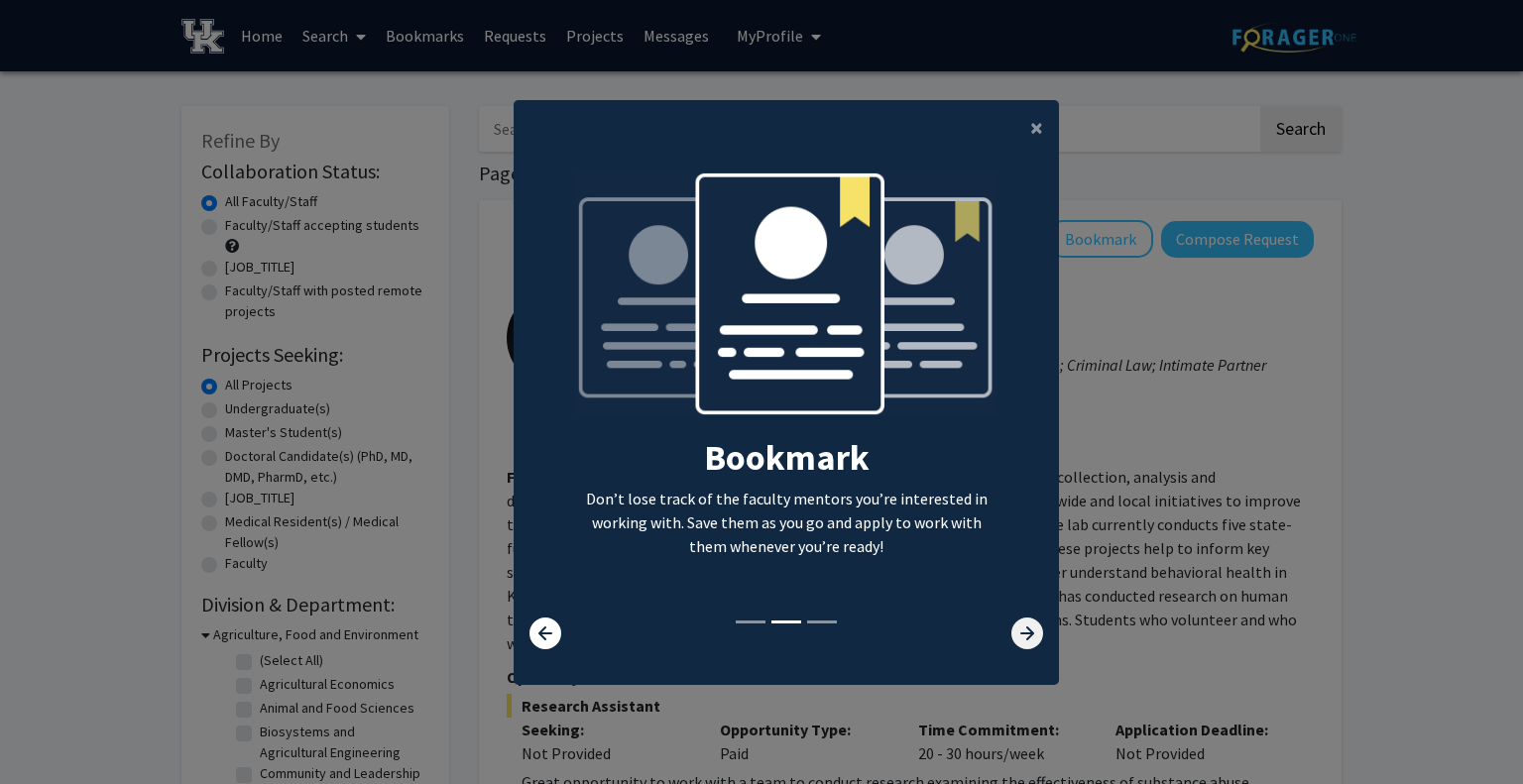 drag, startPoint x: 1019, startPoint y: 635, endPoint x: 1009, endPoint y: 637, distance: 10.198039 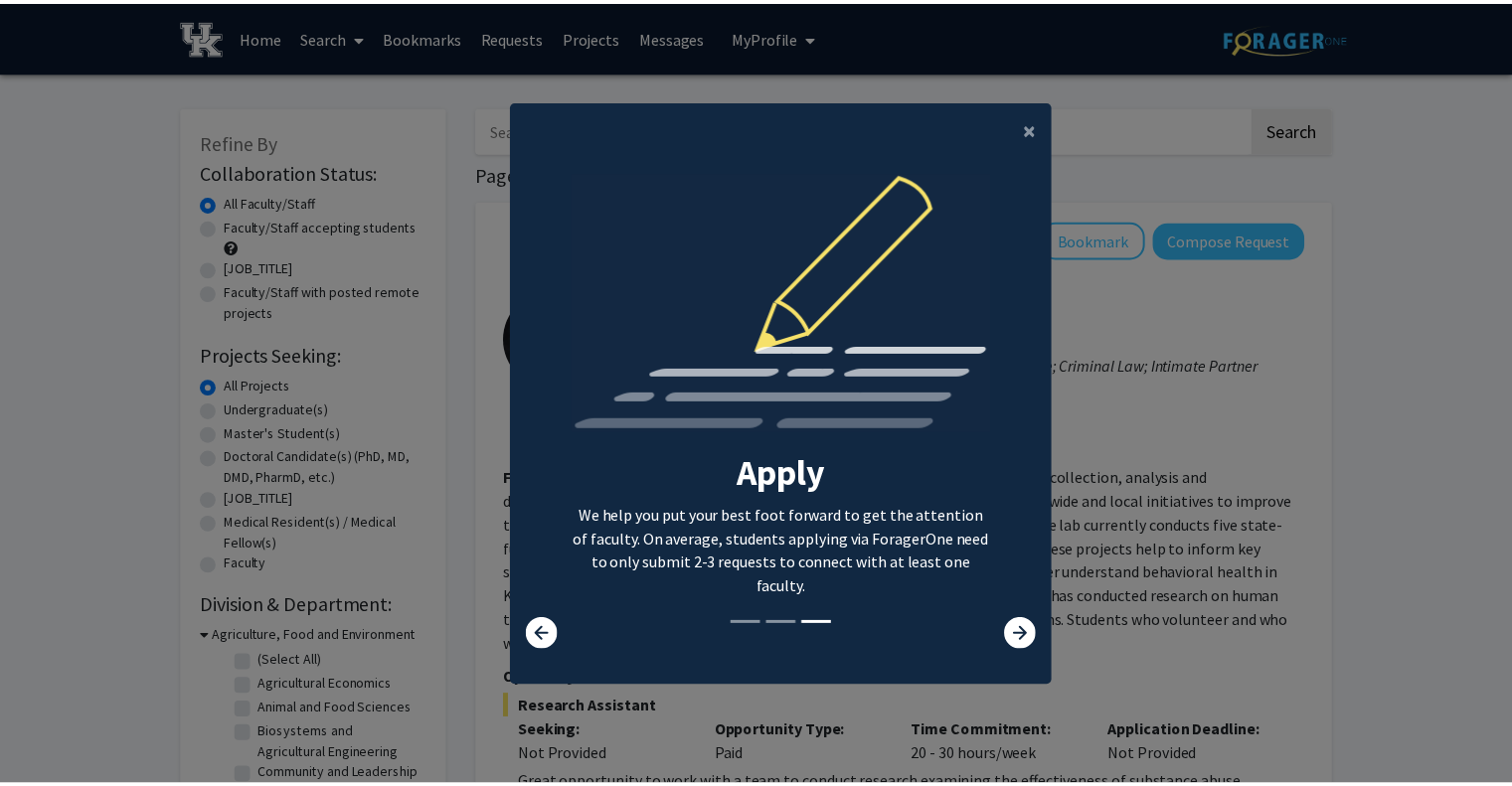 scroll, scrollTop: 20, scrollLeft: 0, axis: vertical 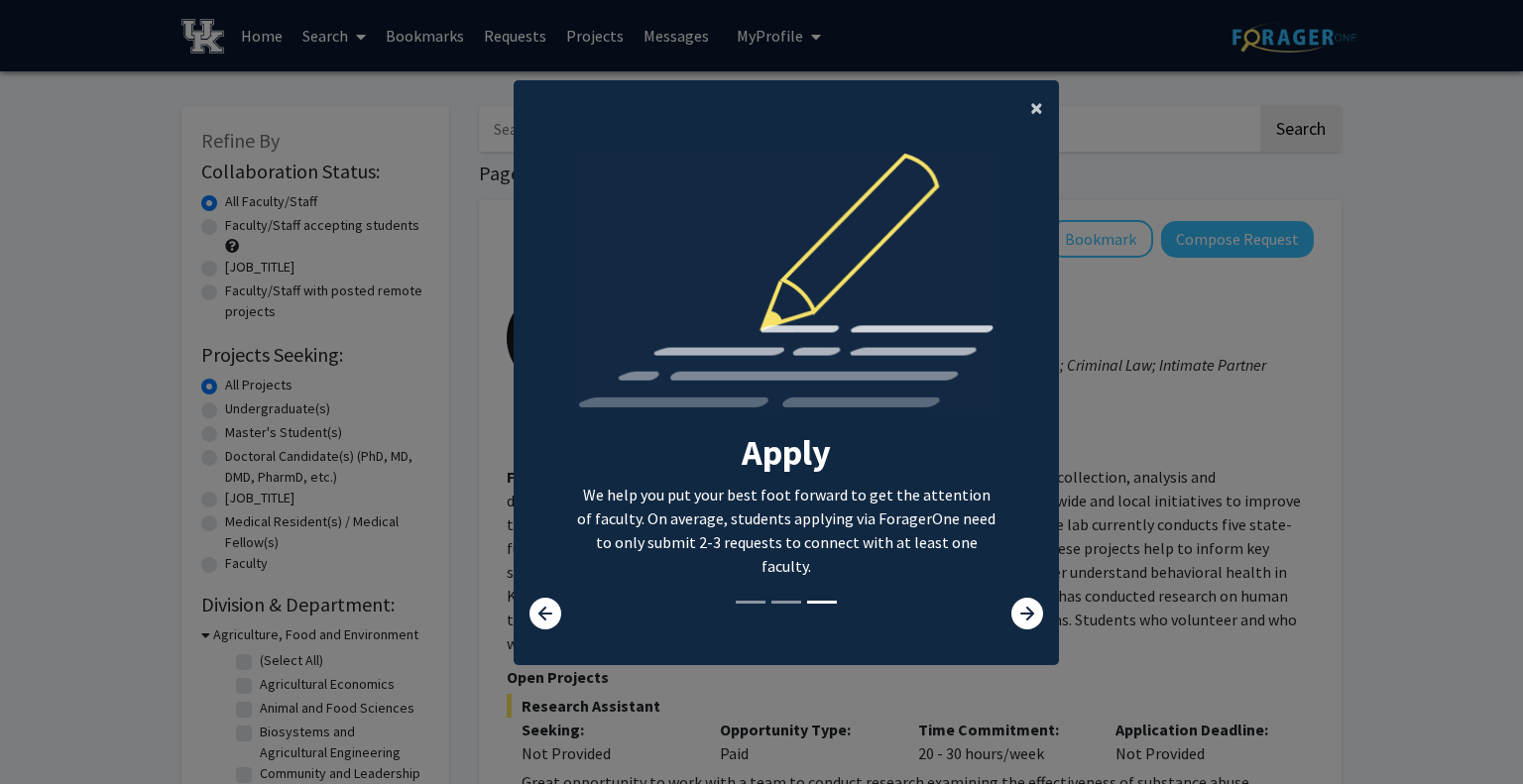 click on "×" 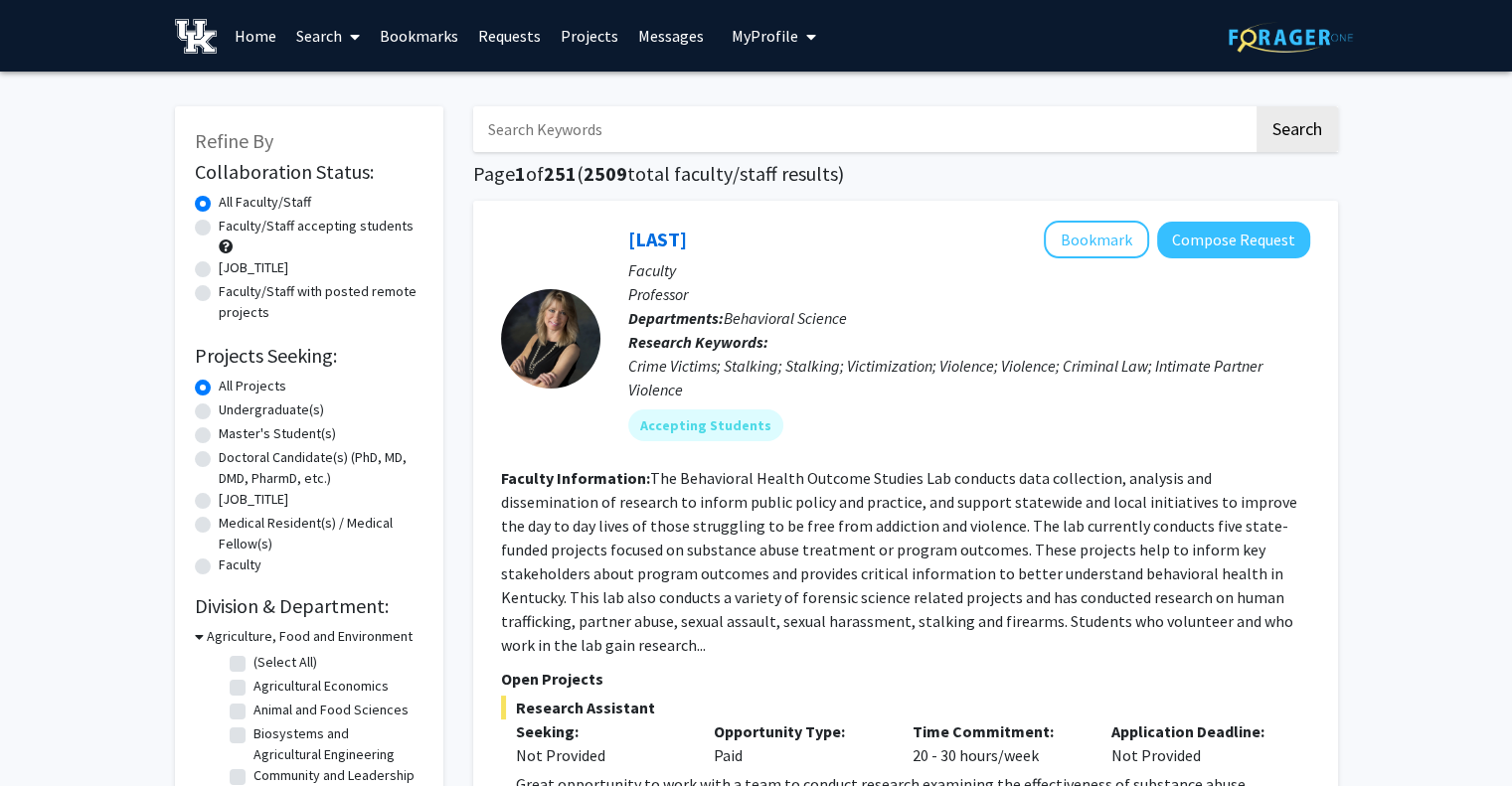 click at bounding box center (863, 129) 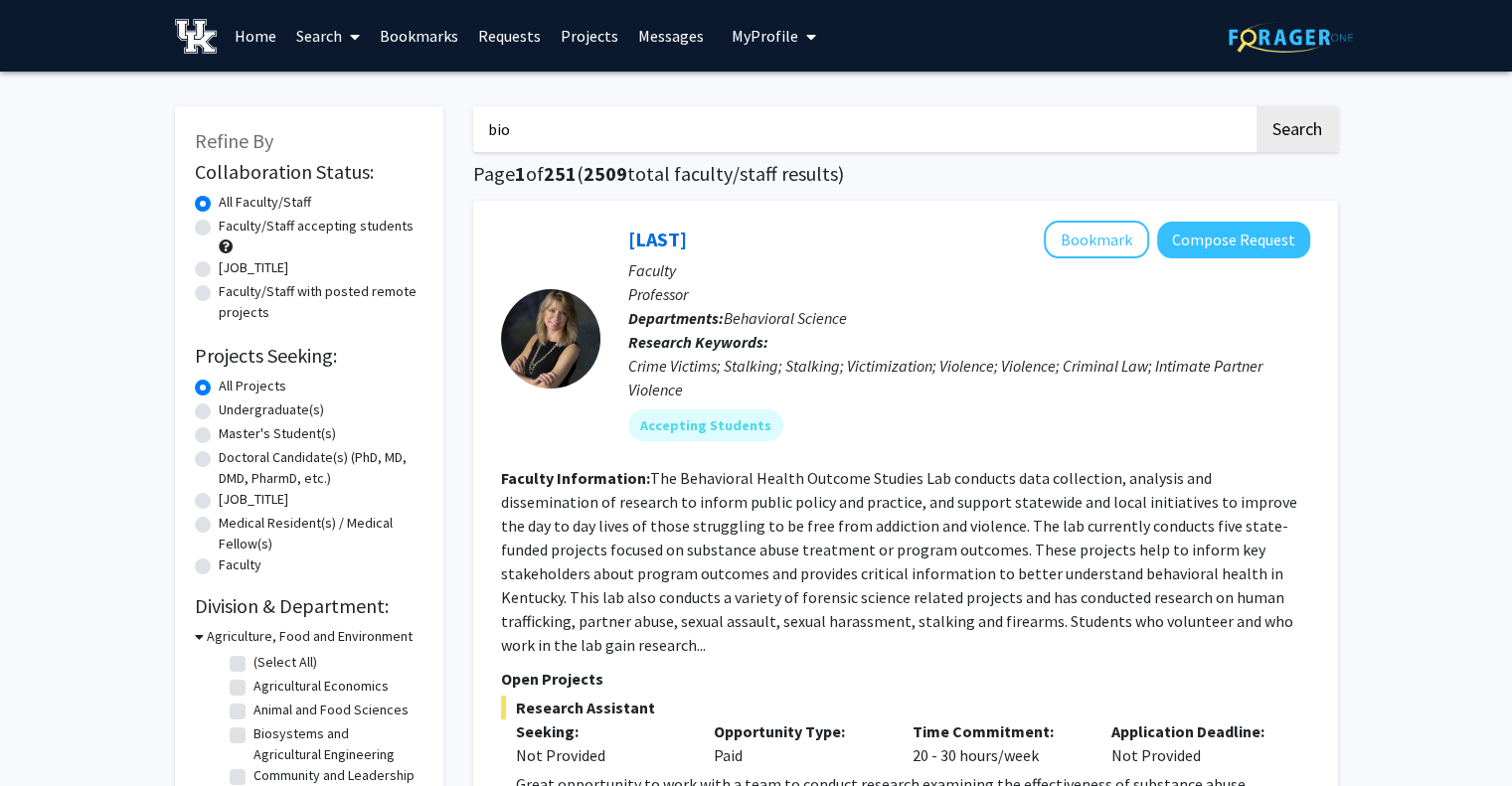 type on "bio" 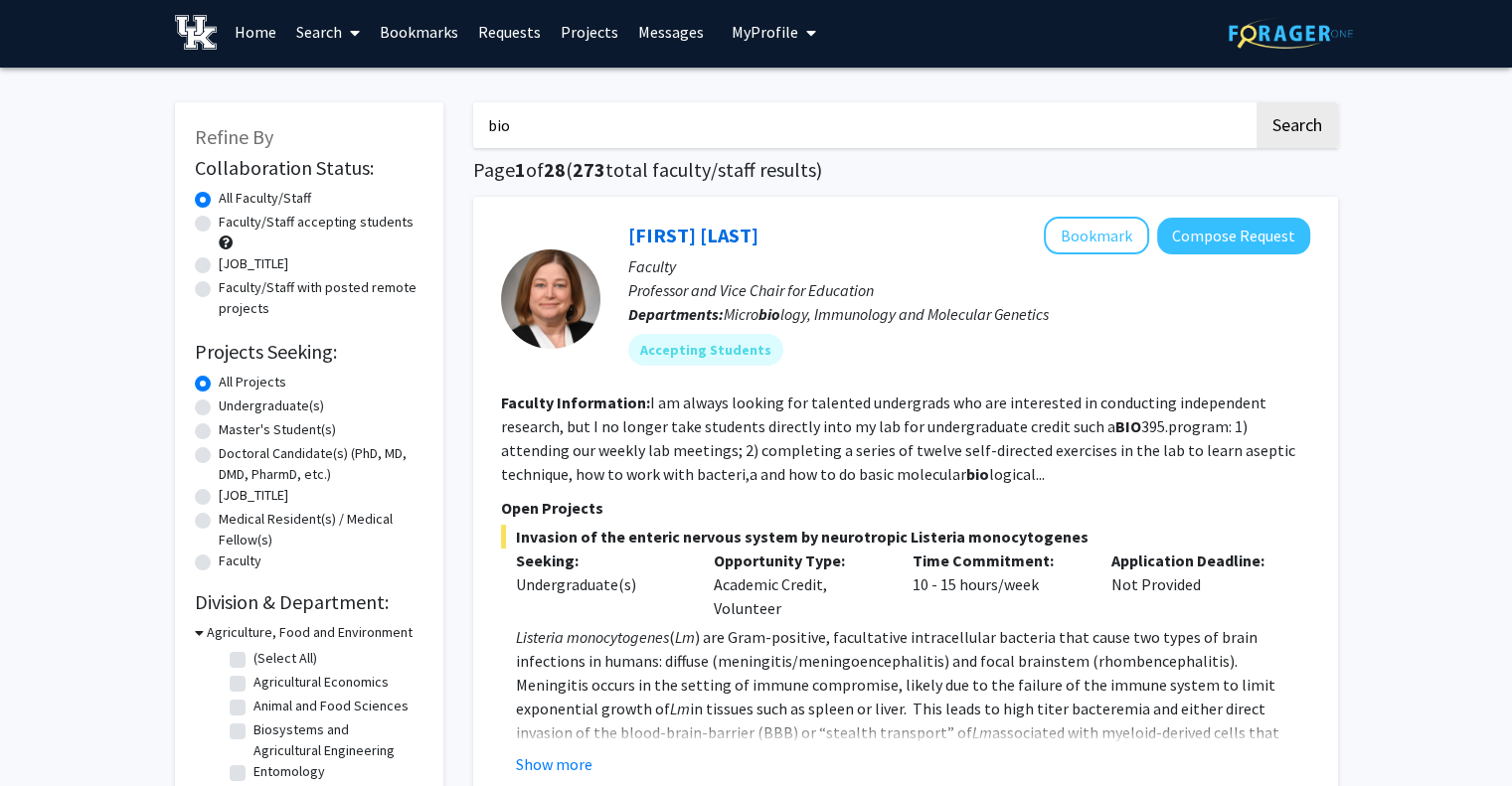 scroll, scrollTop: 0, scrollLeft: 0, axis: both 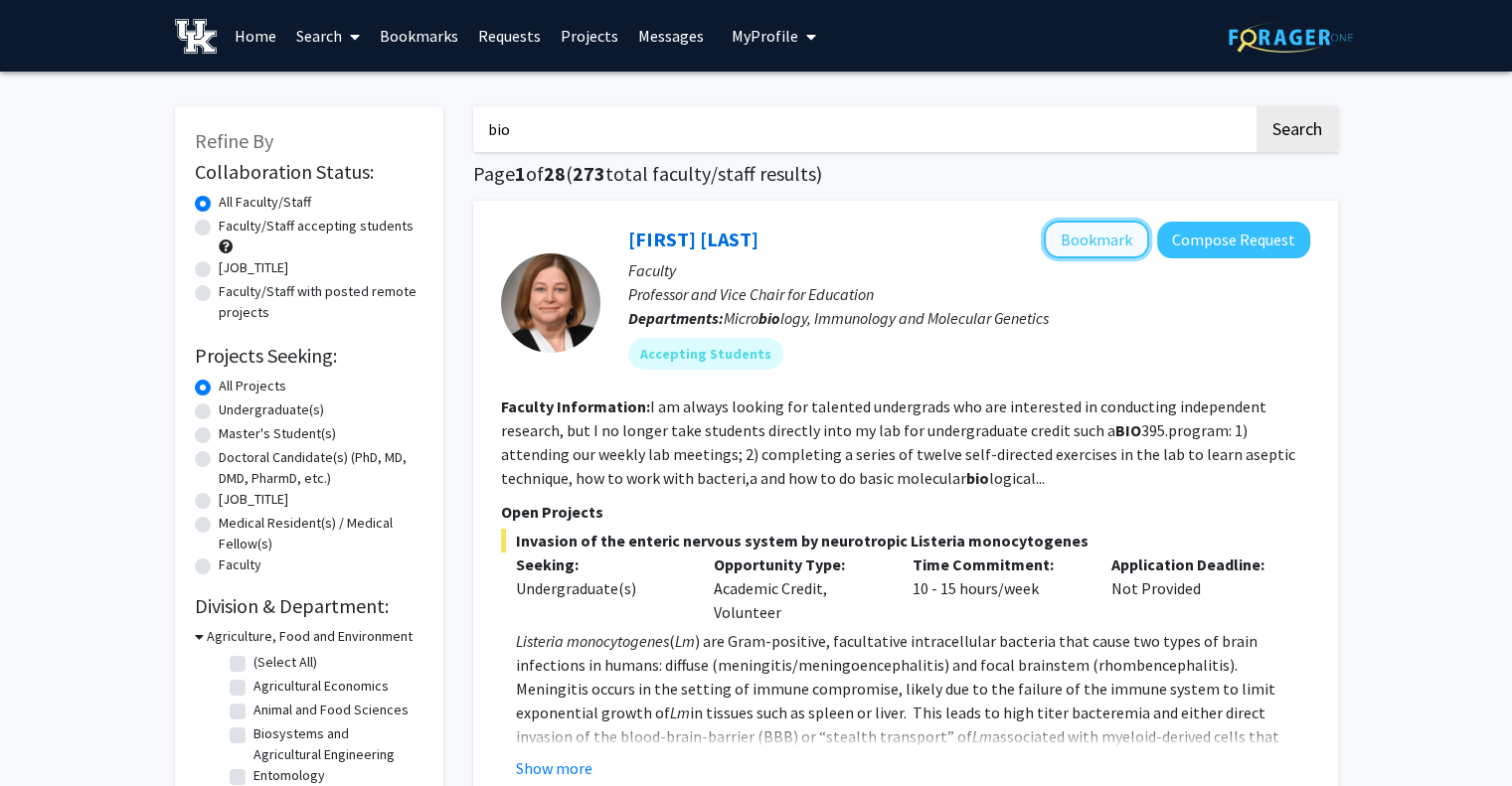 click on "Bookmark" 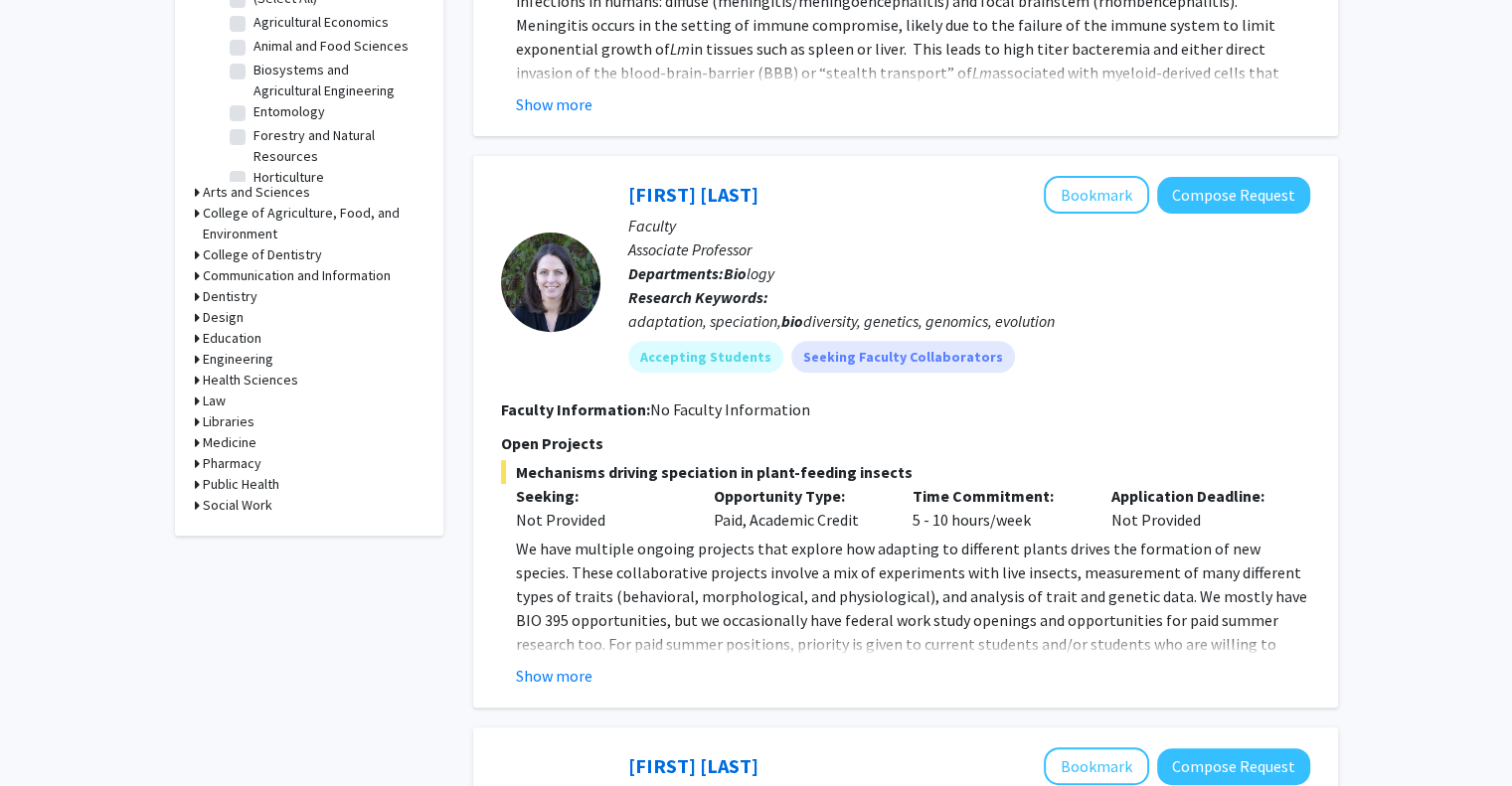 scroll, scrollTop: 671, scrollLeft: 0, axis: vertical 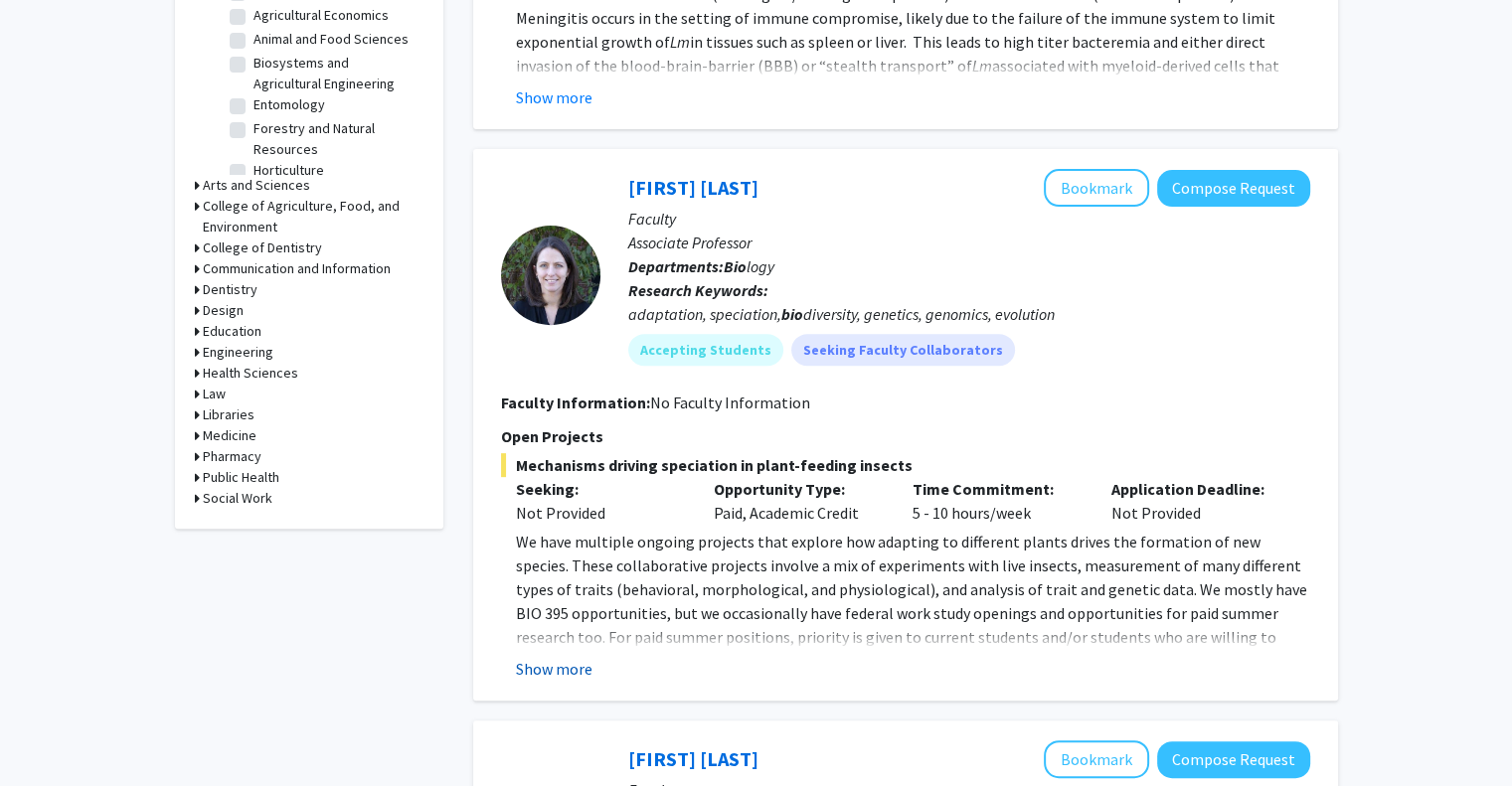 click on "Show more" 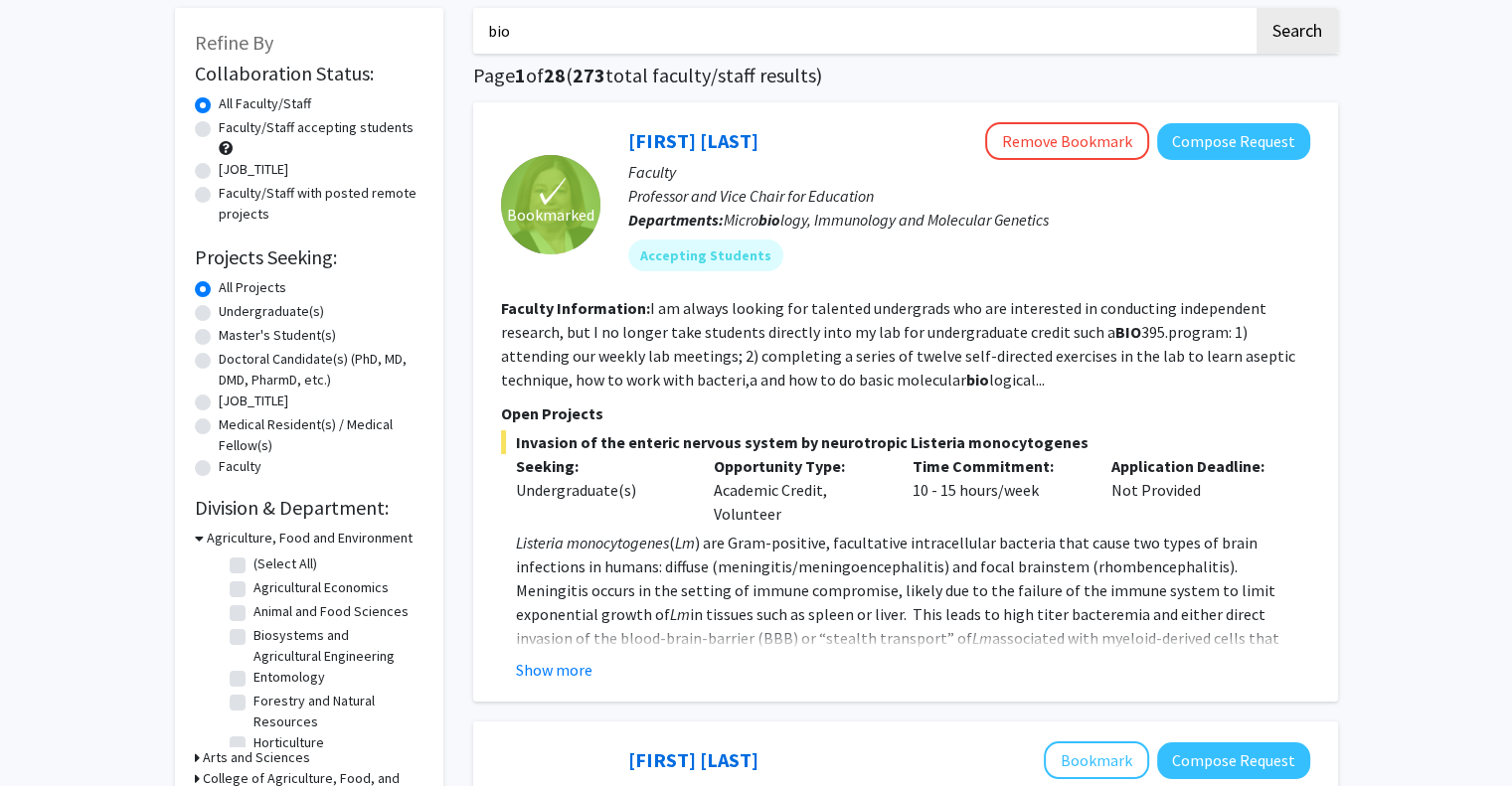 scroll, scrollTop: 82, scrollLeft: 0, axis: vertical 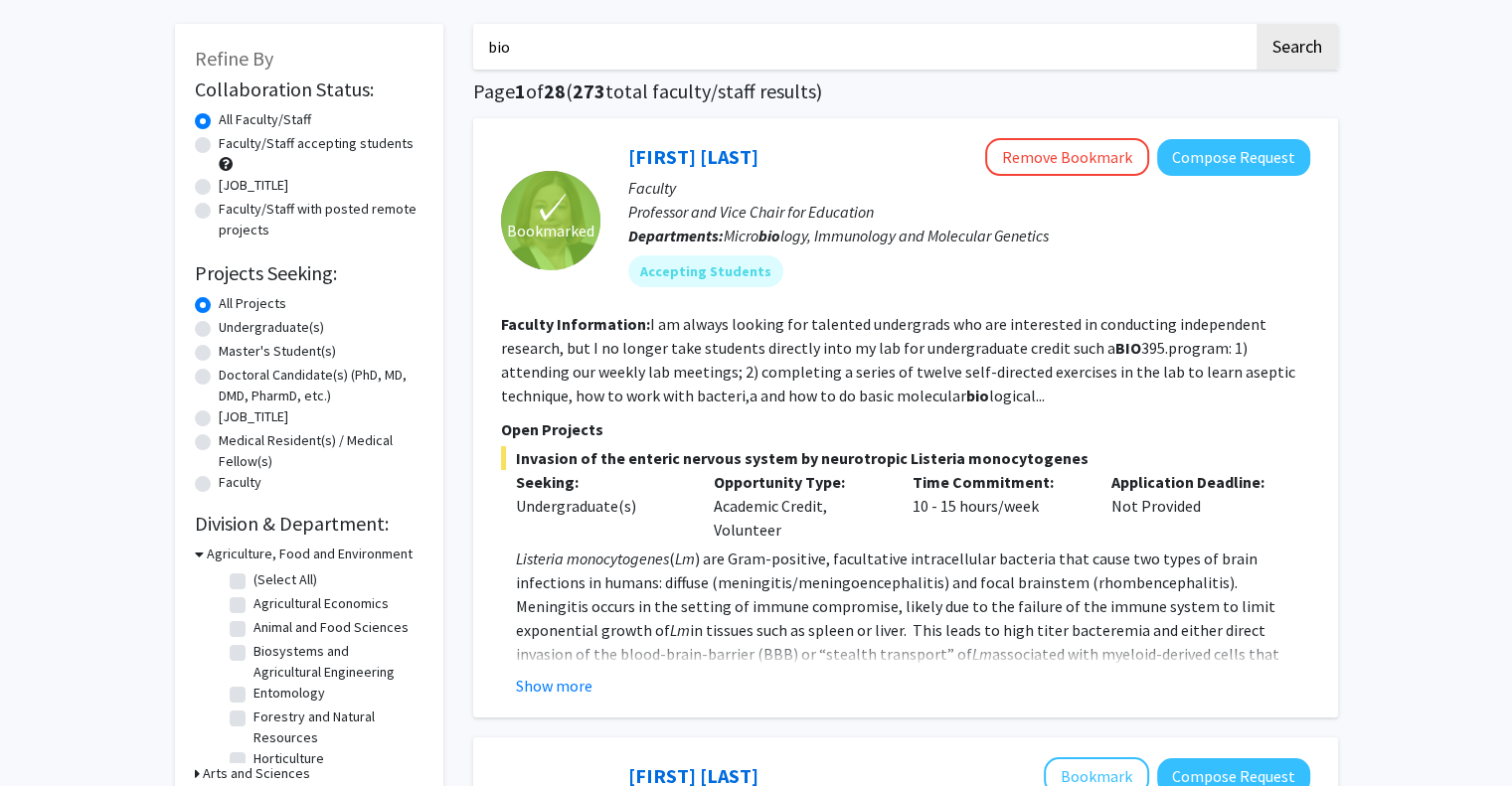 click on "Undergraduate(s)" 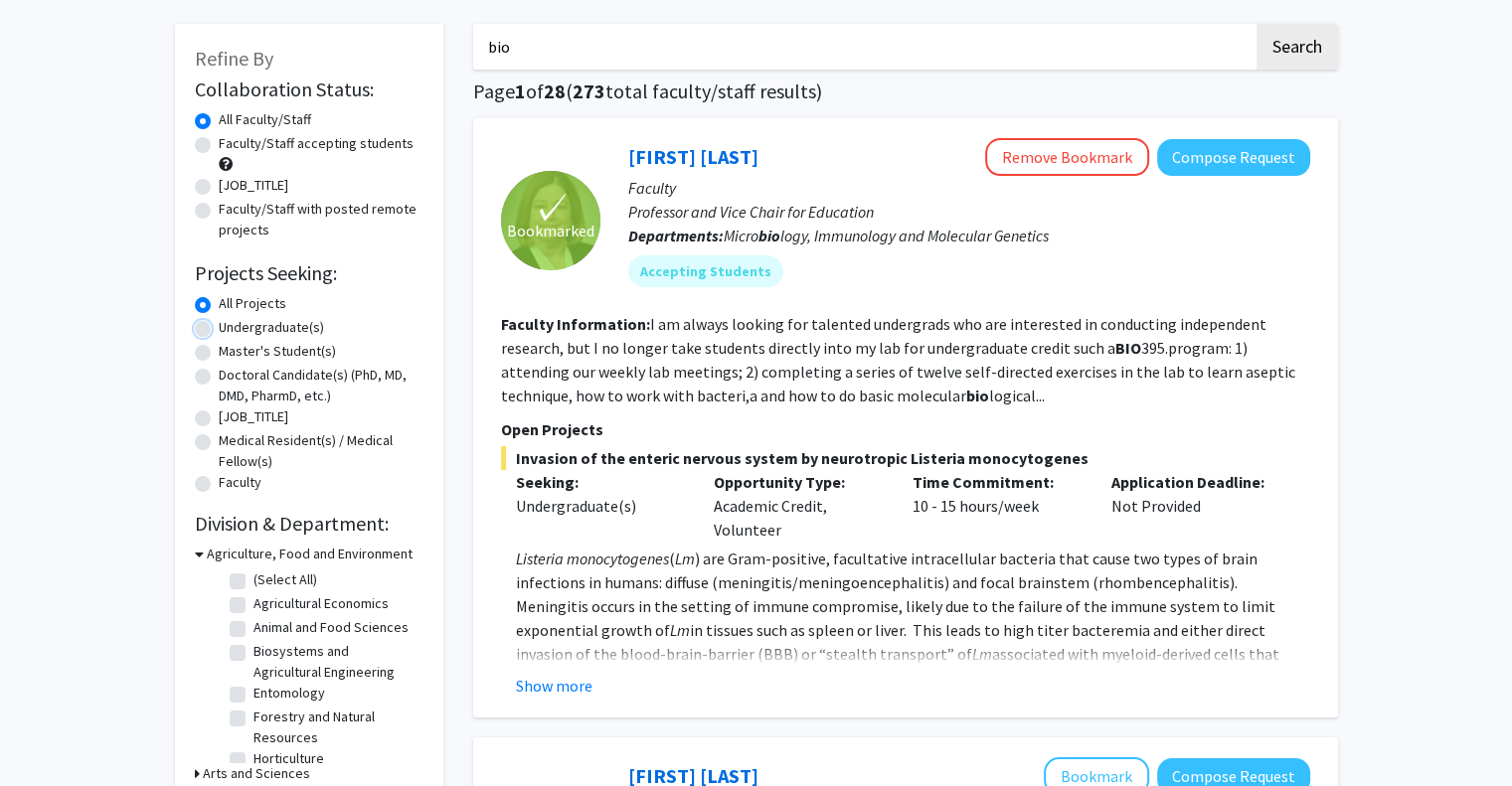 click on "Undergraduate(s)" at bounding box center (225, 323) 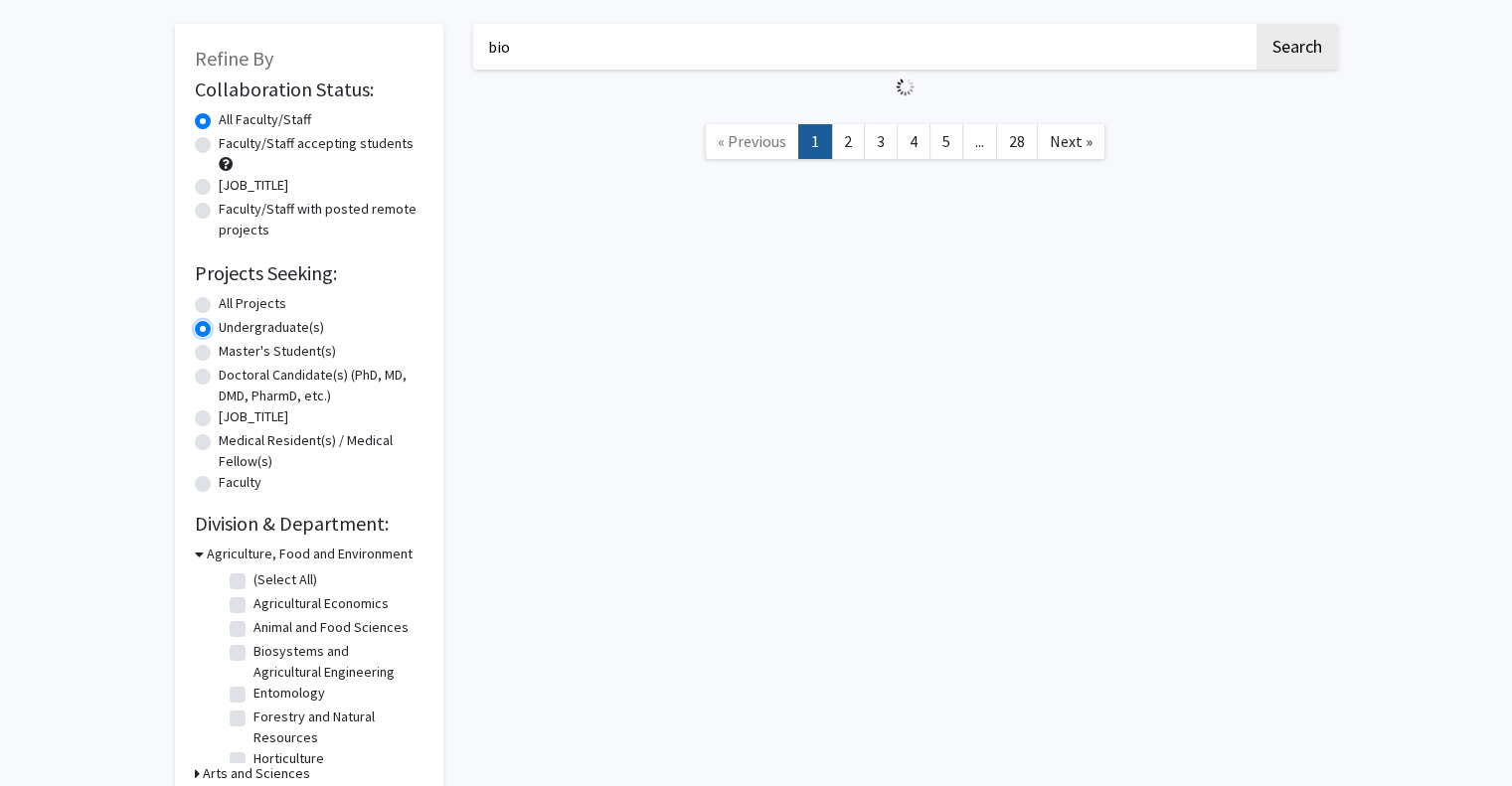 scroll, scrollTop: 0, scrollLeft: 0, axis: both 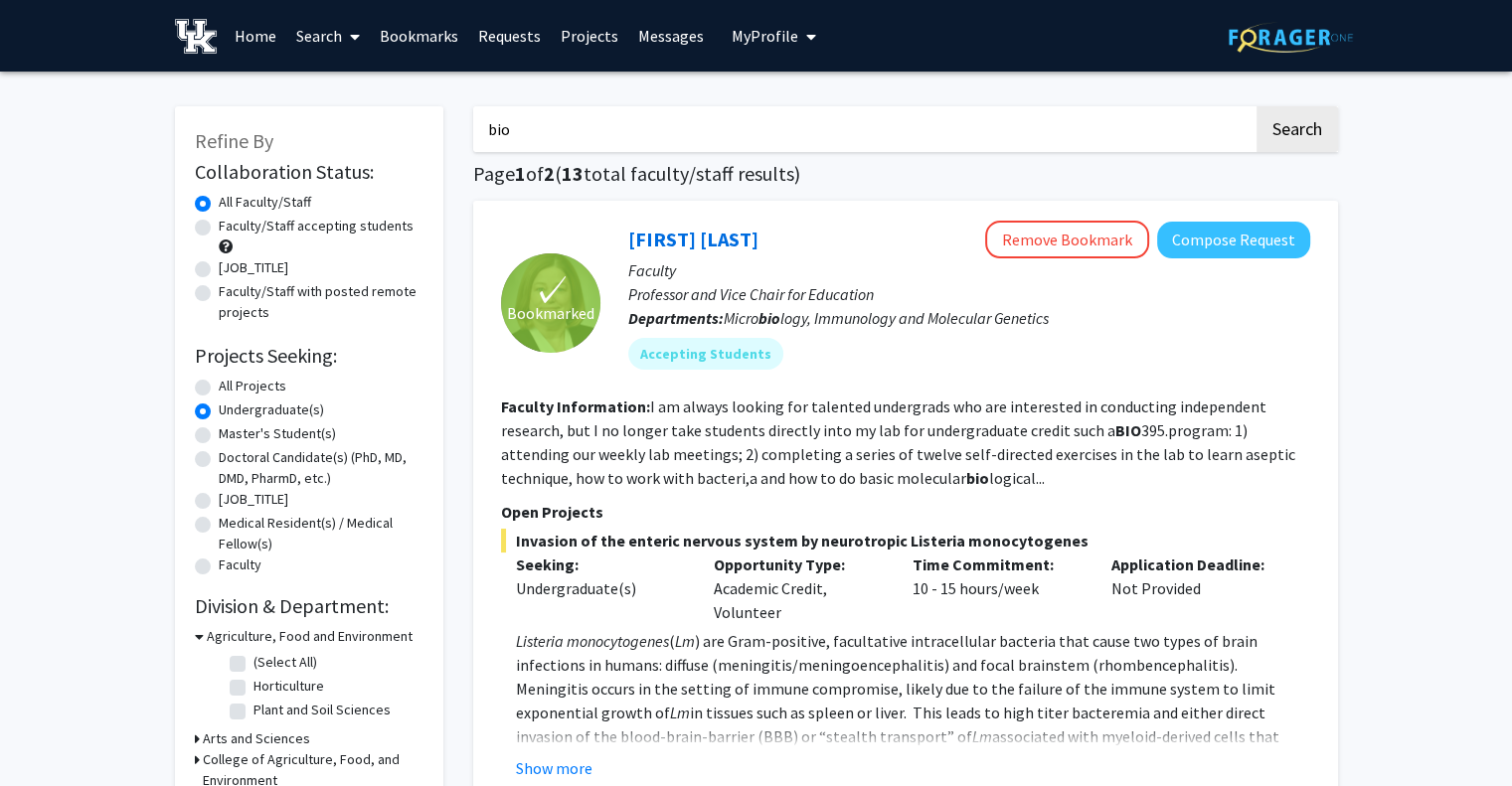 click on "All Projects" 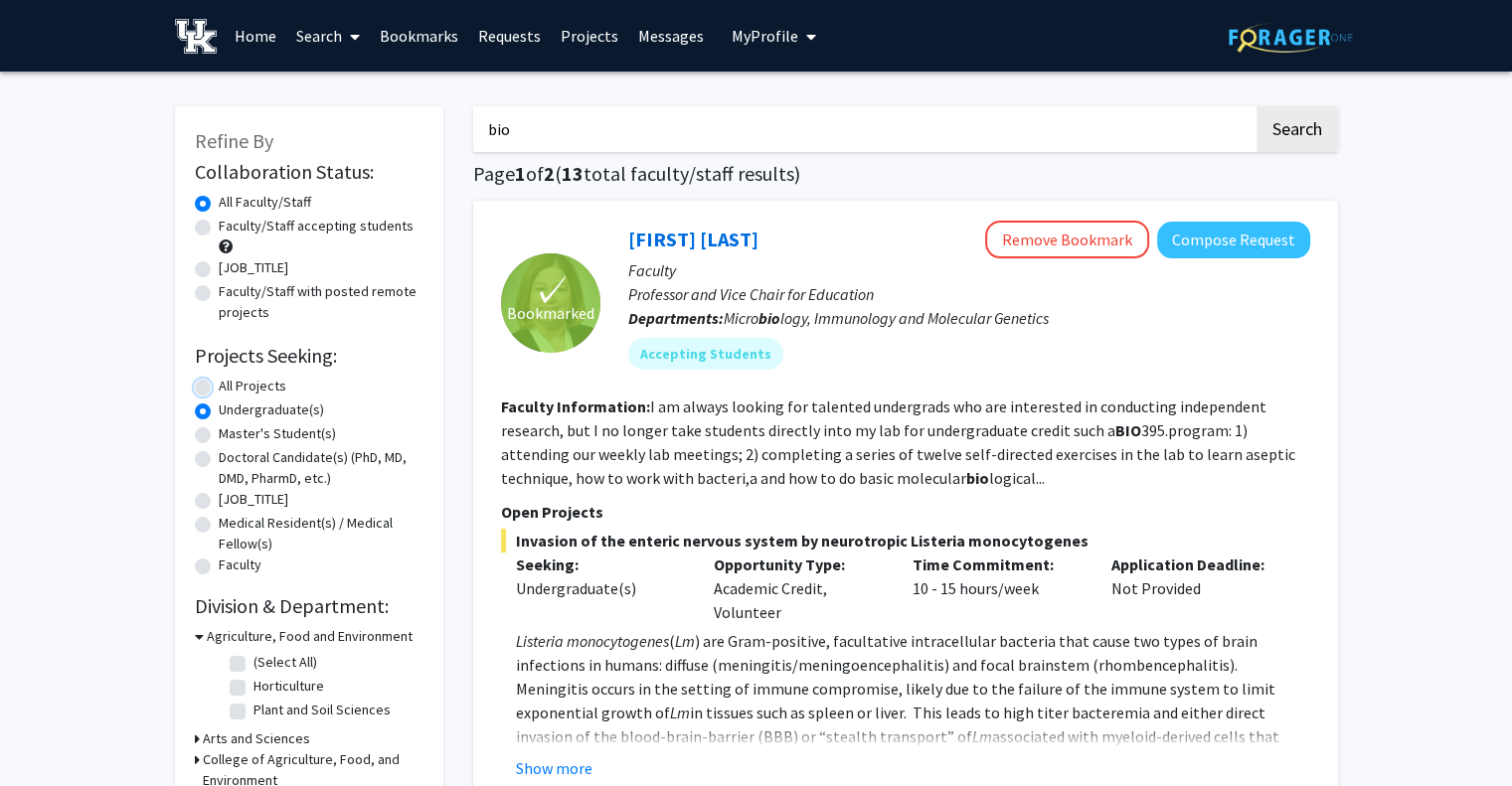 click on "All Projects" at bounding box center [225, 382] 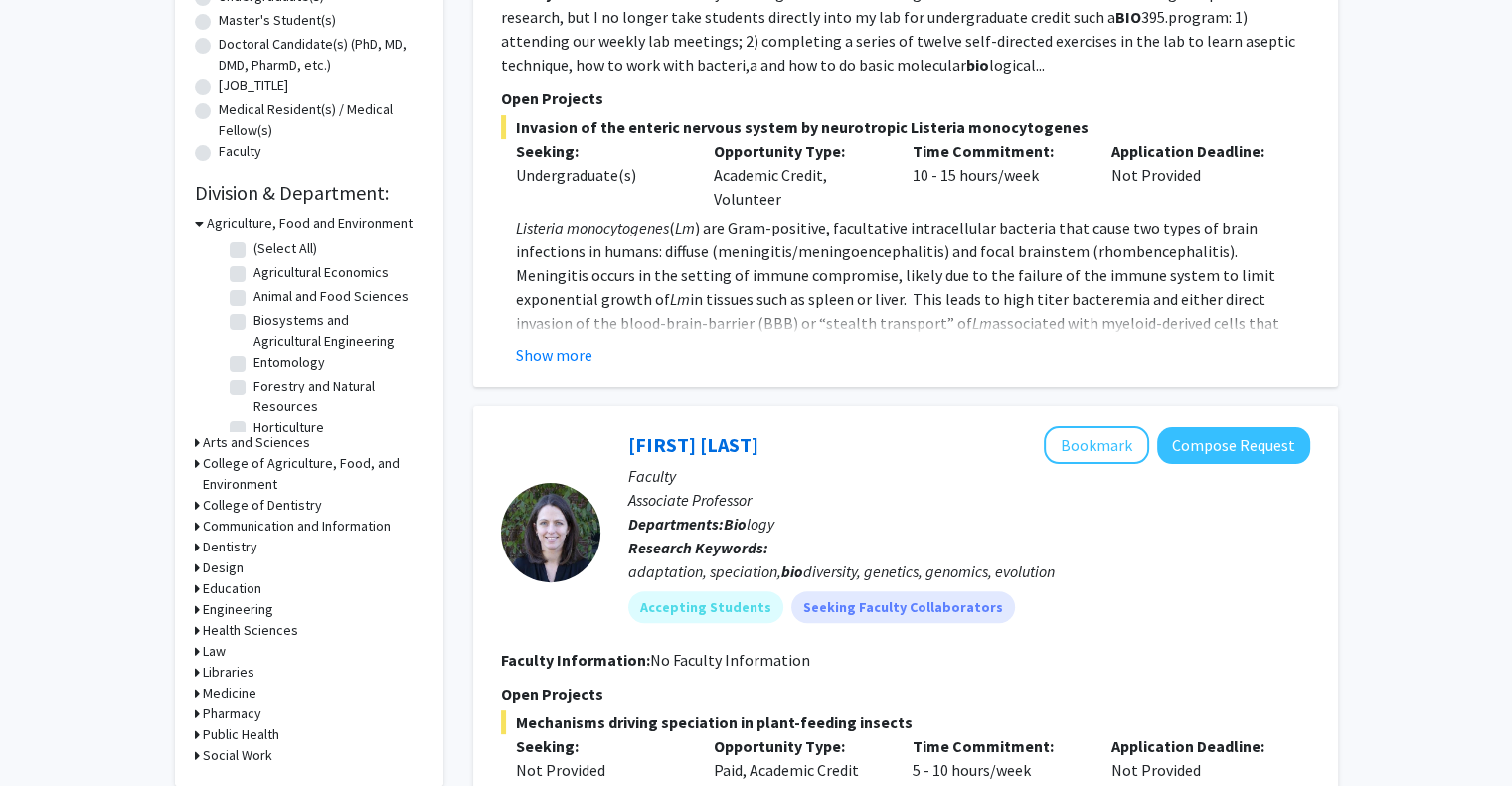 scroll, scrollTop: 413, scrollLeft: 0, axis: vertical 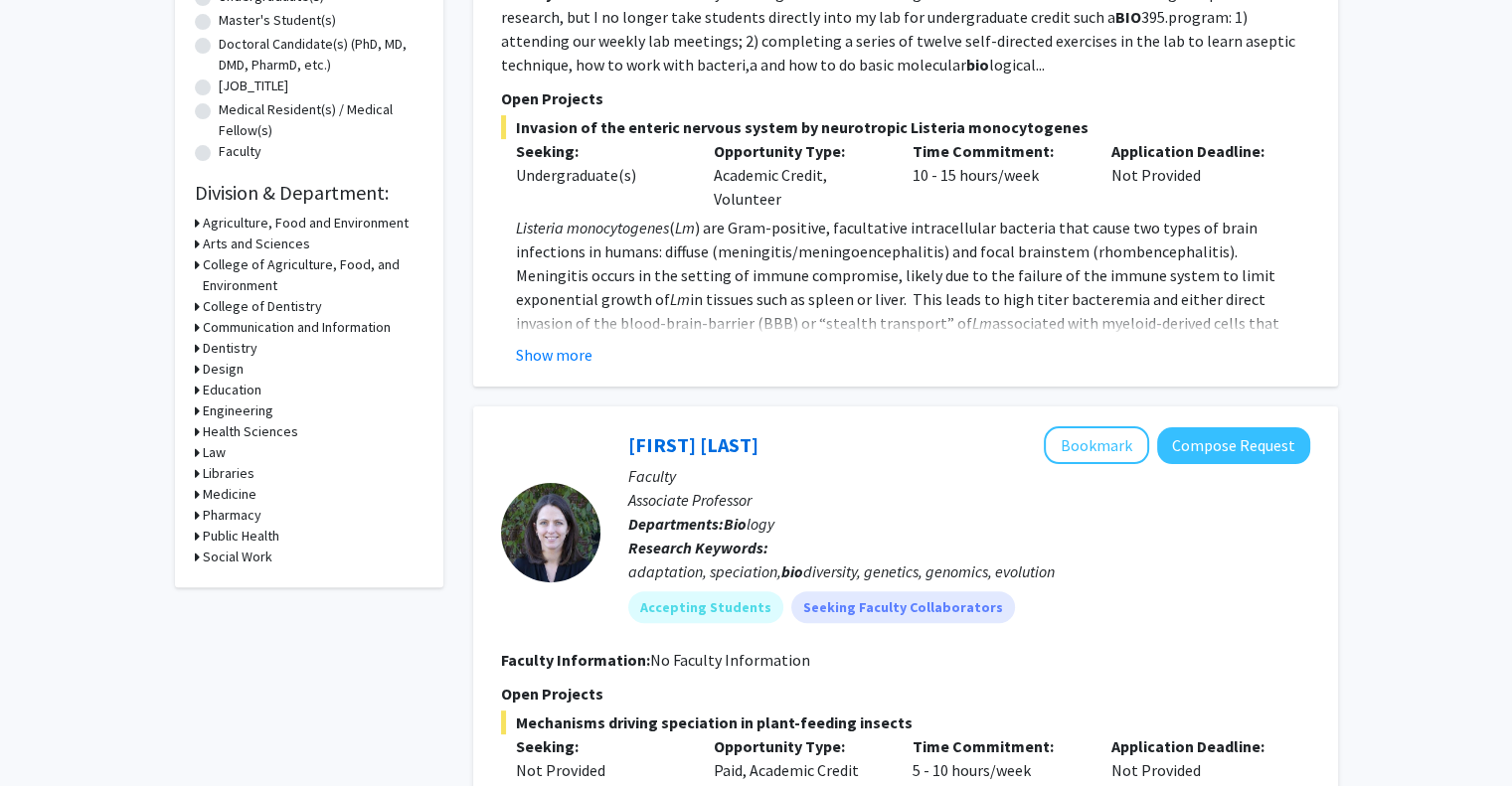 click on "Medicine" at bounding box center [230, 494] 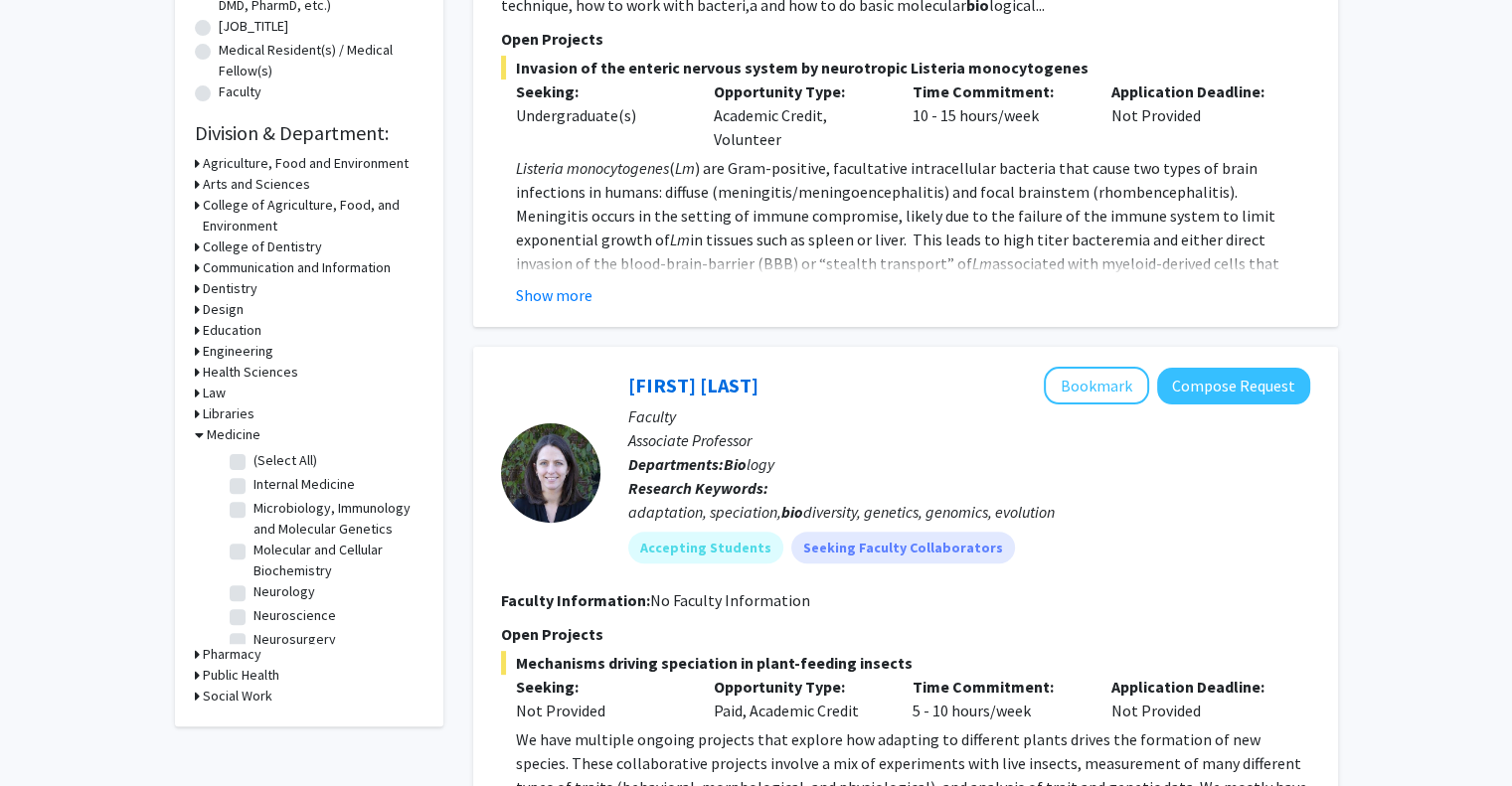 scroll, scrollTop: 477, scrollLeft: 0, axis: vertical 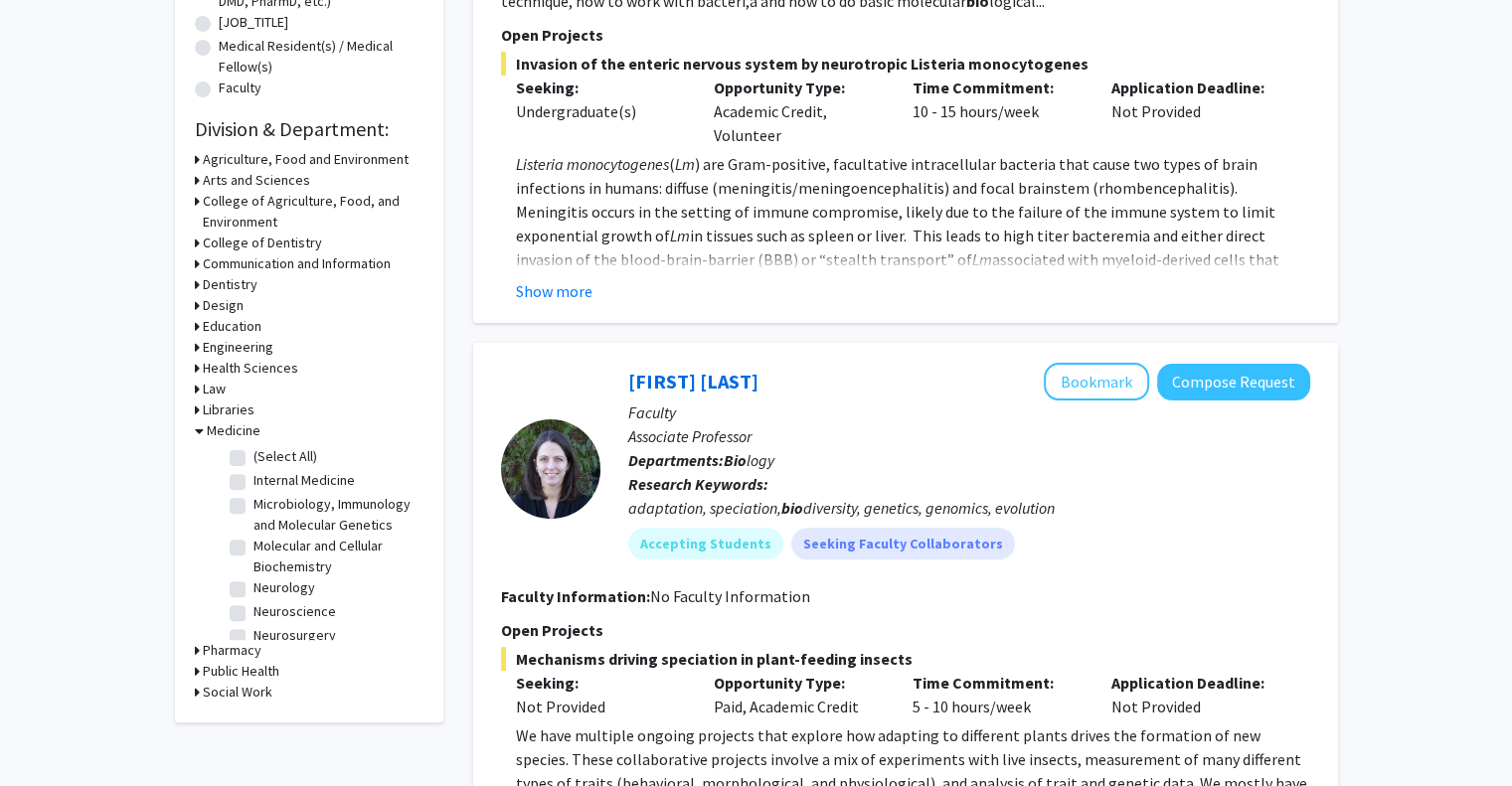 click on "(Select All)" 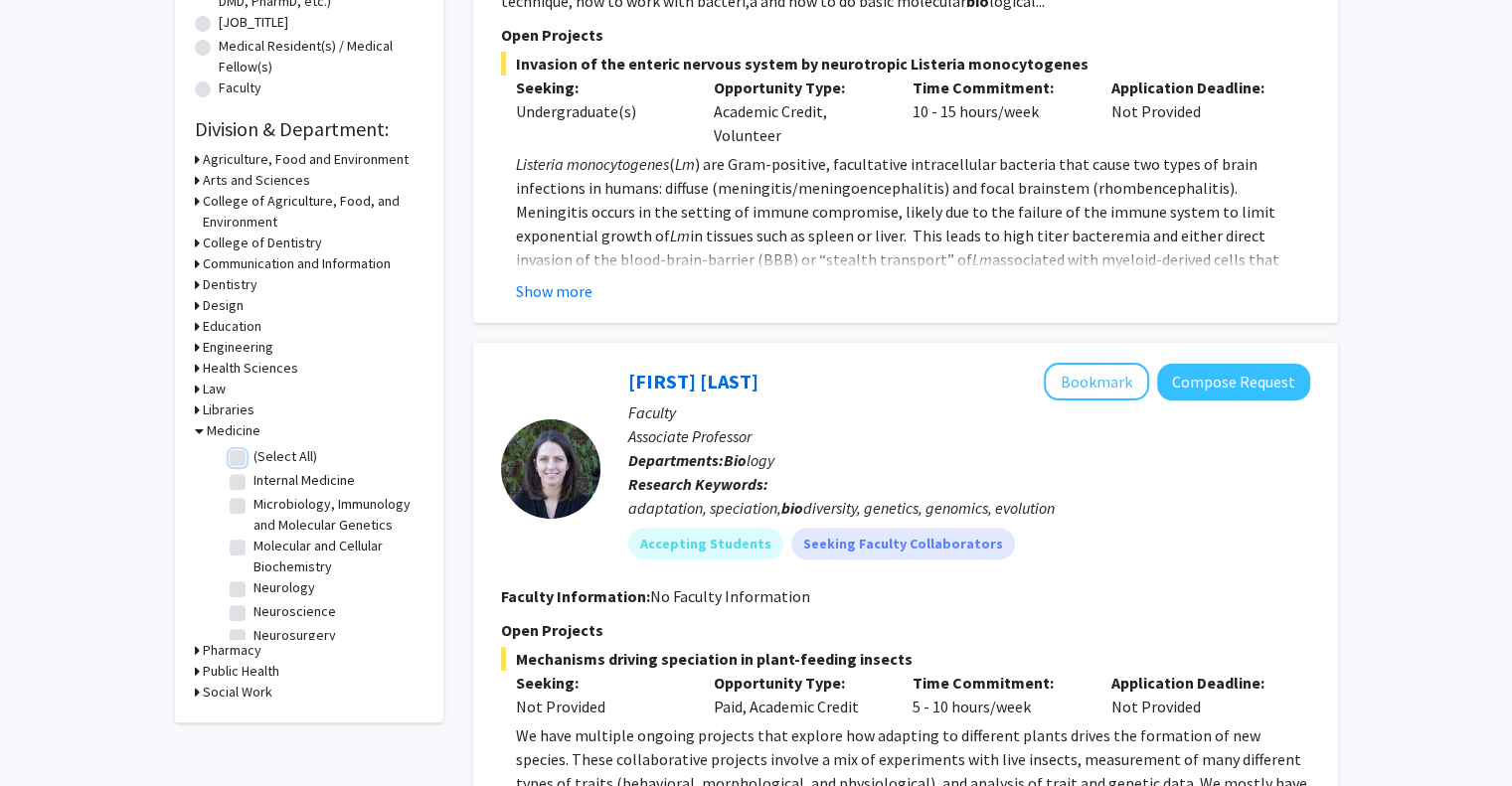 click on "(Select All)" at bounding box center (259, 452) 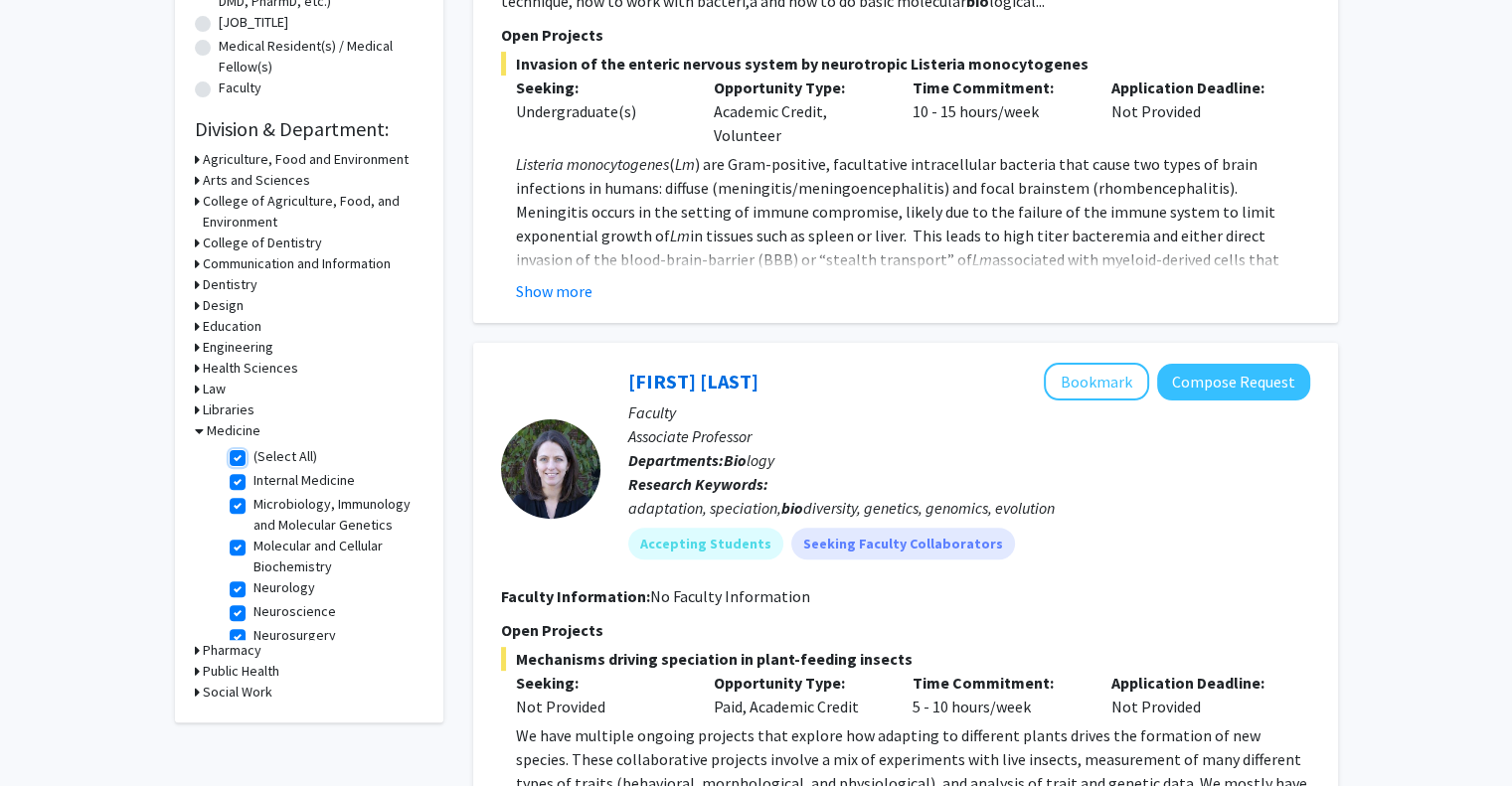 checkbox on "true" 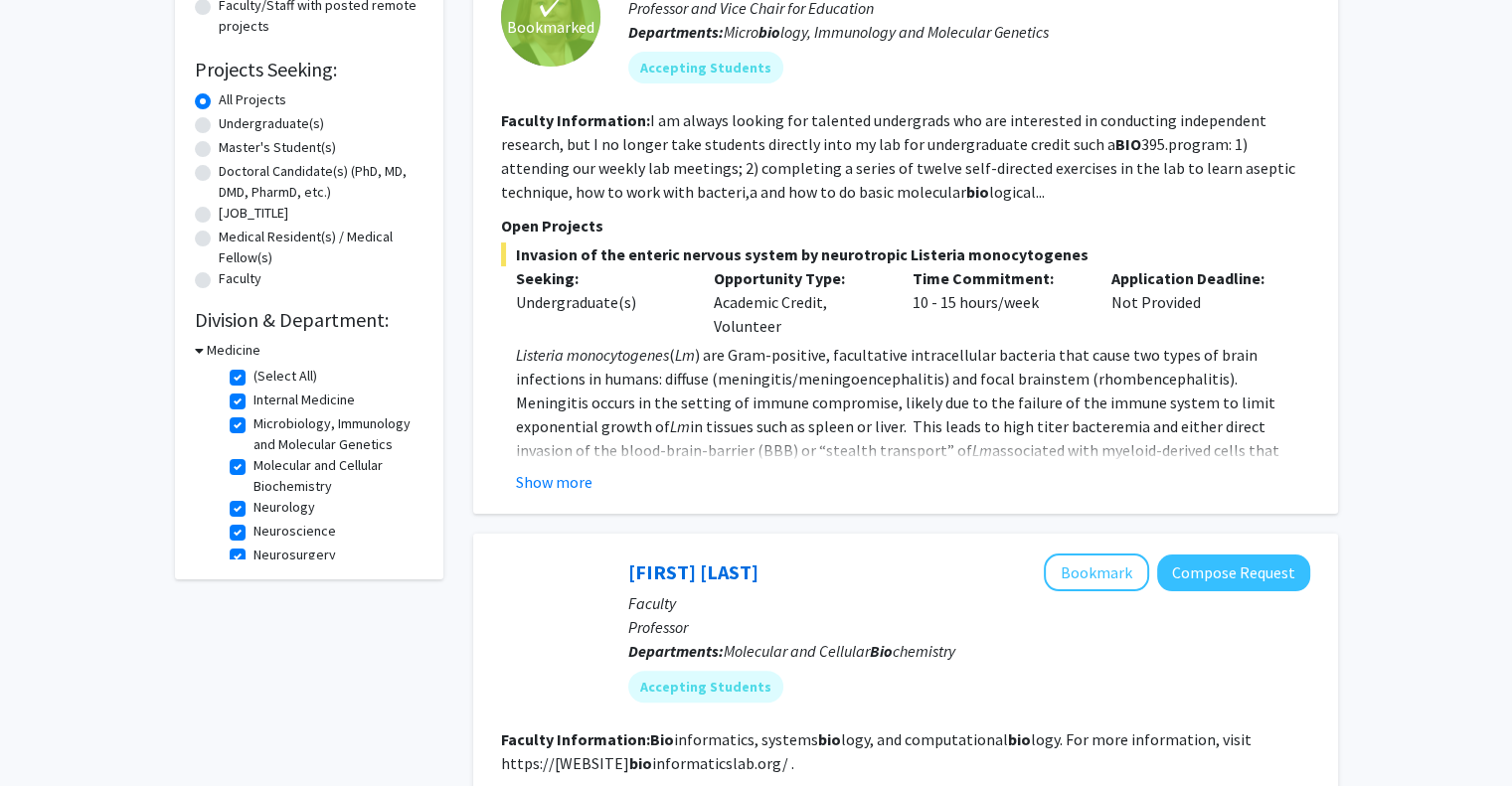 scroll, scrollTop: 292, scrollLeft: 0, axis: vertical 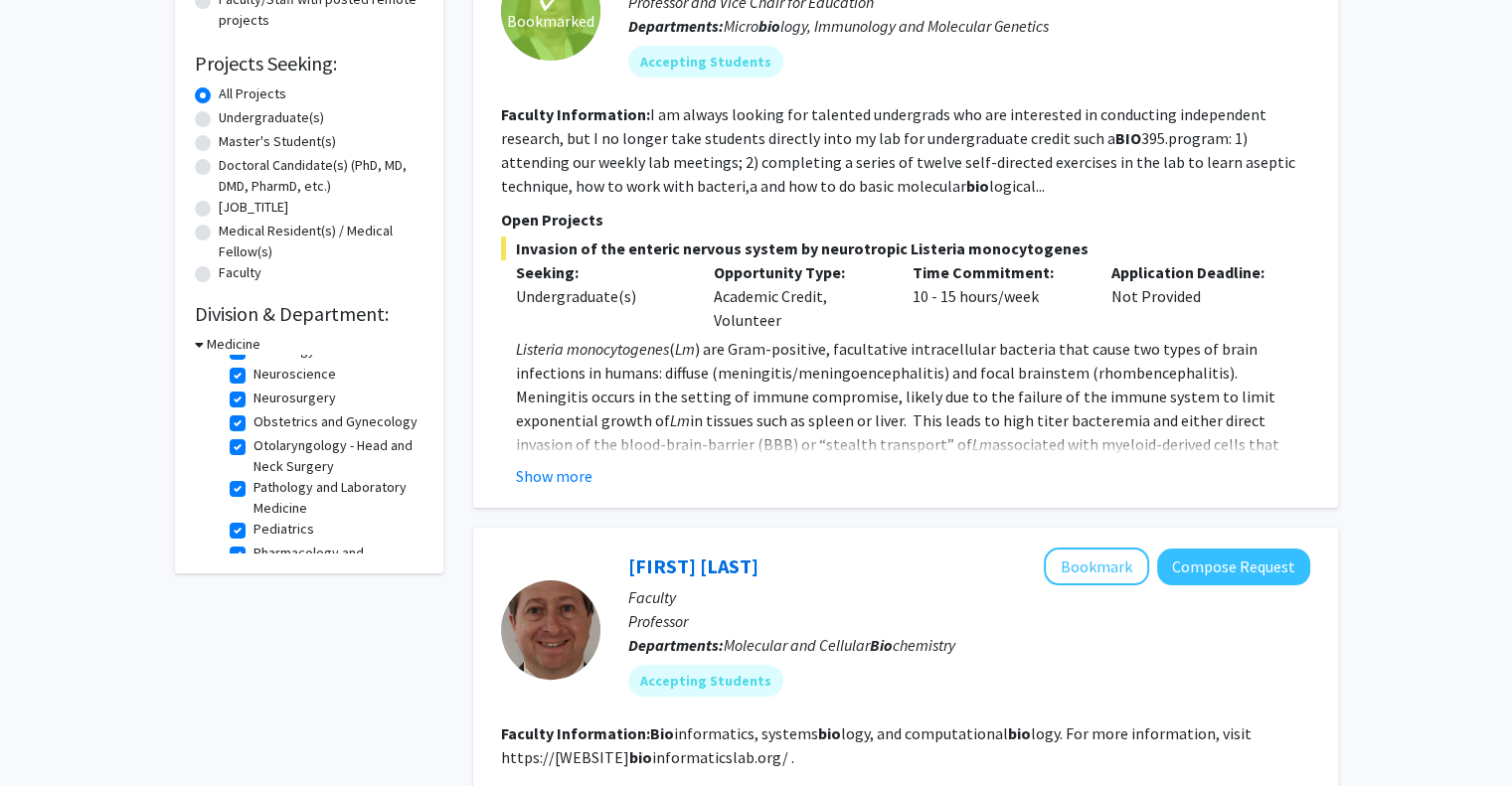 click on "Obstetrics and Gynecology" 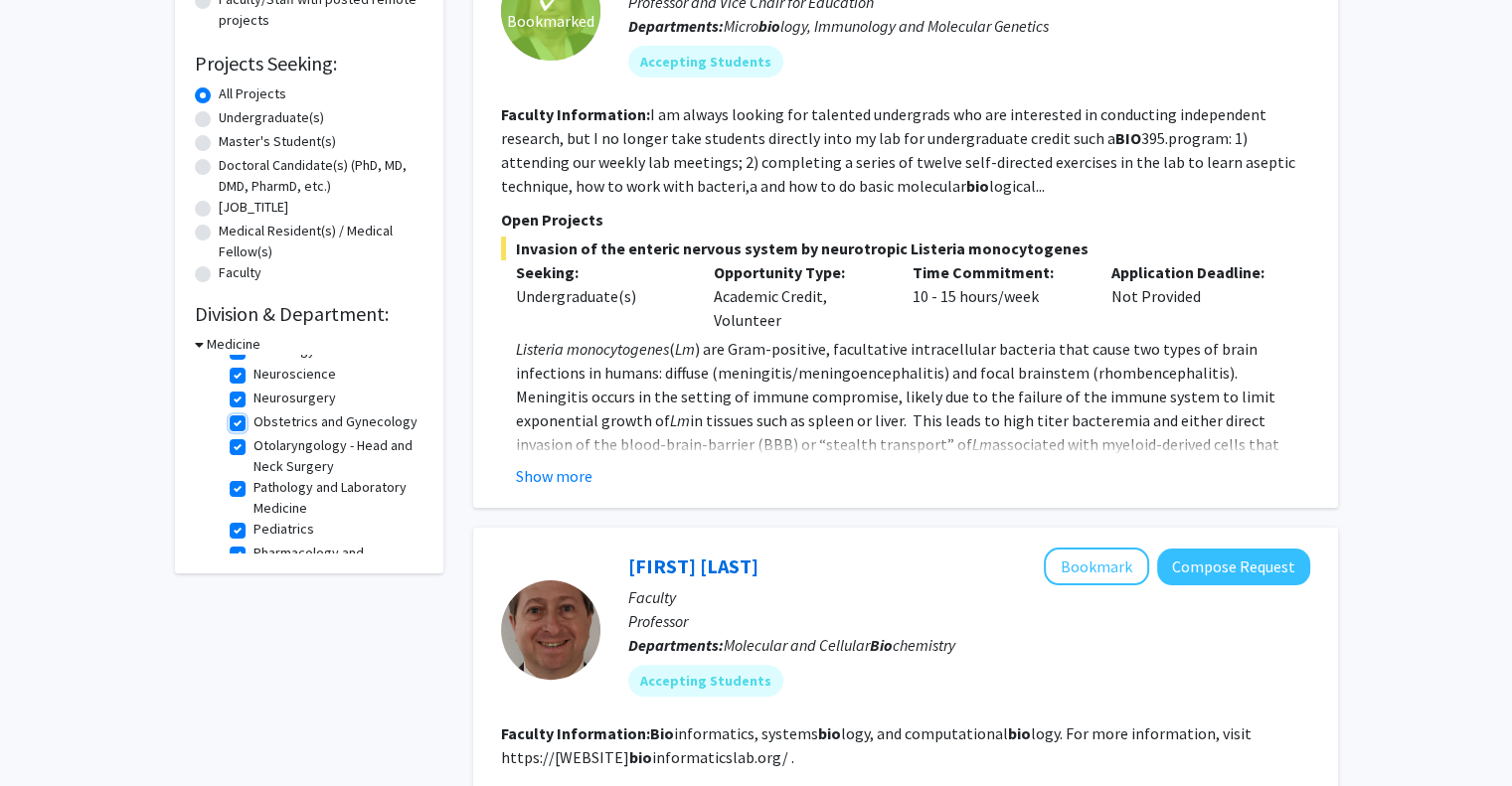 click on "Obstetrics and Gynecology" at bounding box center [259, 417] 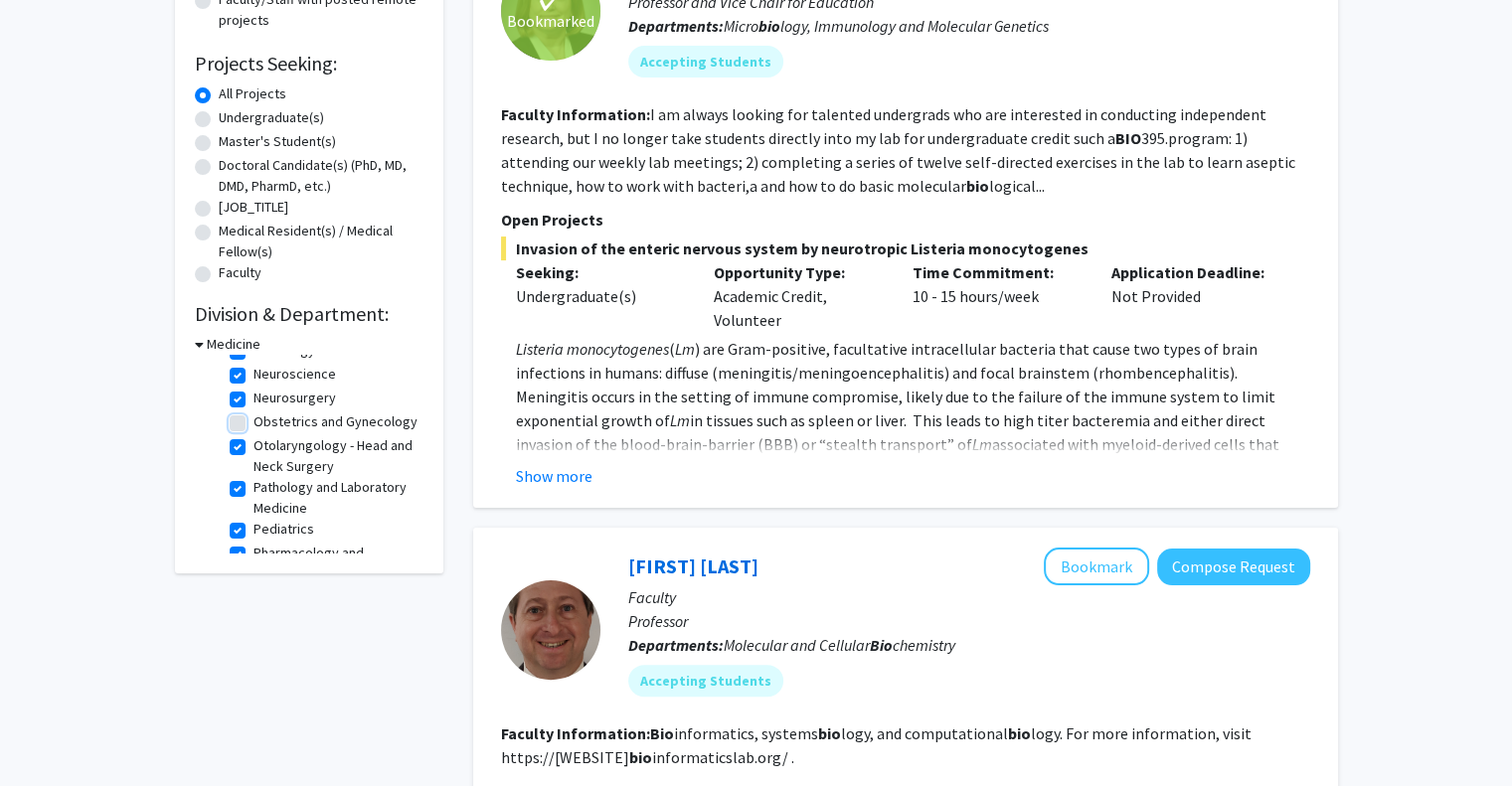 checkbox on "true" 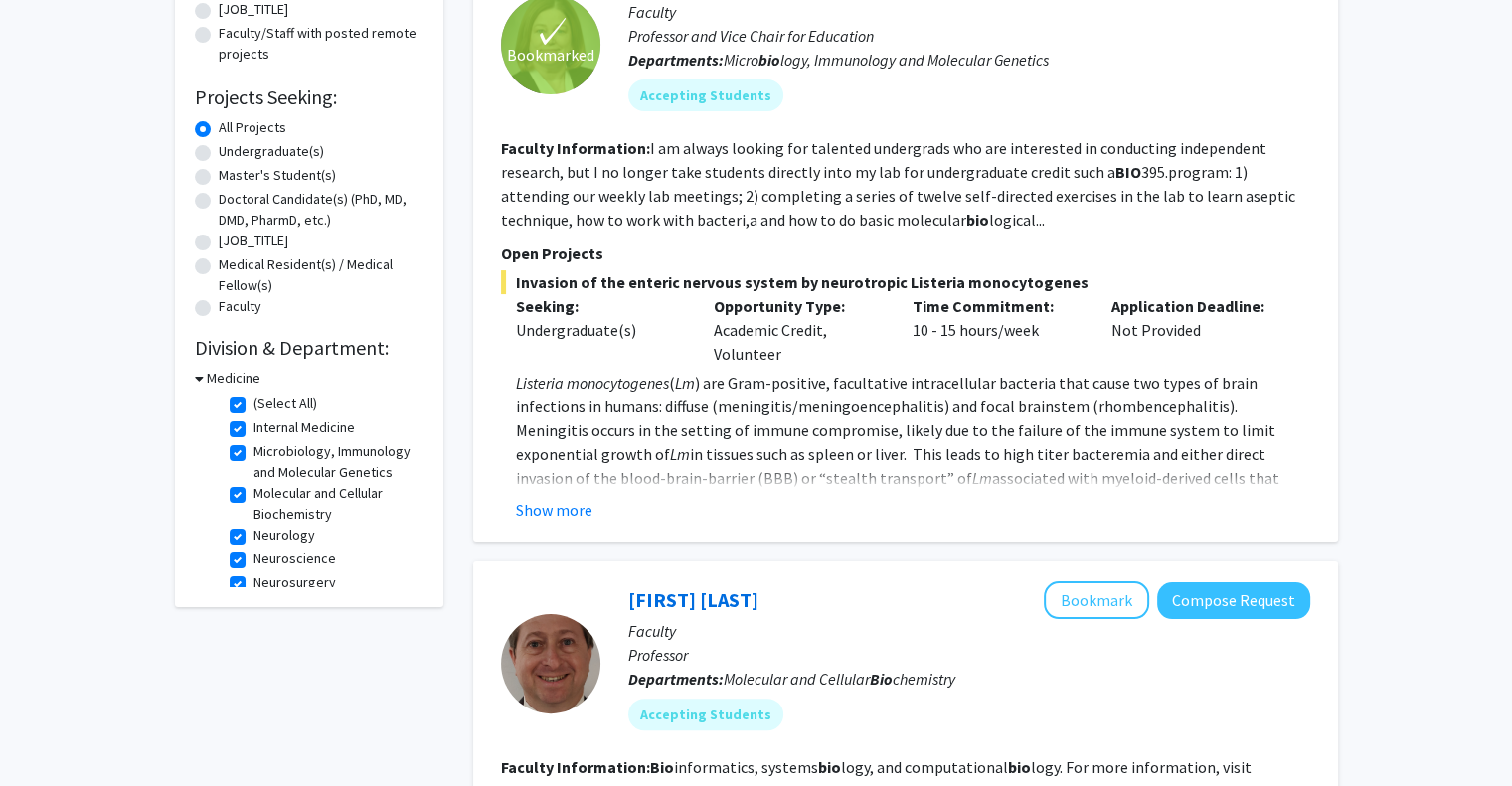 scroll, scrollTop: 258, scrollLeft: 0, axis: vertical 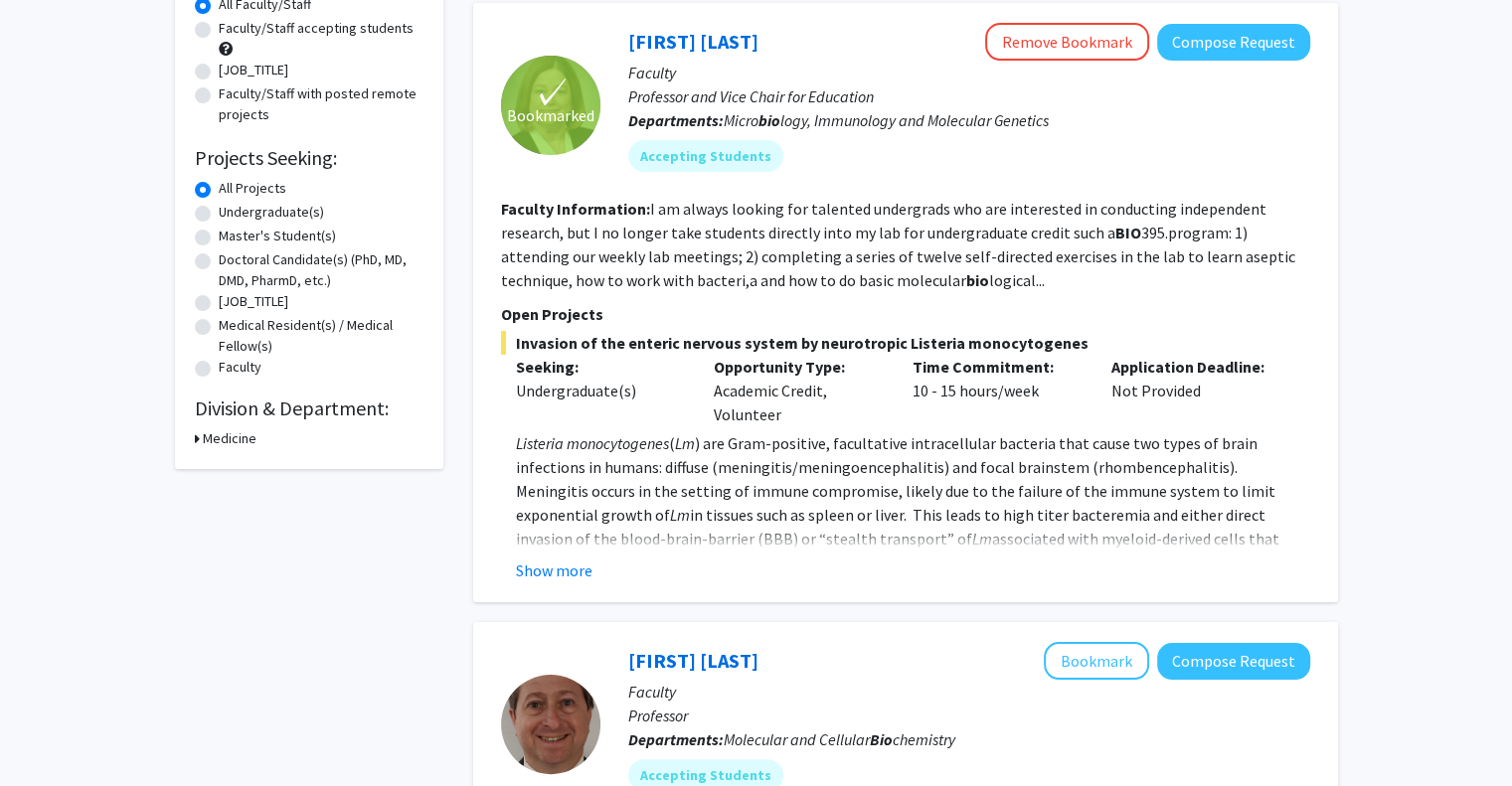 click on "Medicine" at bounding box center (230, 438) 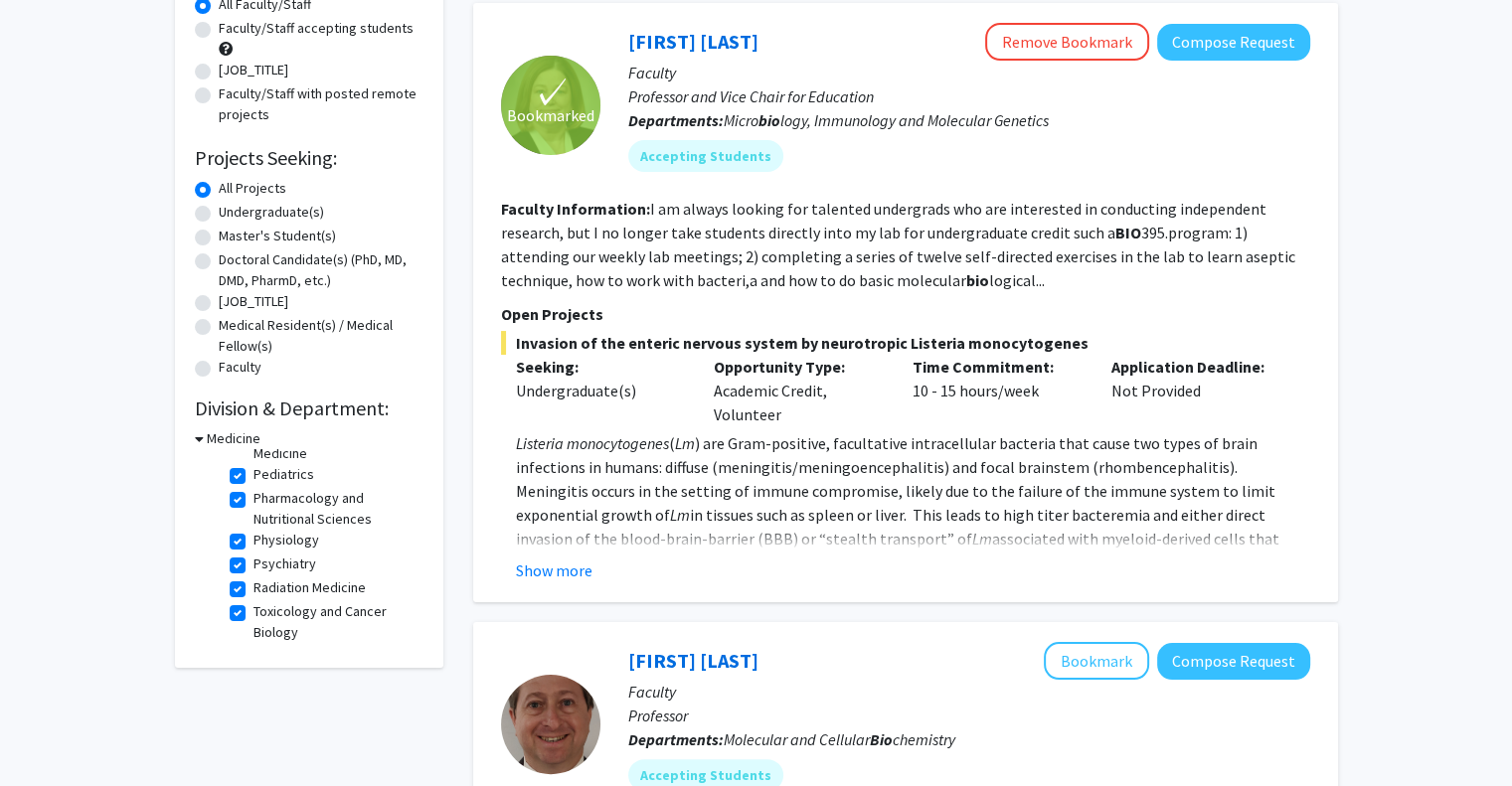 scroll, scrollTop: 0, scrollLeft: 0, axis: both 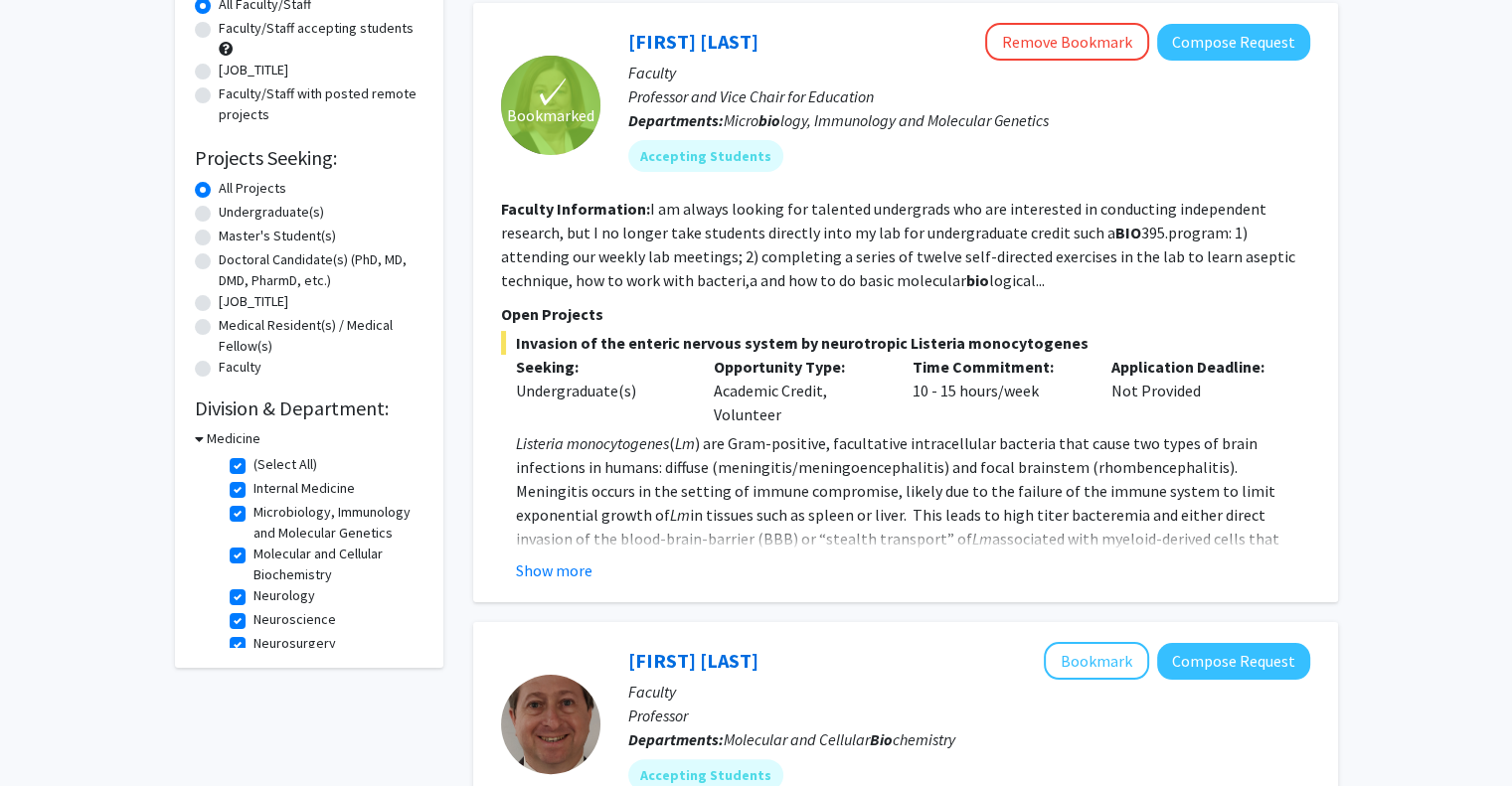 click on "Medicine" at bounding box center [234, 438] 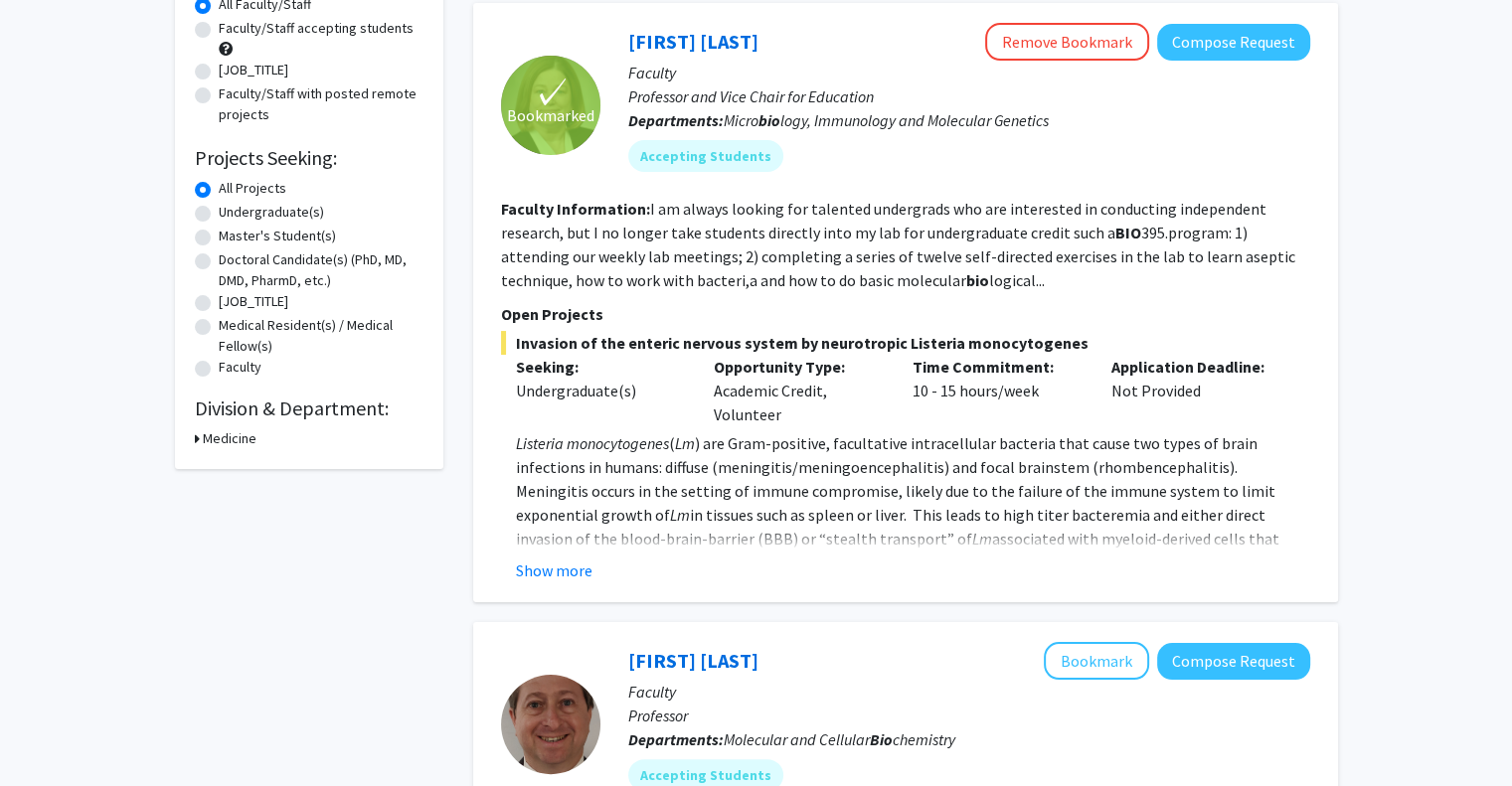 scroll, scrollTop: 0, scrollLeft: 0, axis: both 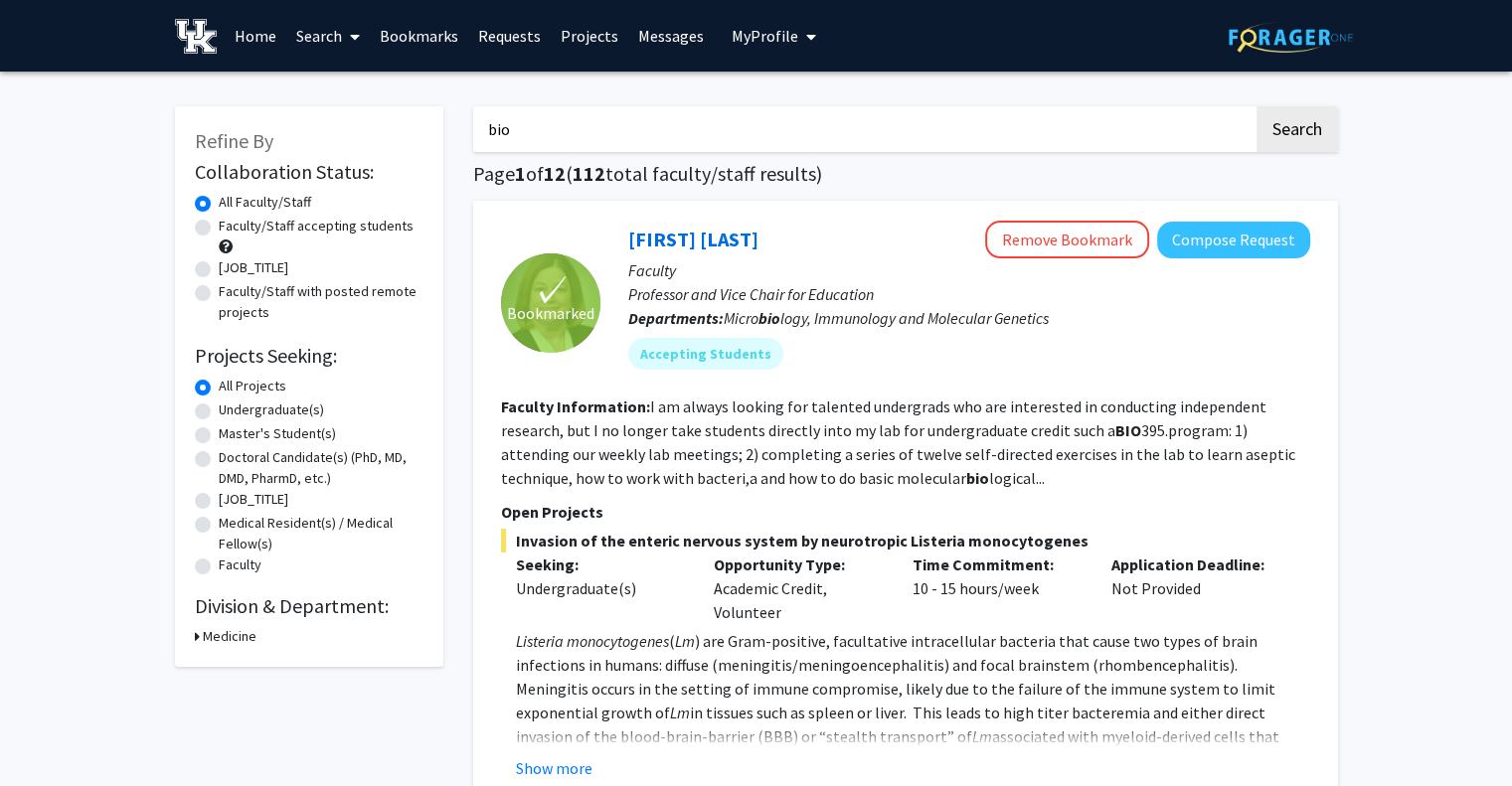 click on "Medicine" at bounding box center [230, 636] 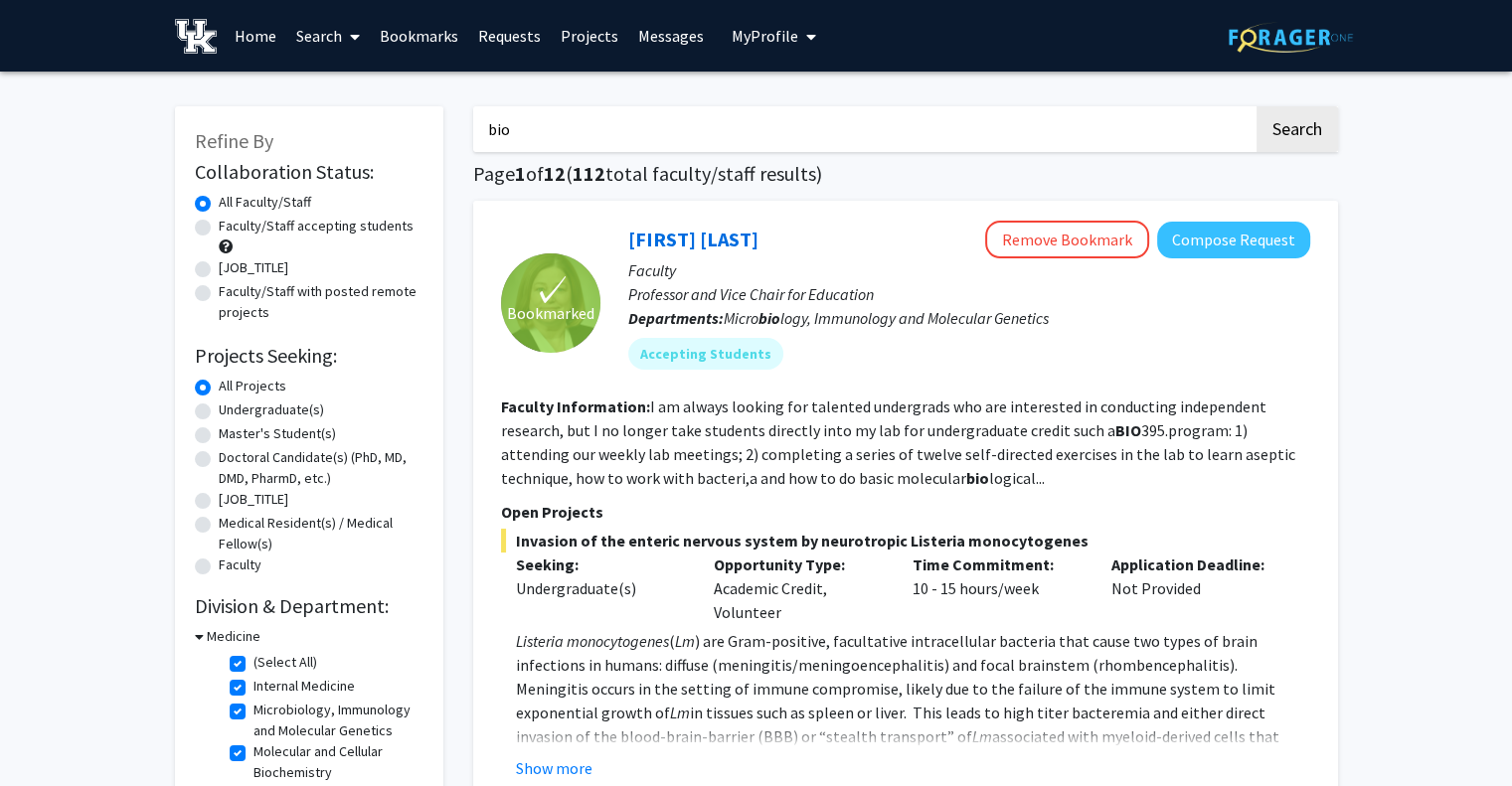 click on "(Select All)" 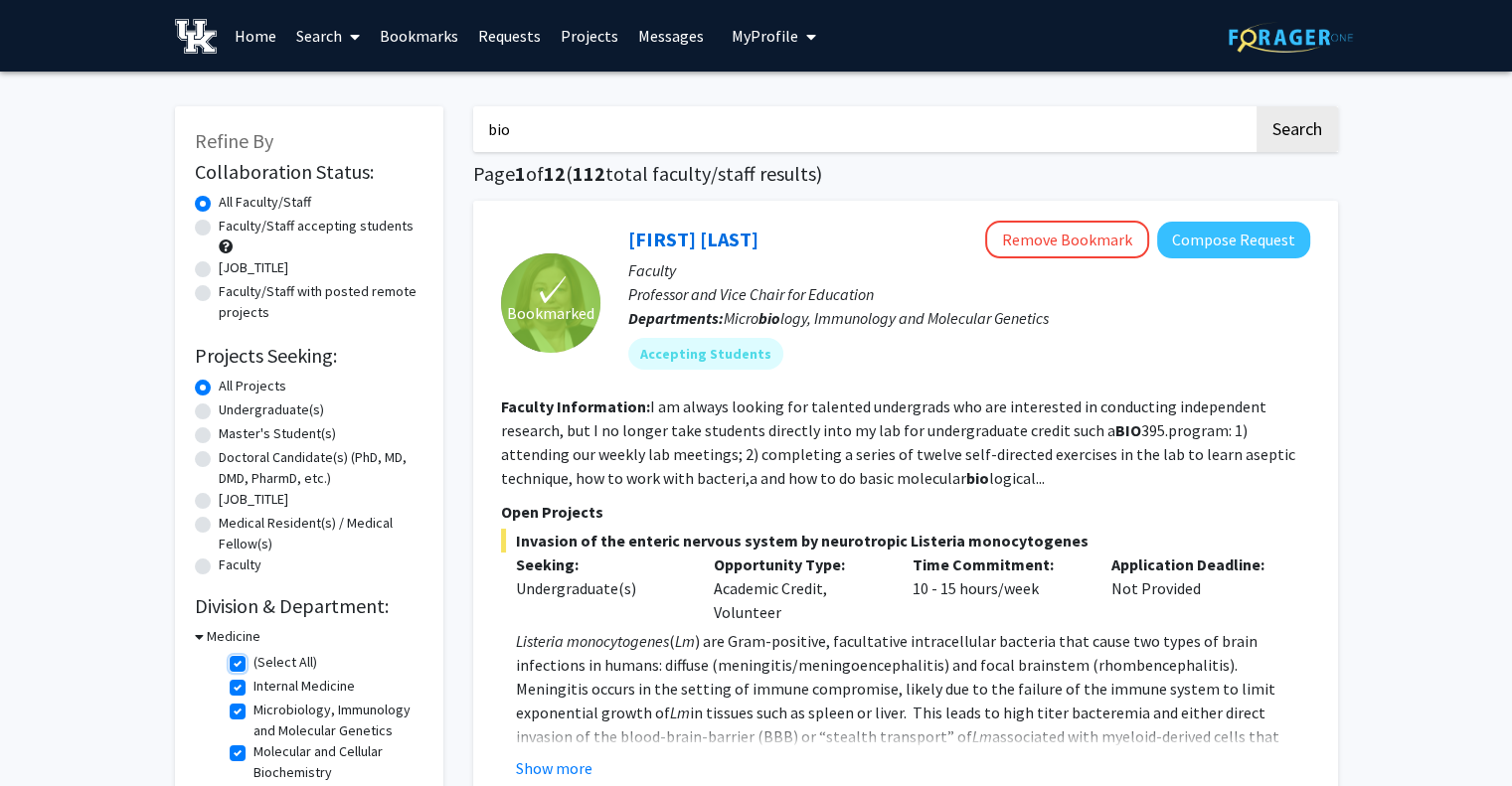 click on "(Select All)" at bounding box center (259, 658) 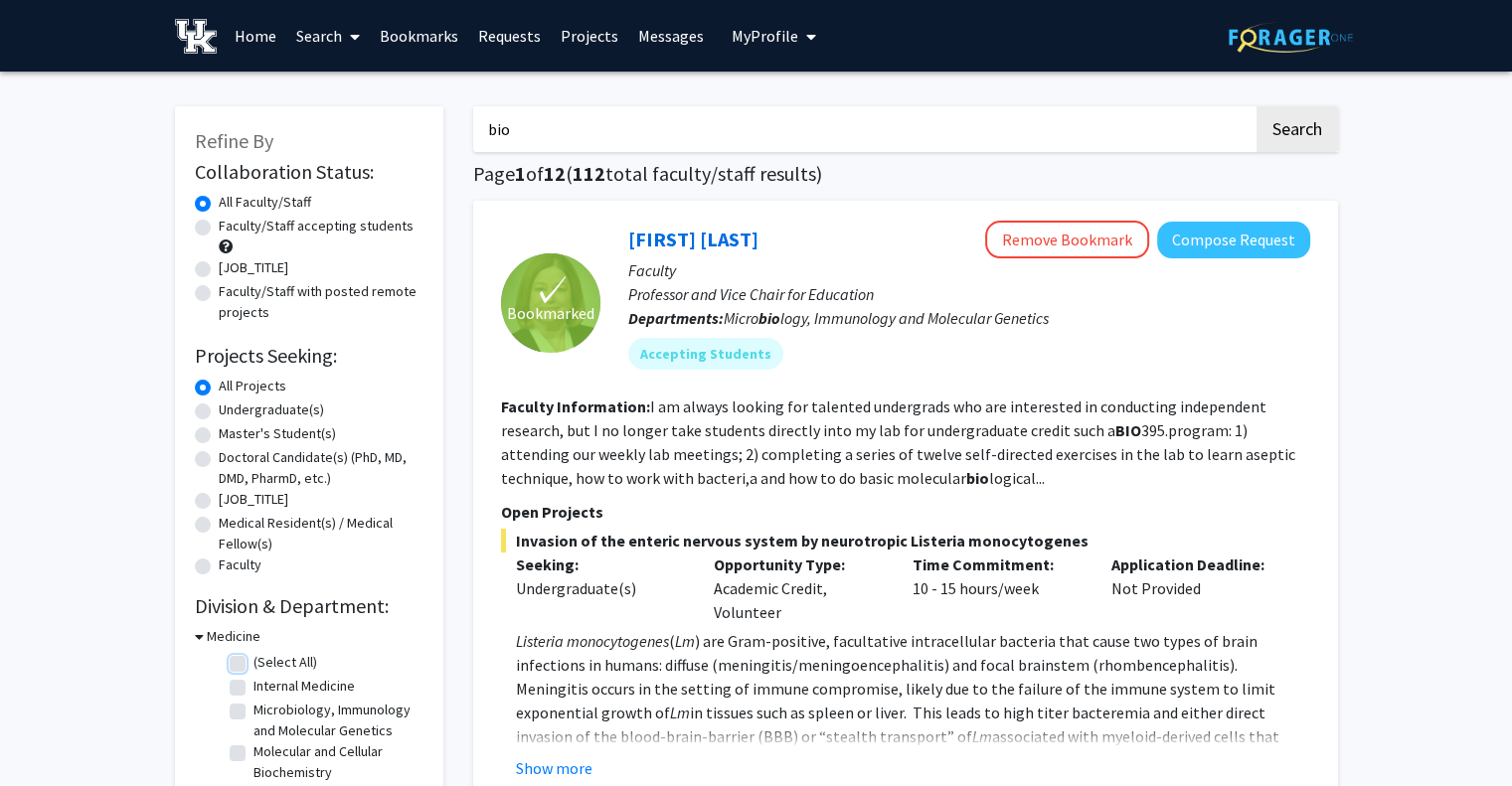 checkbox on "false" 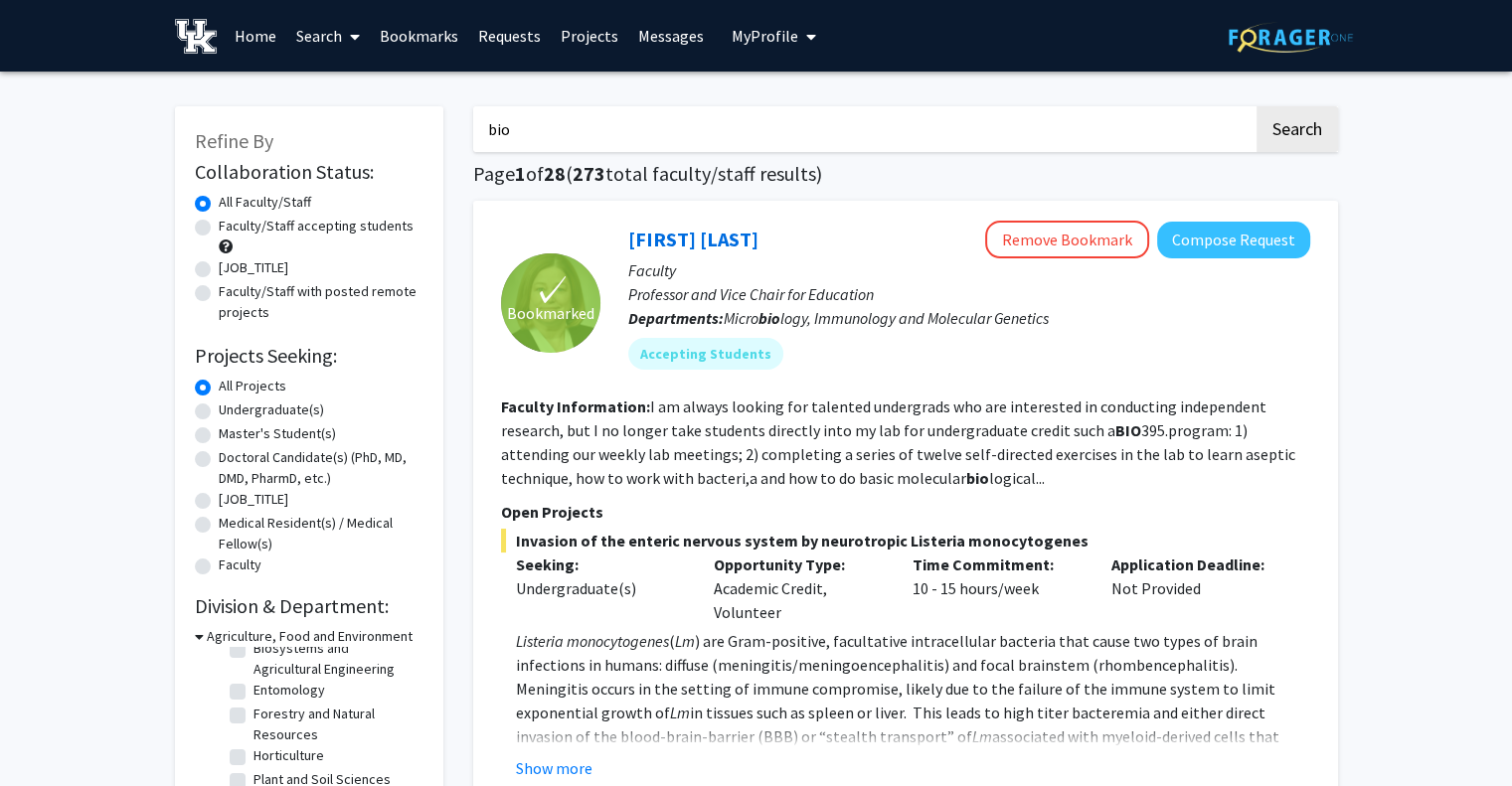 scroll, scrollTop: 102, scrollLeft: 0, axis: vertical 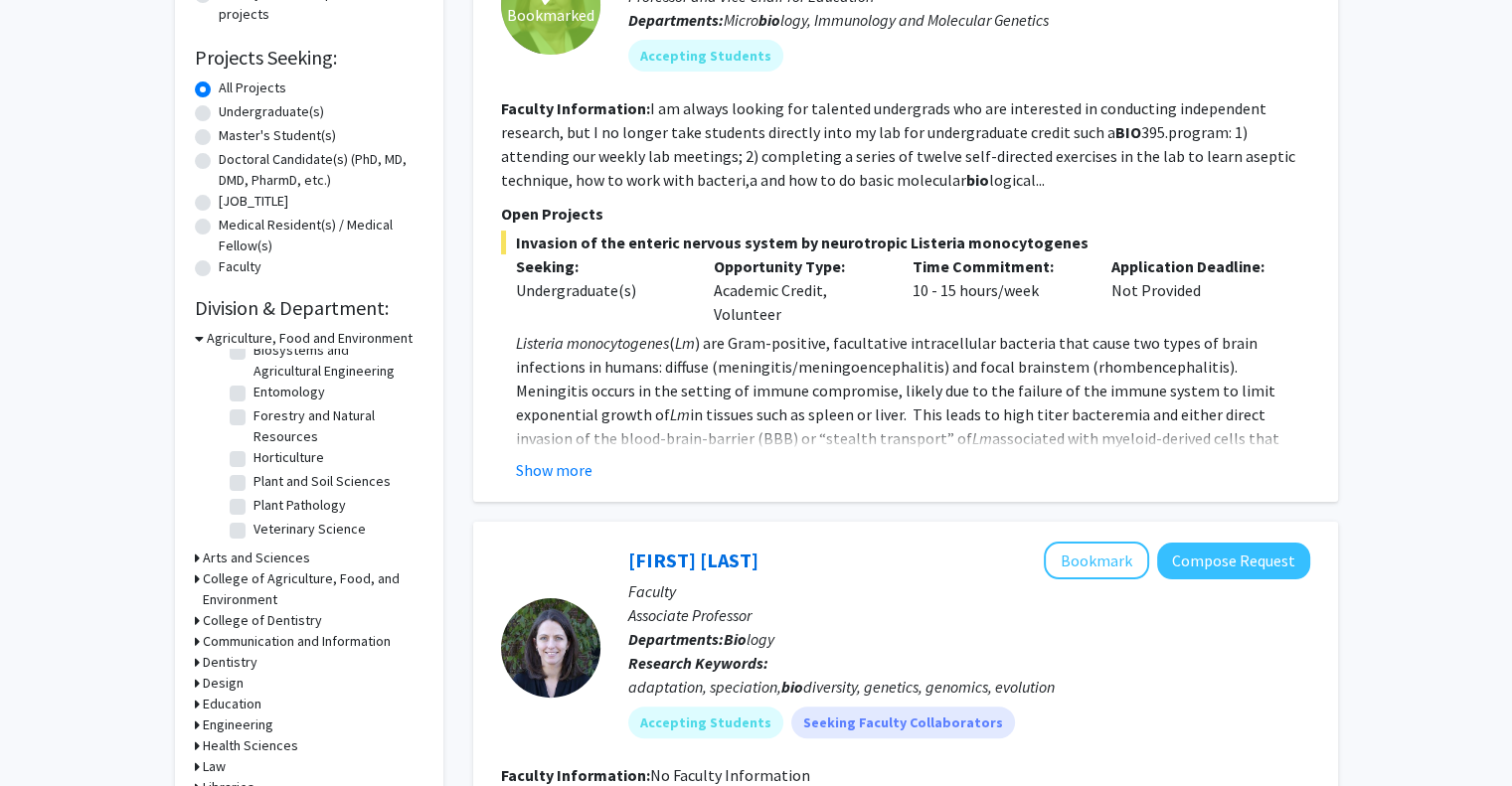 click 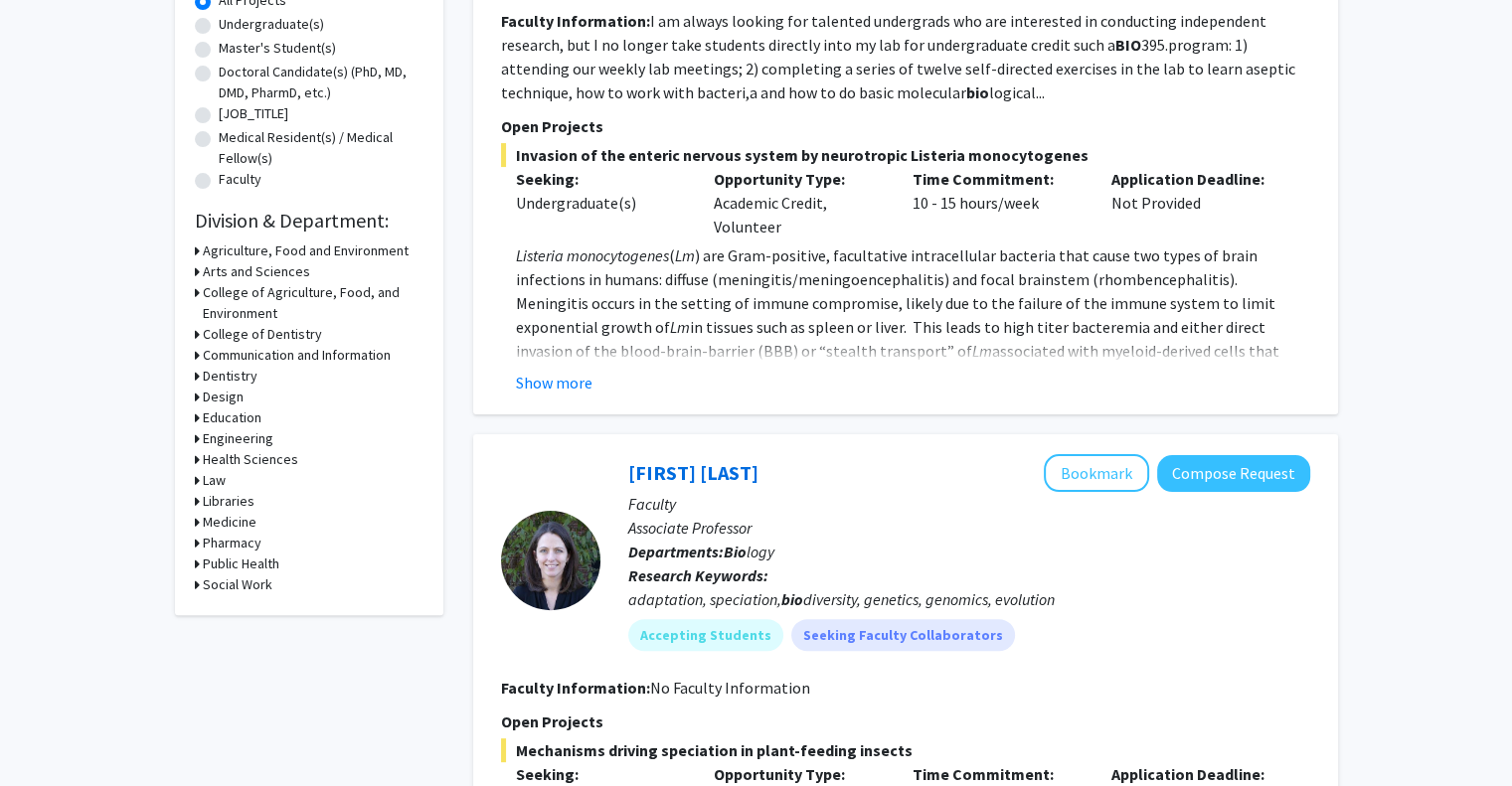 scroll, scrollTop: 390, scrollLeft: 0, axis: vertical 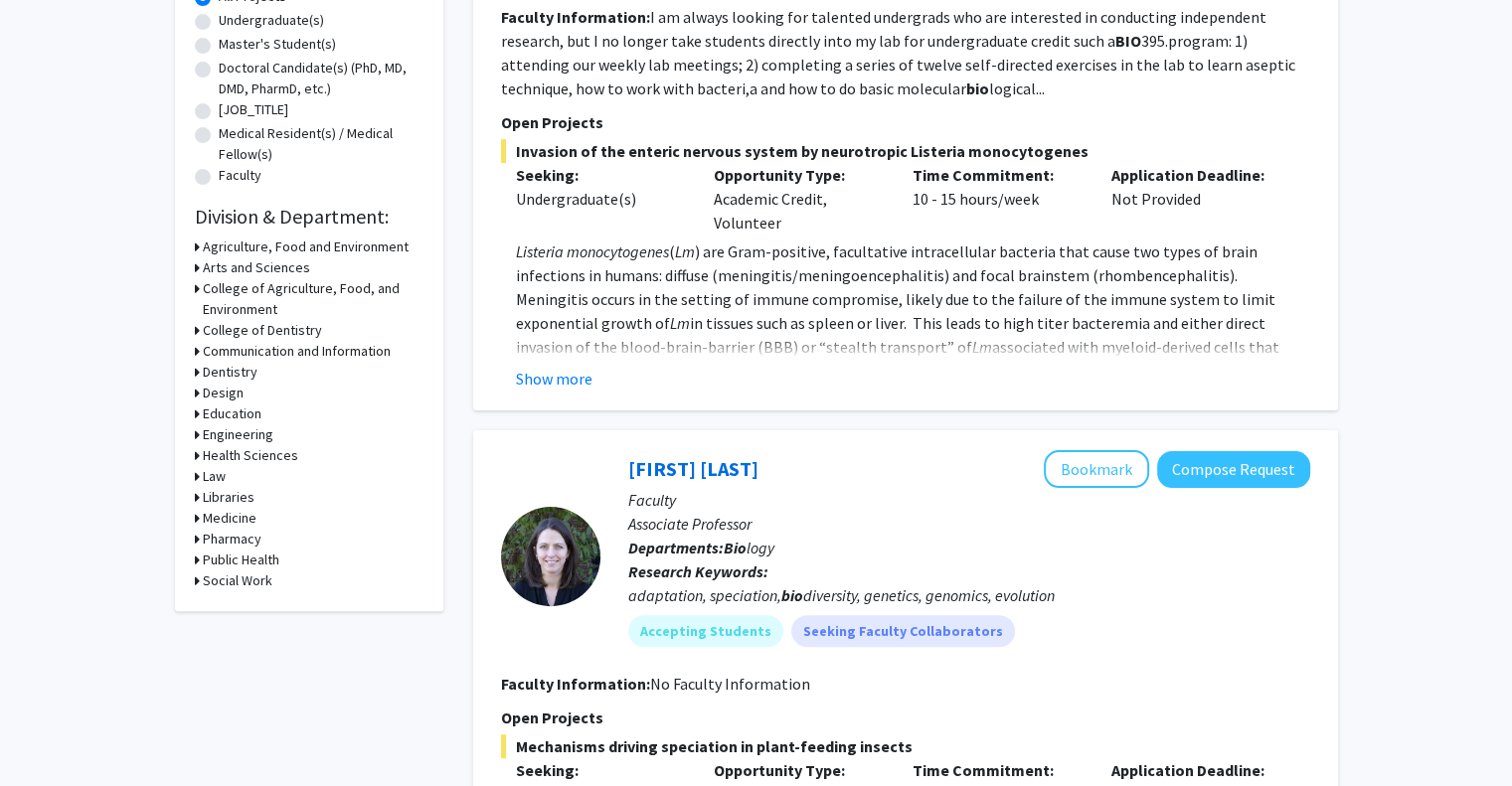 click on "Refine By Collaboration Status: Collaboration Status All Faculty/Staff Collaboration Status Faculty/Staff accepting students Collaboration Status Faculty/Staff with posted projects Collaboration Status Faculty/Staff with posted remote projects Projects Seeking: Projects Seeking Level All Projects Projects Seeking Level Undergraduate(s) Projects Seeking Level Master's Student(s) Projects Seeking Level Doctoral Candidate(s) (PhD, MD, DMD, PharmD, etc.) Projects Seeking Level Postdoctoral Researcher(s) / Research Staff Projects Seeking Level Medical Resident(s) / Medical Fellow(s) Projects Seeking Level Faculty Division & Department: Agriculture, Food and Environment Arts and Sciences College of Agriculture, Food, and Environment College of Dentistry Communication and Information Dentistry Design Education Engineering Health Sciences Law Libraries Medicine" 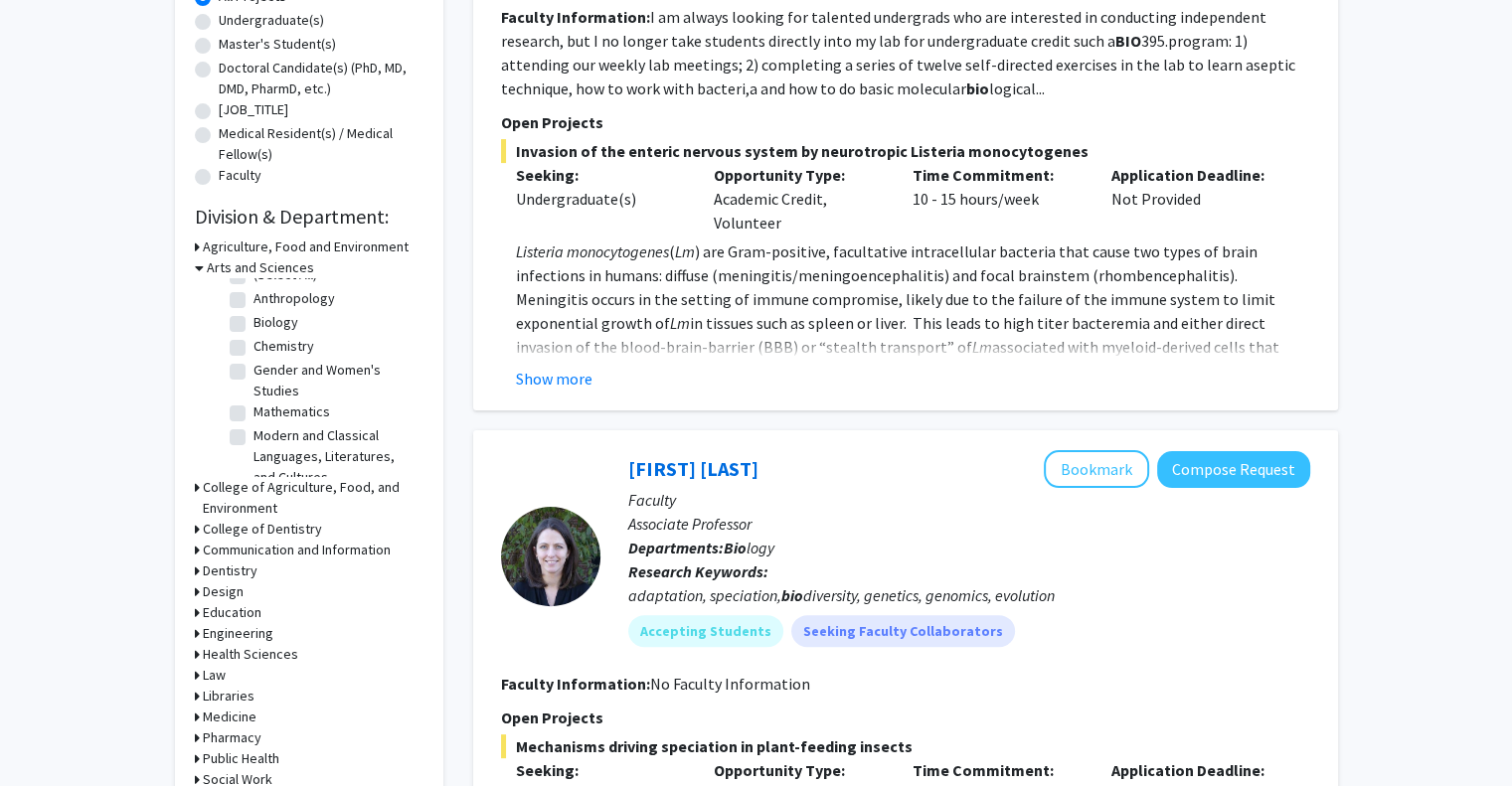 scroll, scrollTop: 20, scrollLeft: 0, axis: vertical 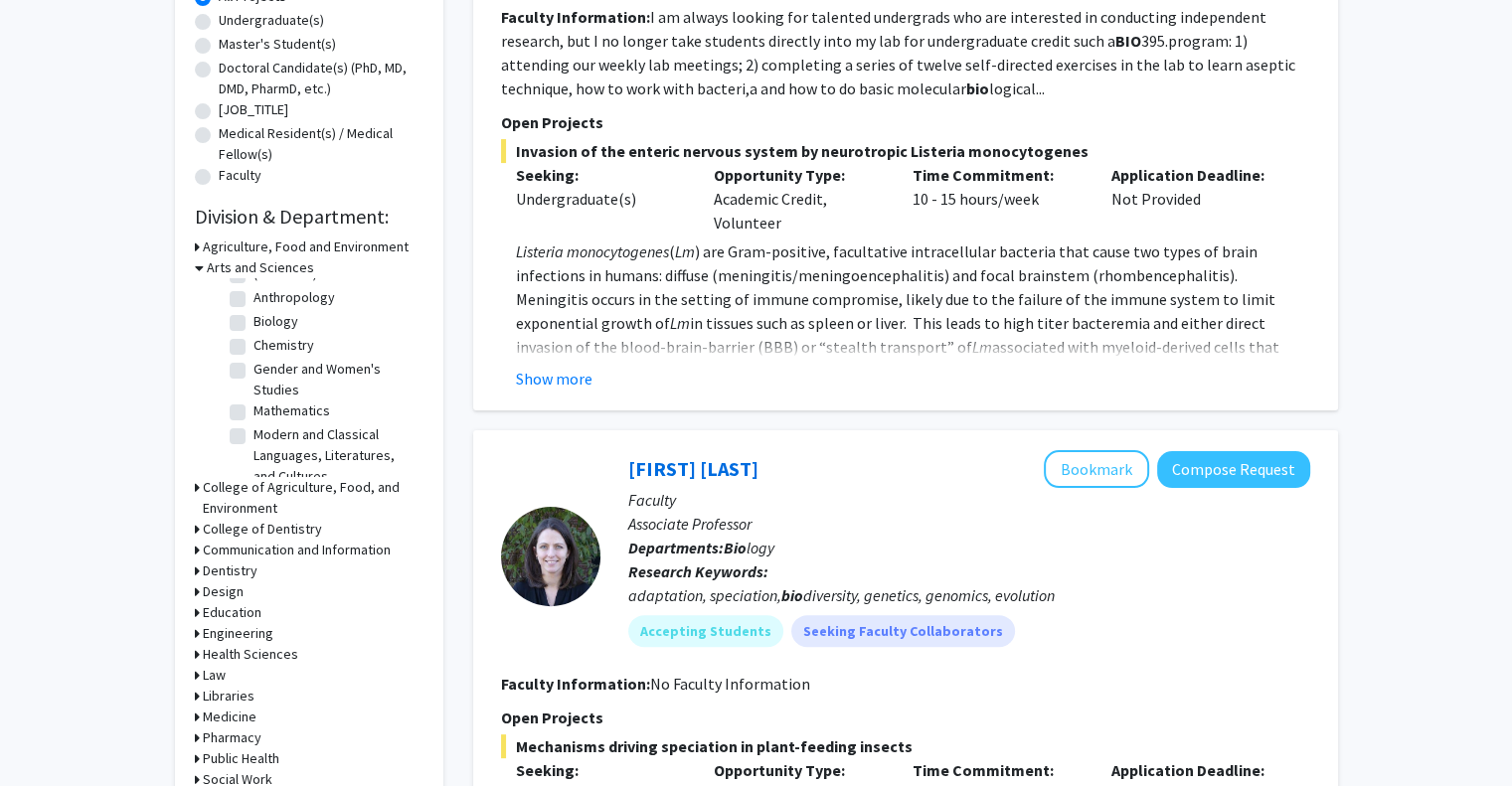click on "Biology" 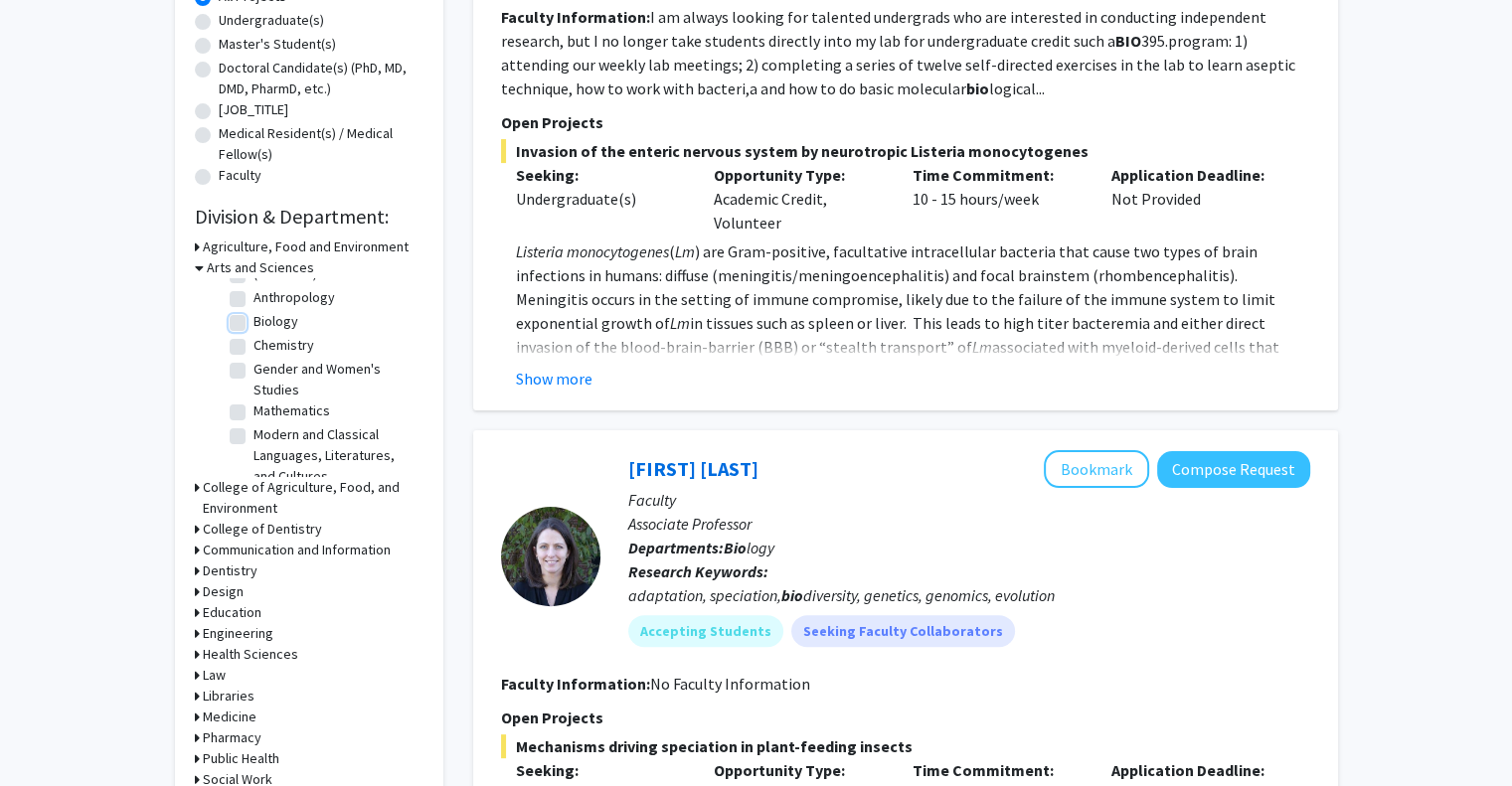 click on "Biology" at bounding box center (259, 317) 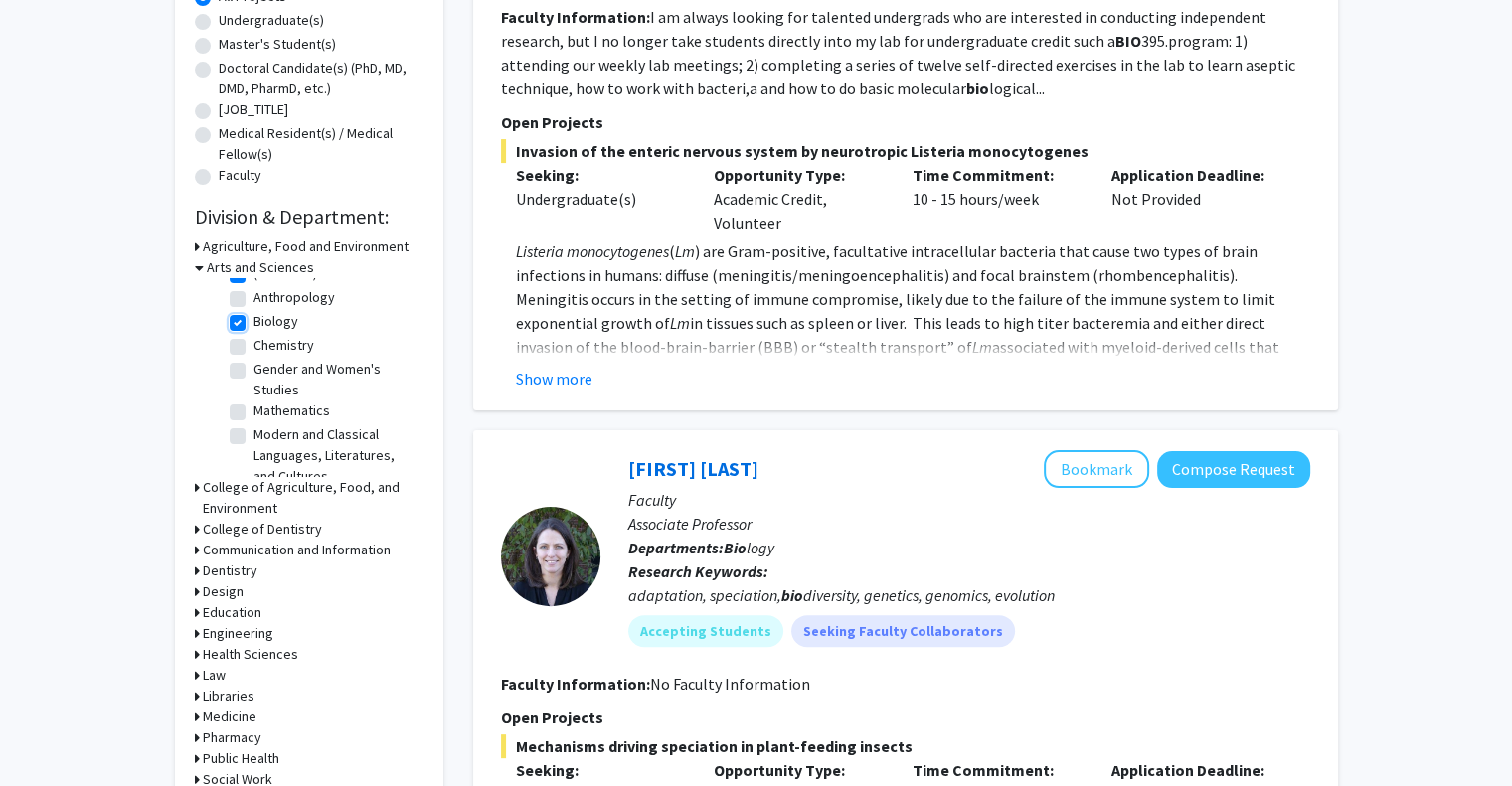 checkbox on "true" 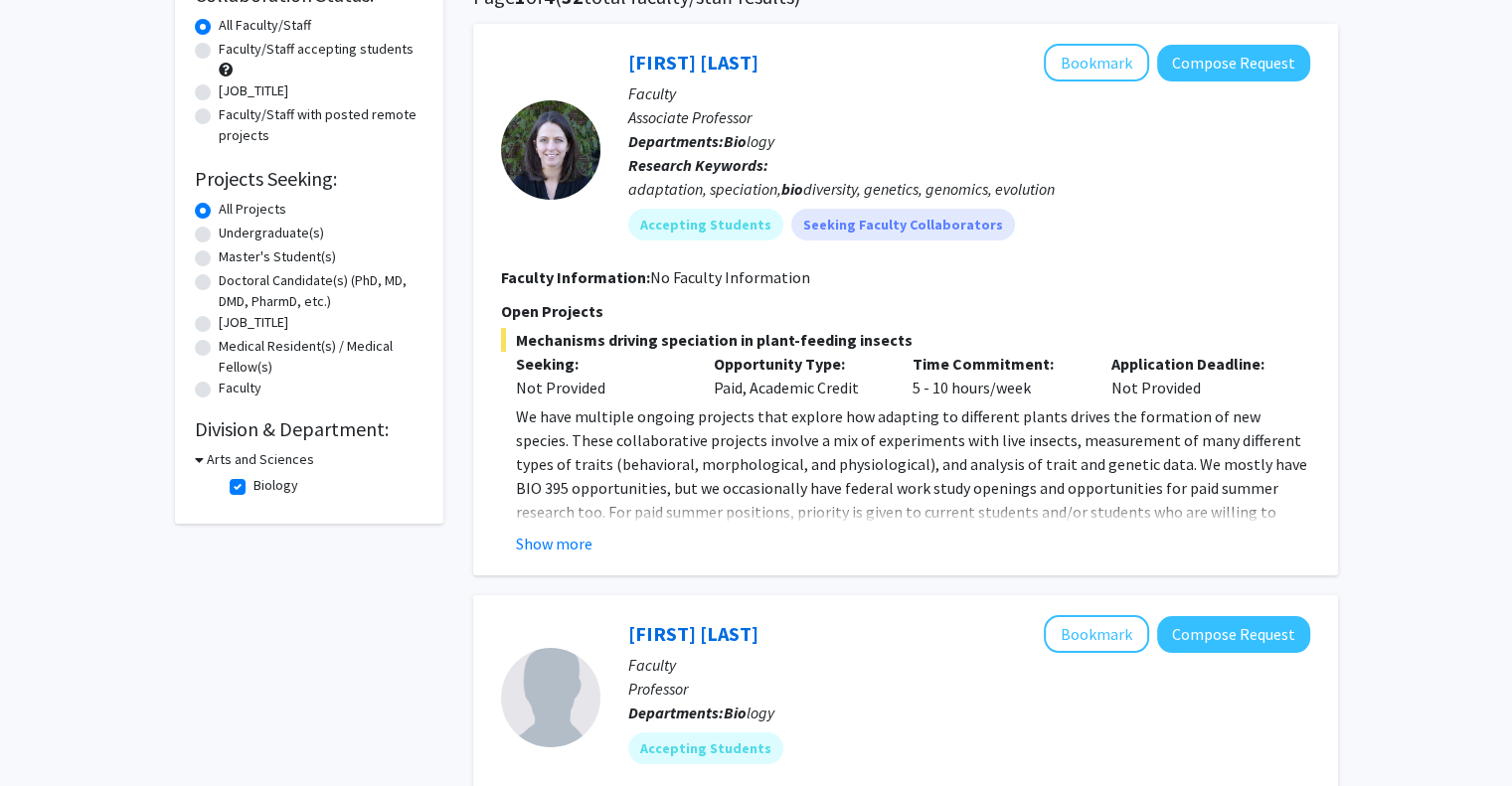 scroll, scrollTop: 179, scrollLeft: 0, axis: vertical 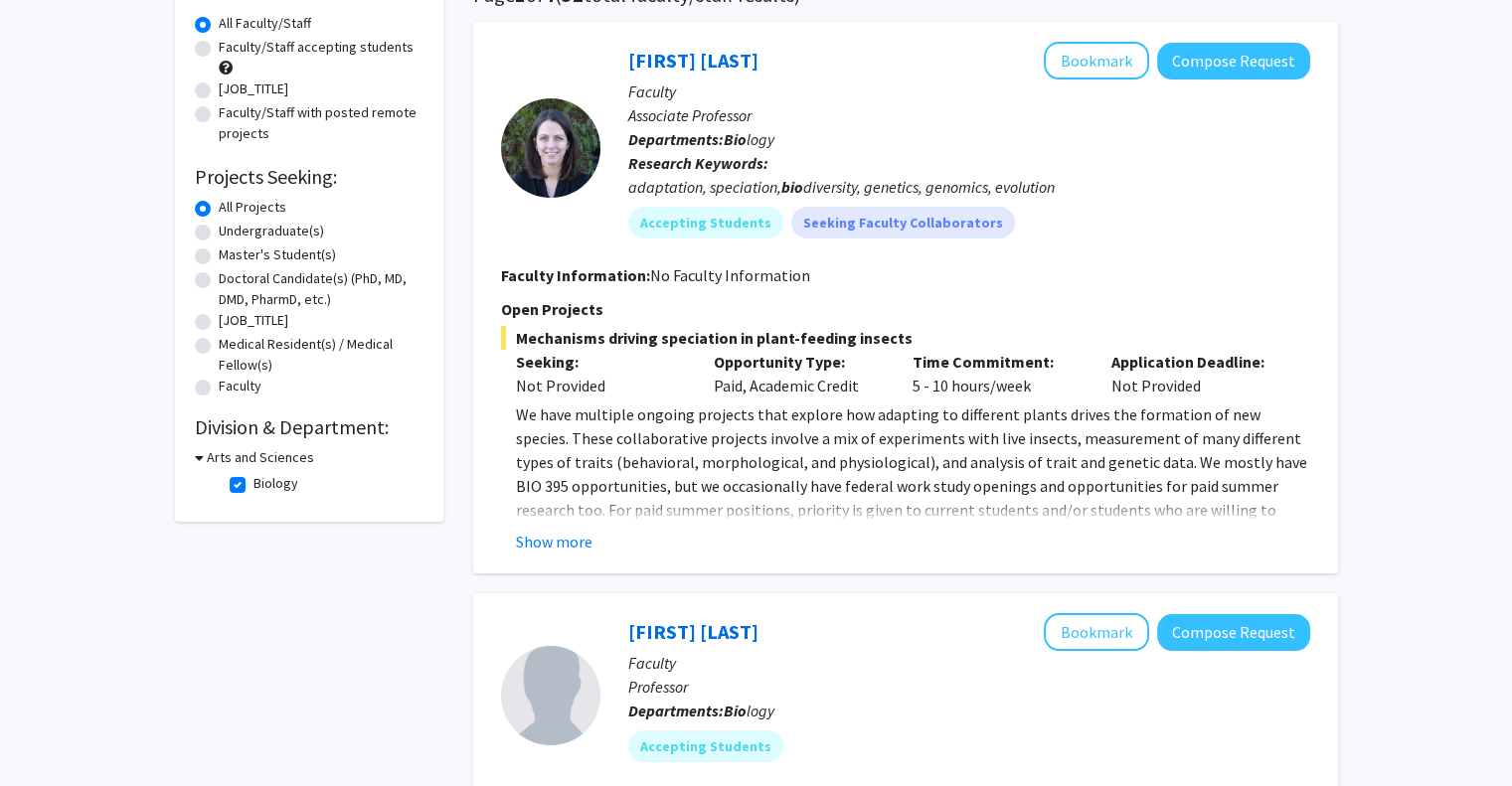 click 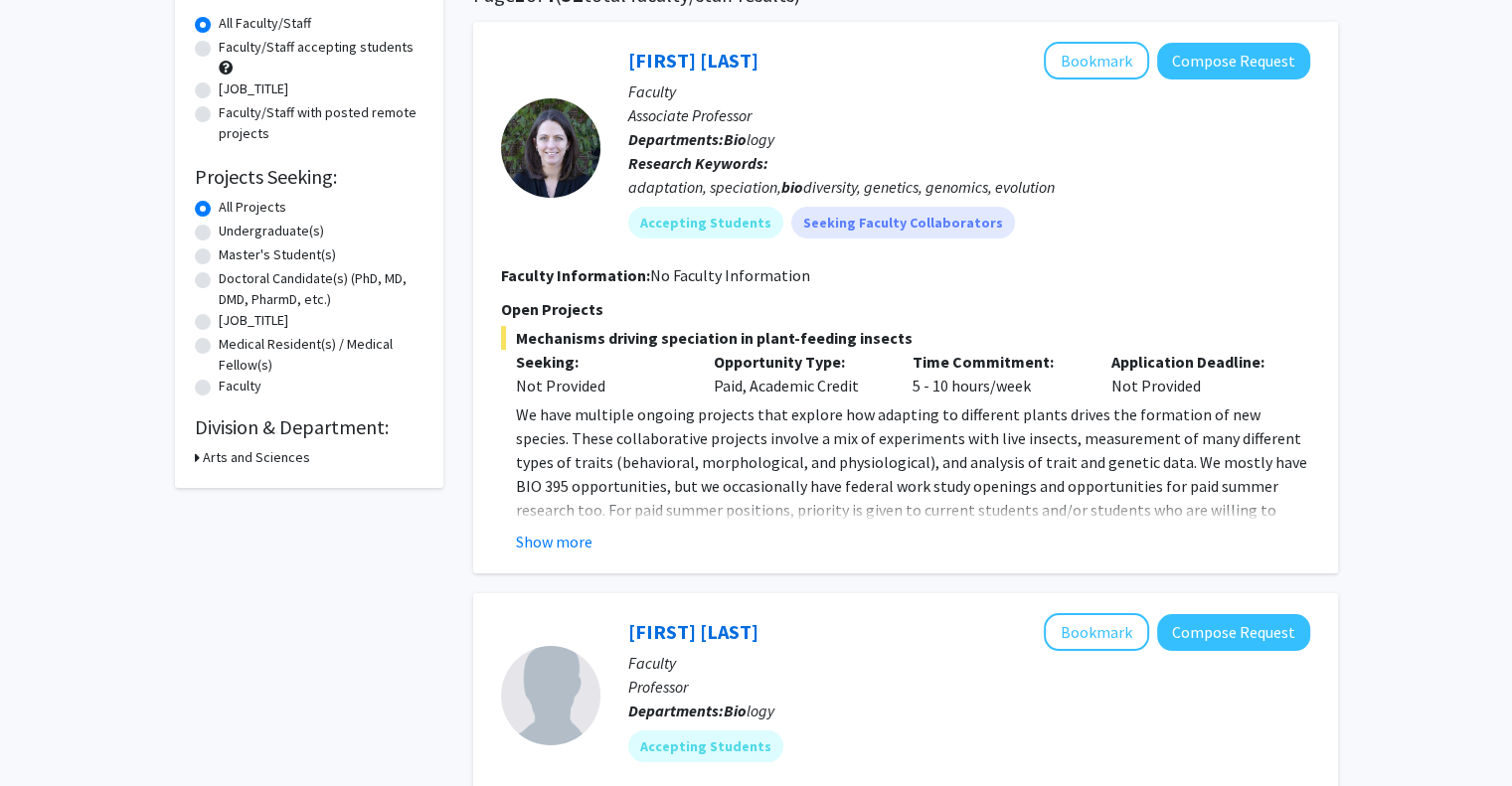 click on "Arts and Sciences" 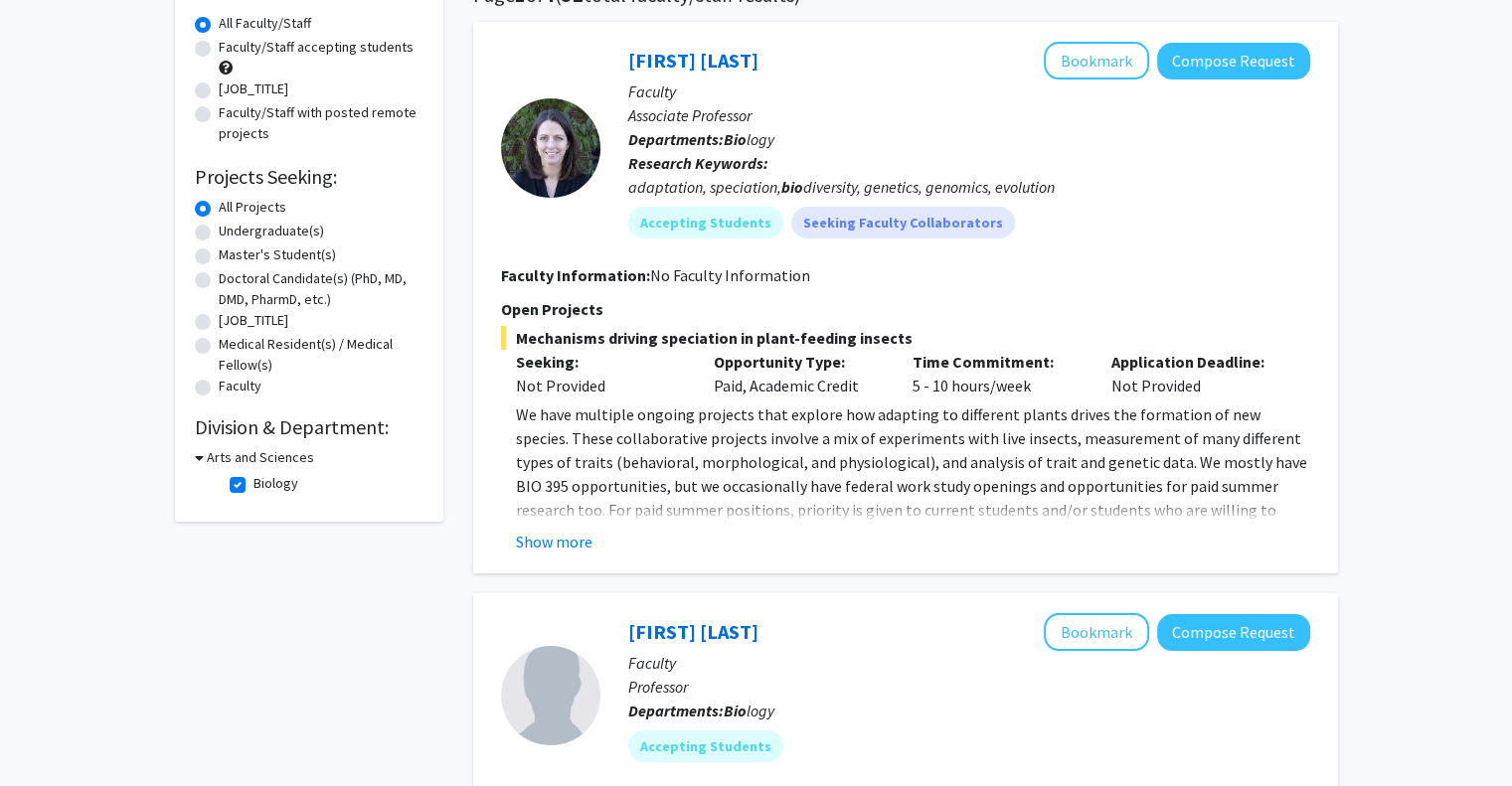 click on "Biology  Biology" 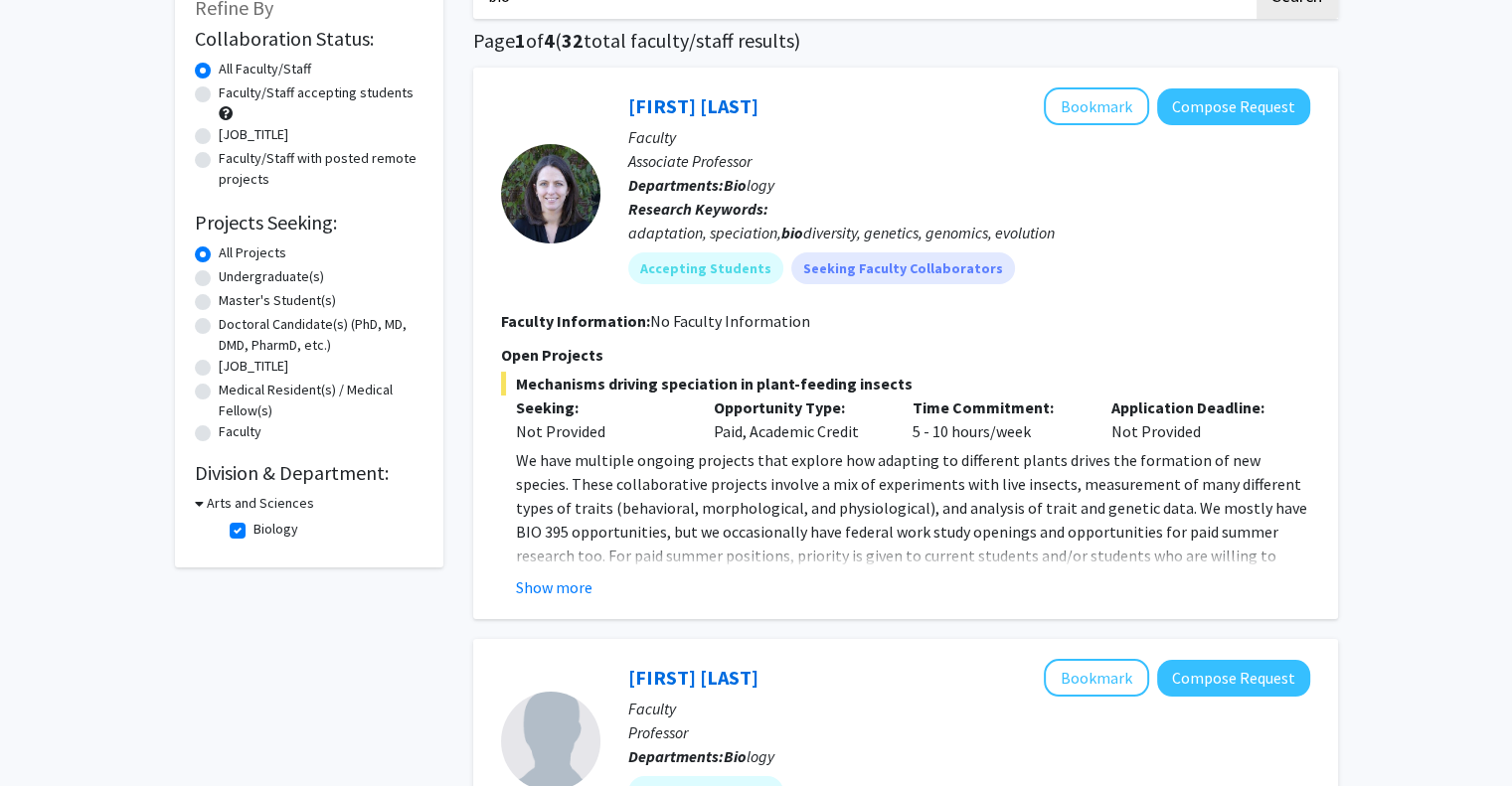 scroll, scrollTop: 162, scrollLeft: 0, axis: vertical 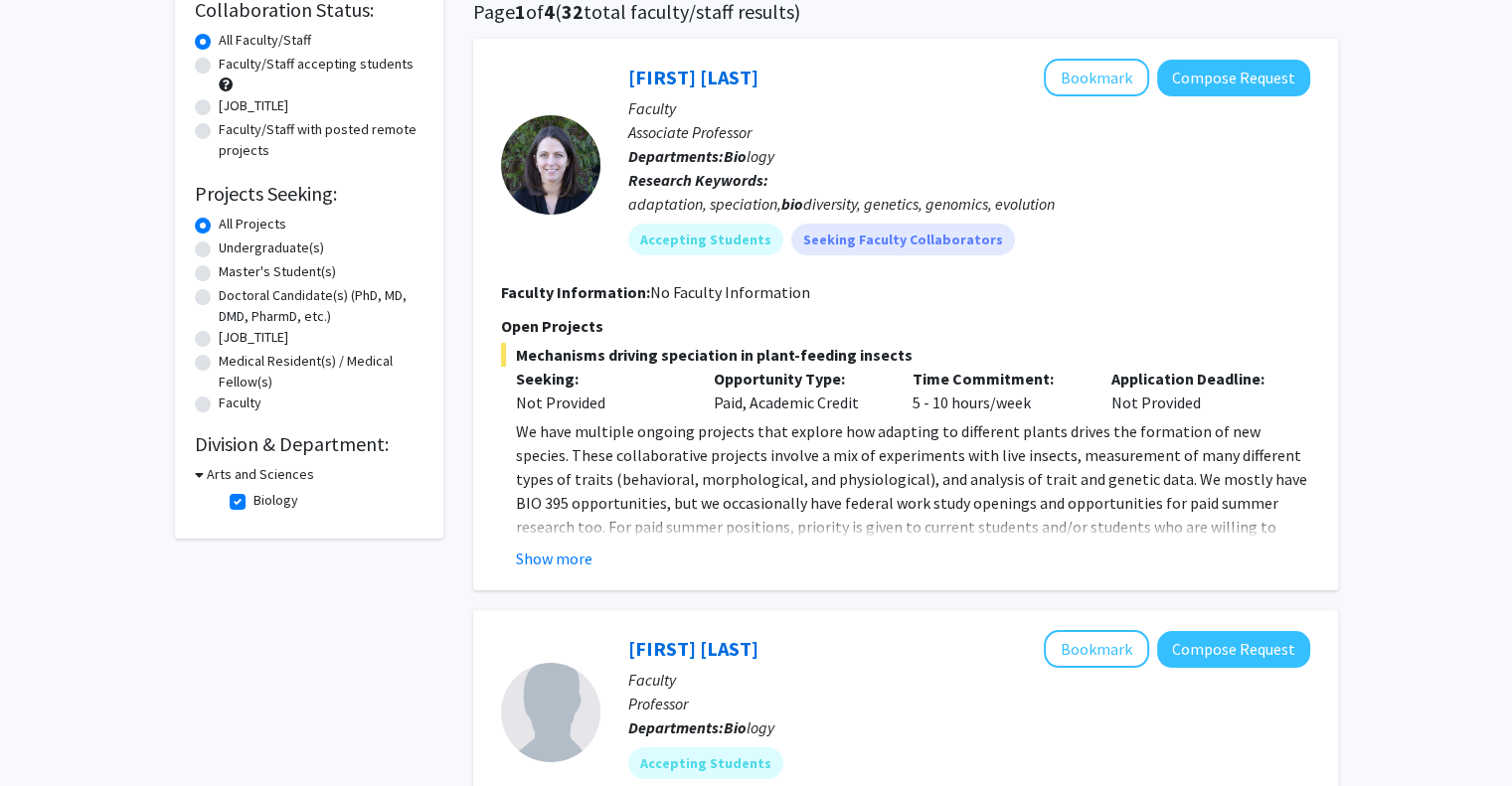 click on "Division & Department:" 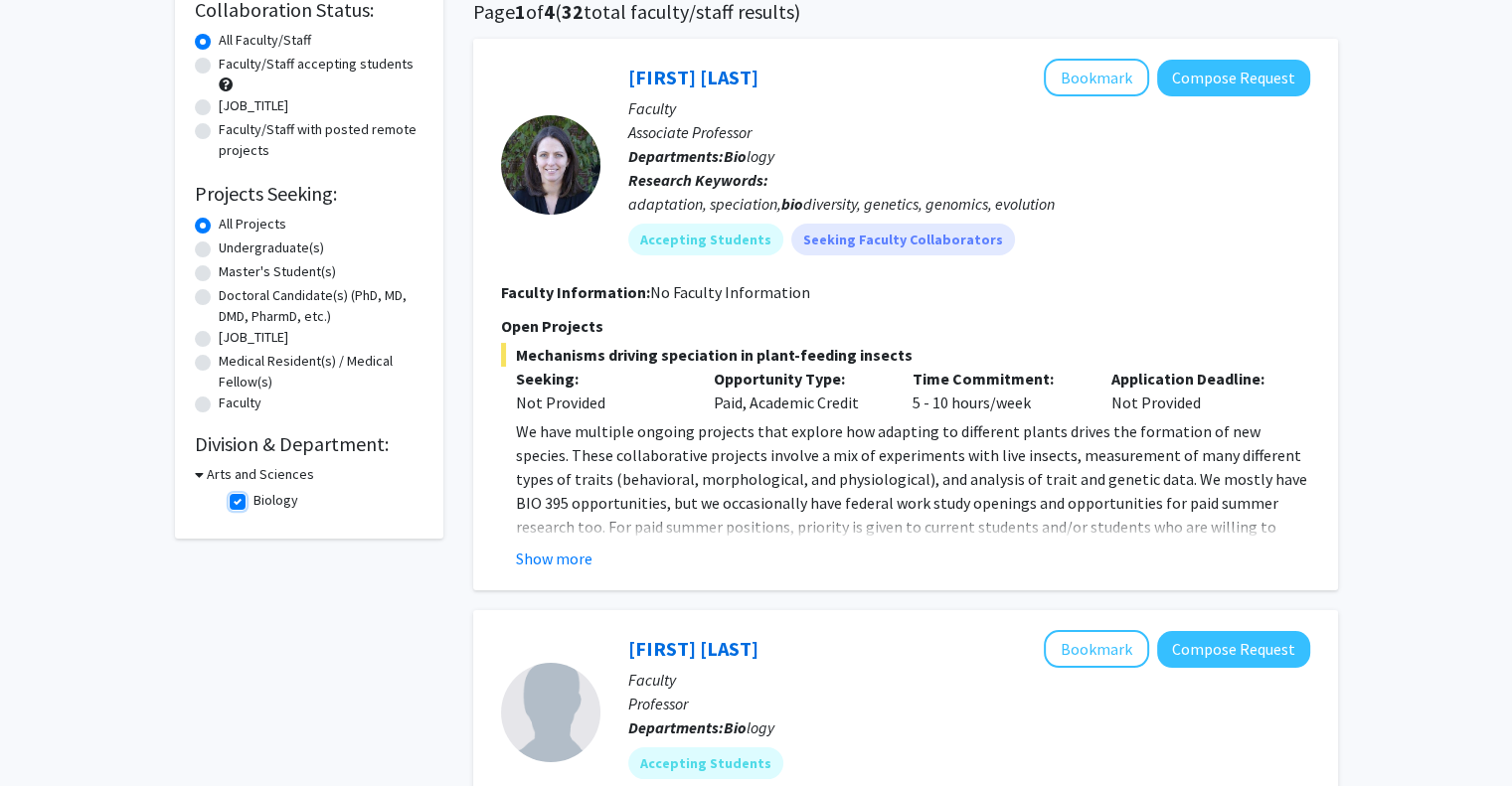 click on "Biology" at bounding box center (259, 496) 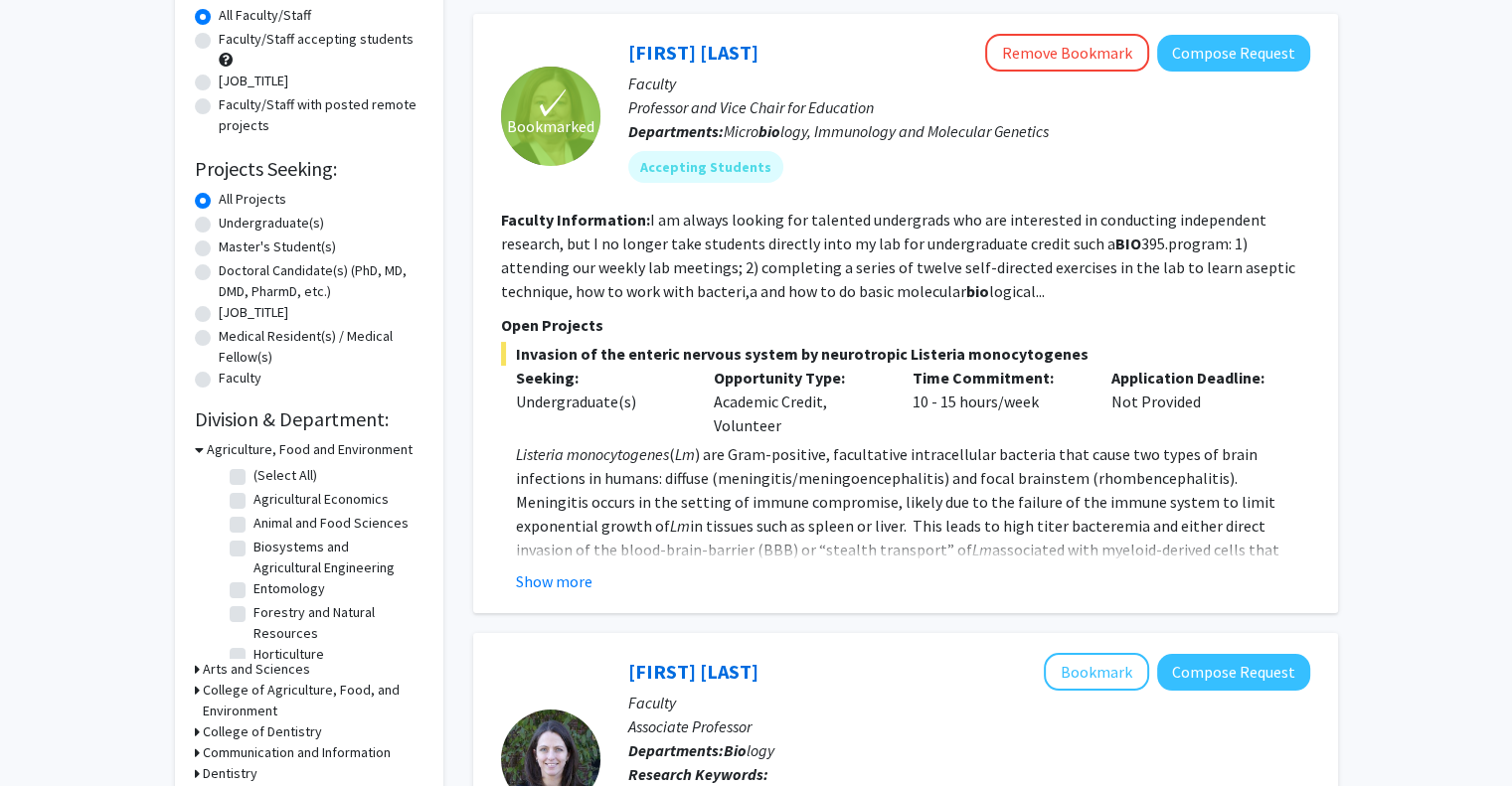 scroll, scrollTop: 230, scrollLeft: 0, axis: vertical 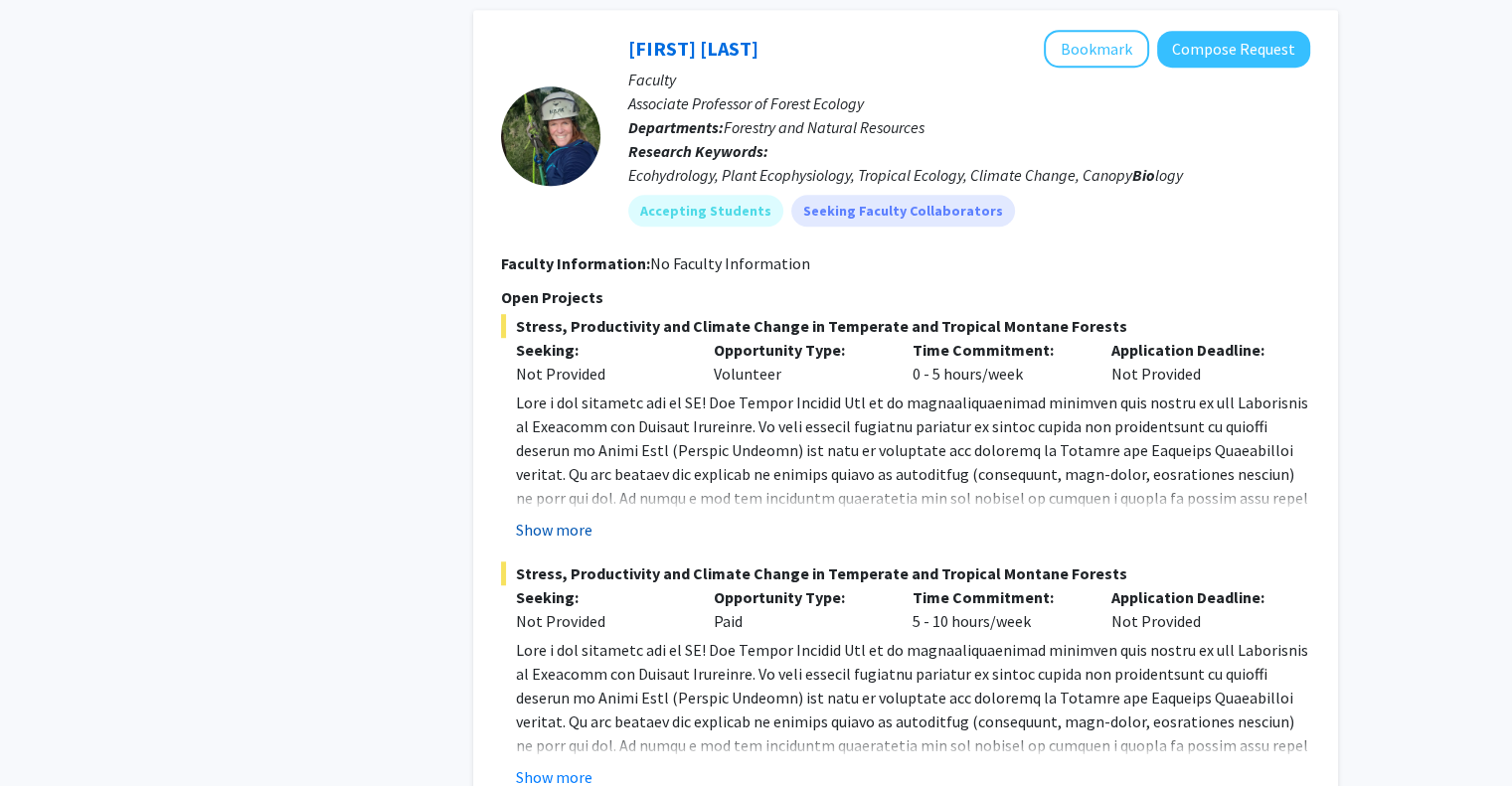 click on "Show more" 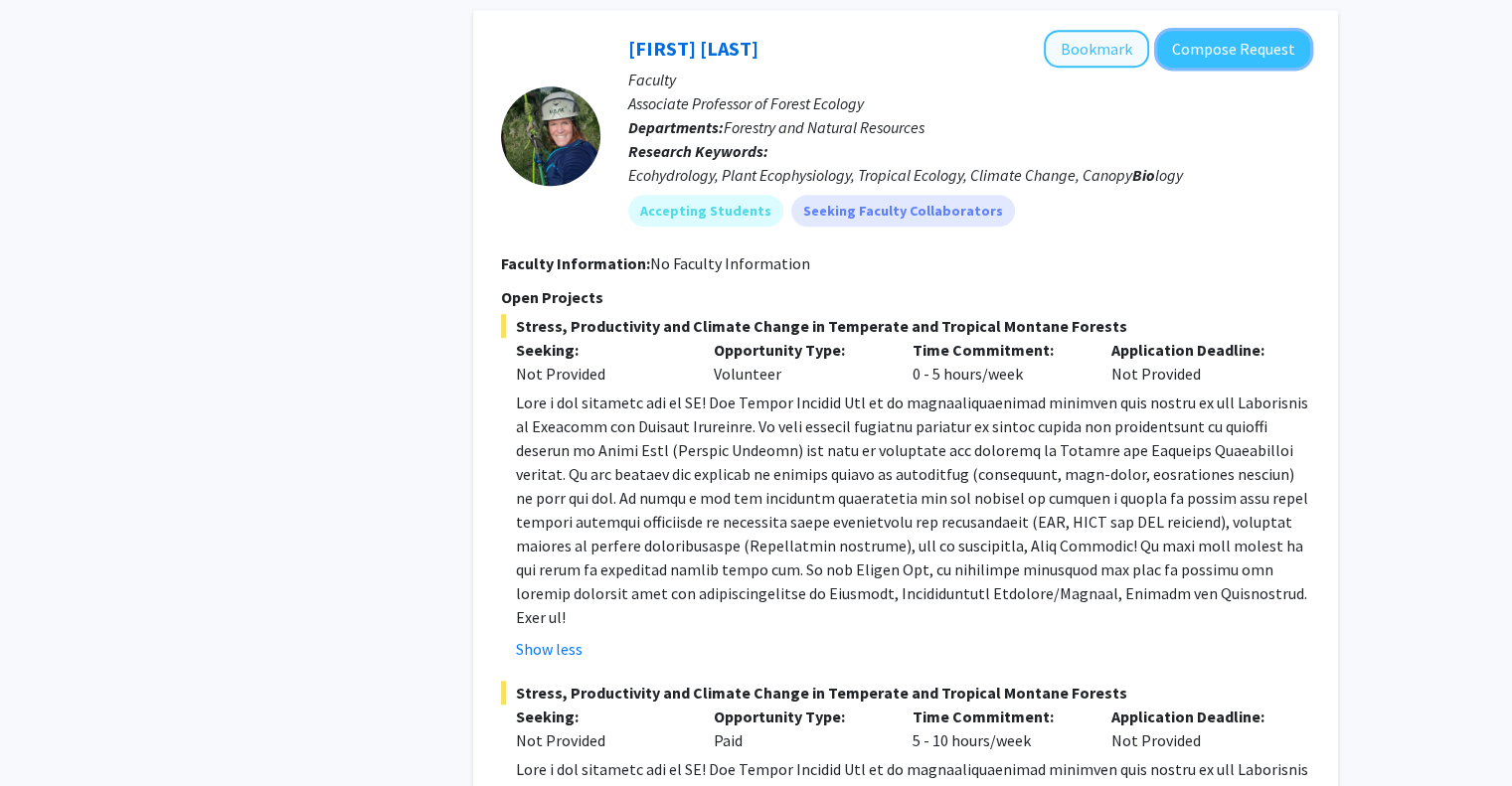 drag, startPoint x: 1197, startPoint y: 44, endPoint x: 1092, endPoint y: 55, distance: 105.574618 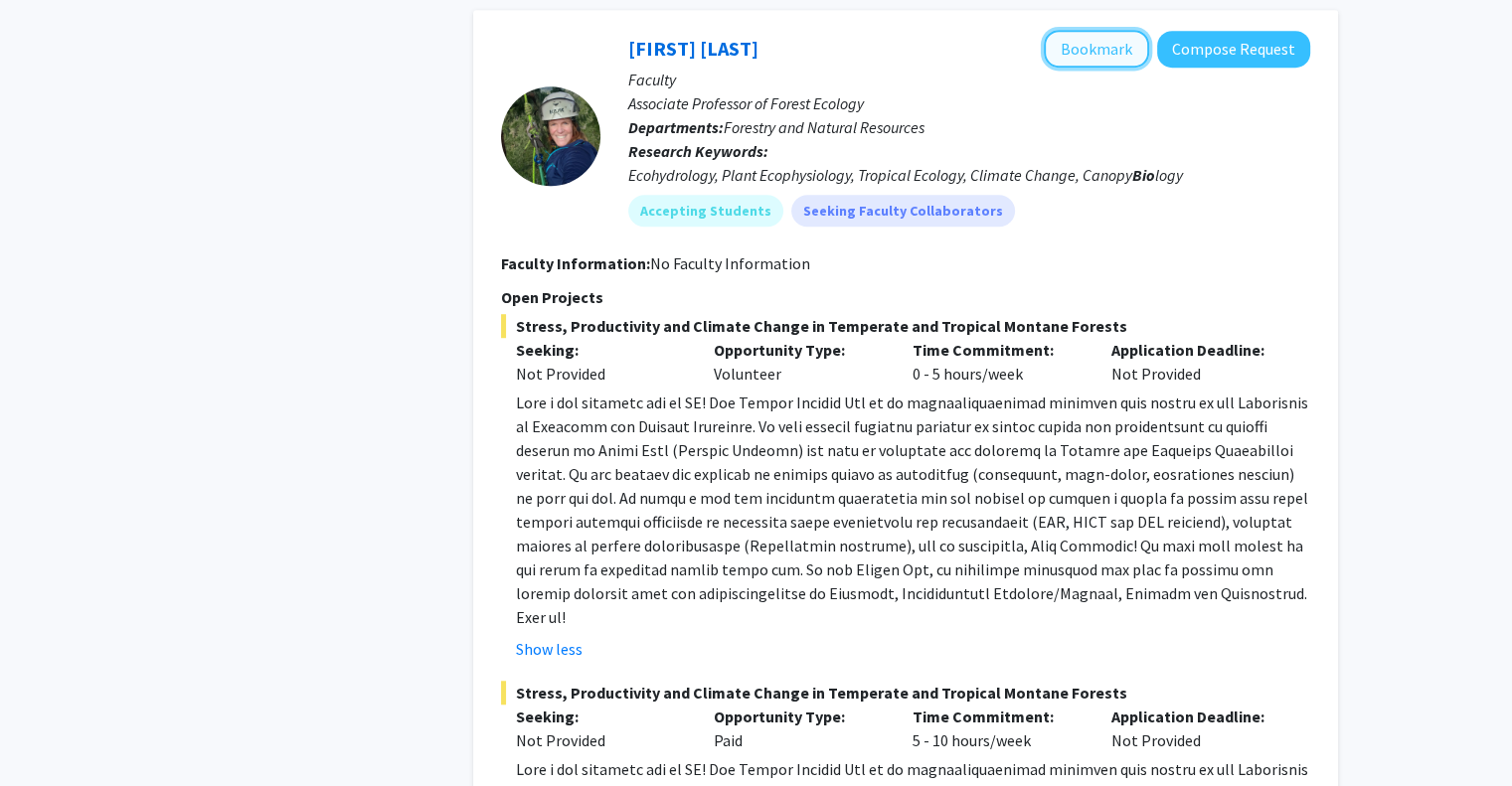 drag, startPoint x: 1092, startPoint y: 55, endPoint x: 1085, endPoint y: 46, distance: 11.4017543 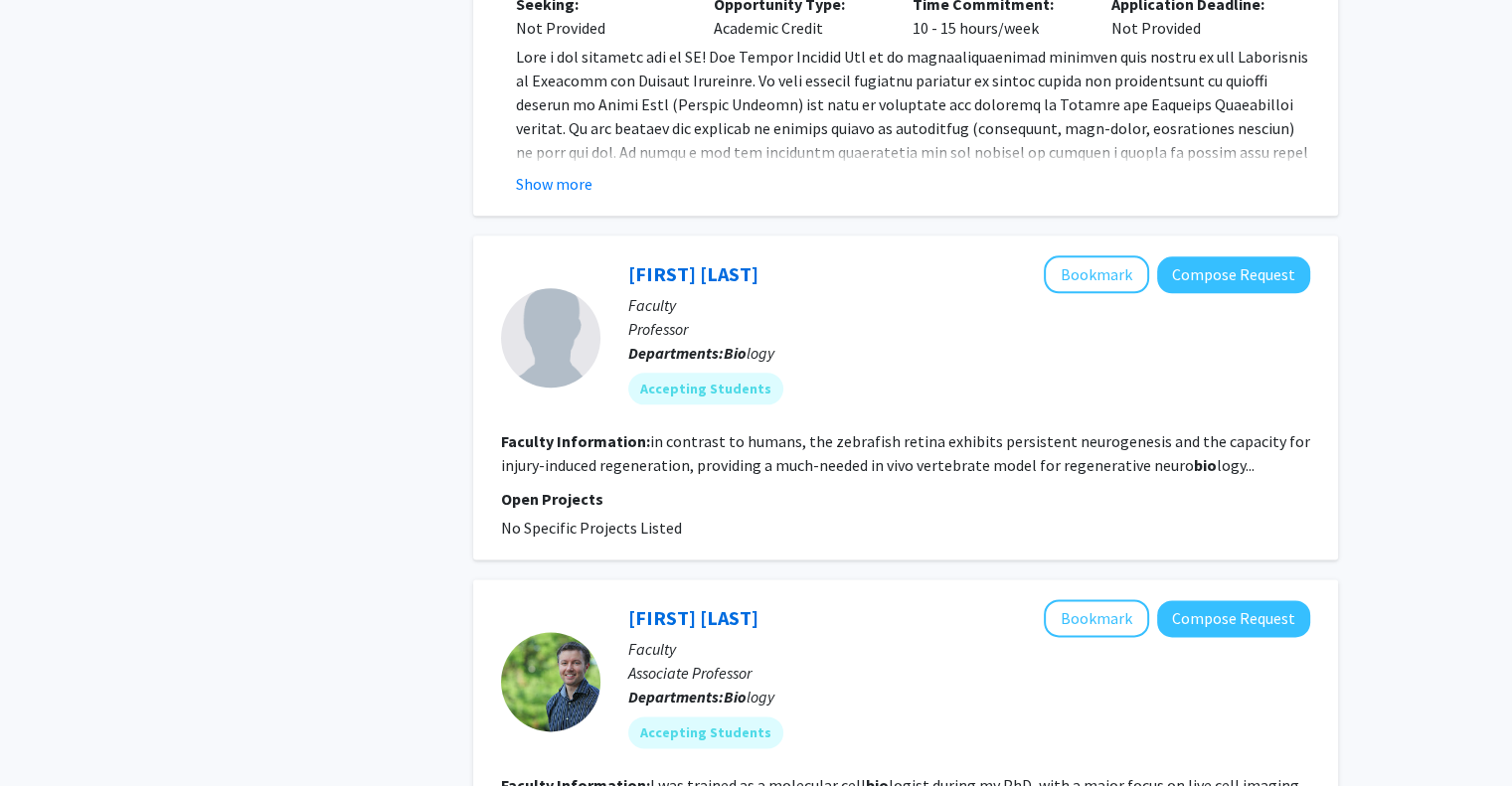 scroll, scrollTop: 2341, scrollLeft: 0, axis: vertical 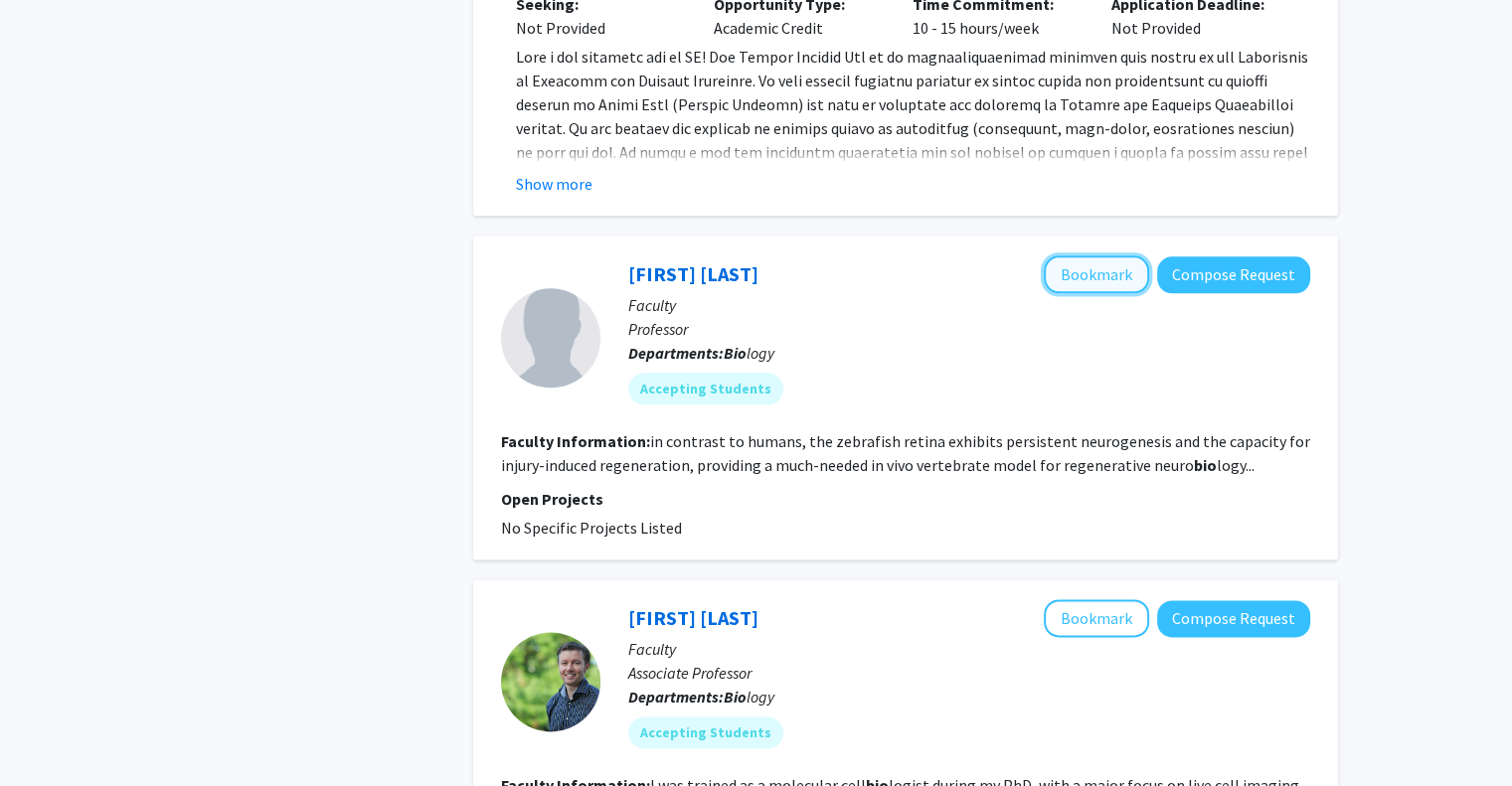 click on "Bookmark" 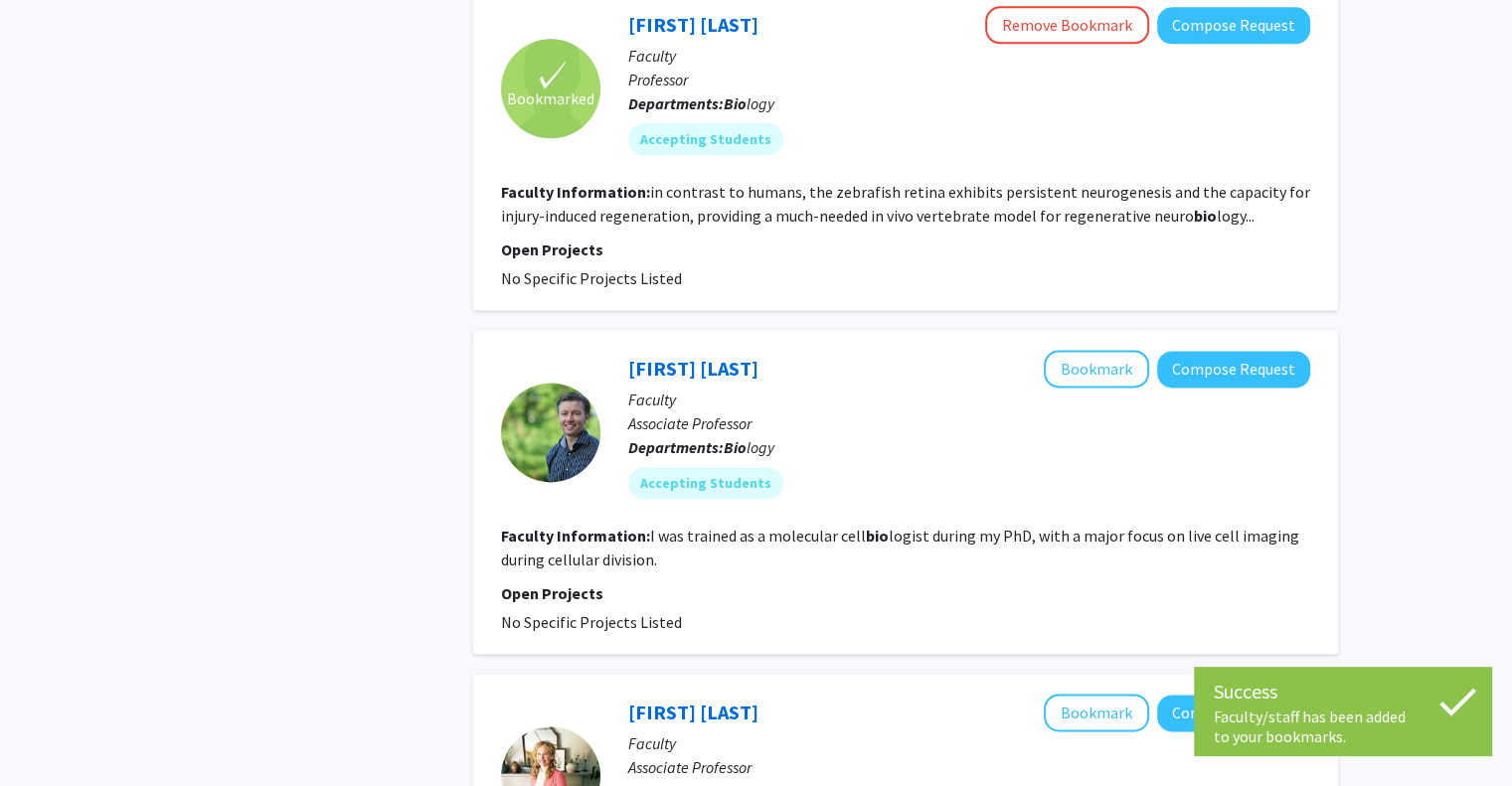 scroll, scrollTop: 2592, scrollLeft: 0, axis: vertical 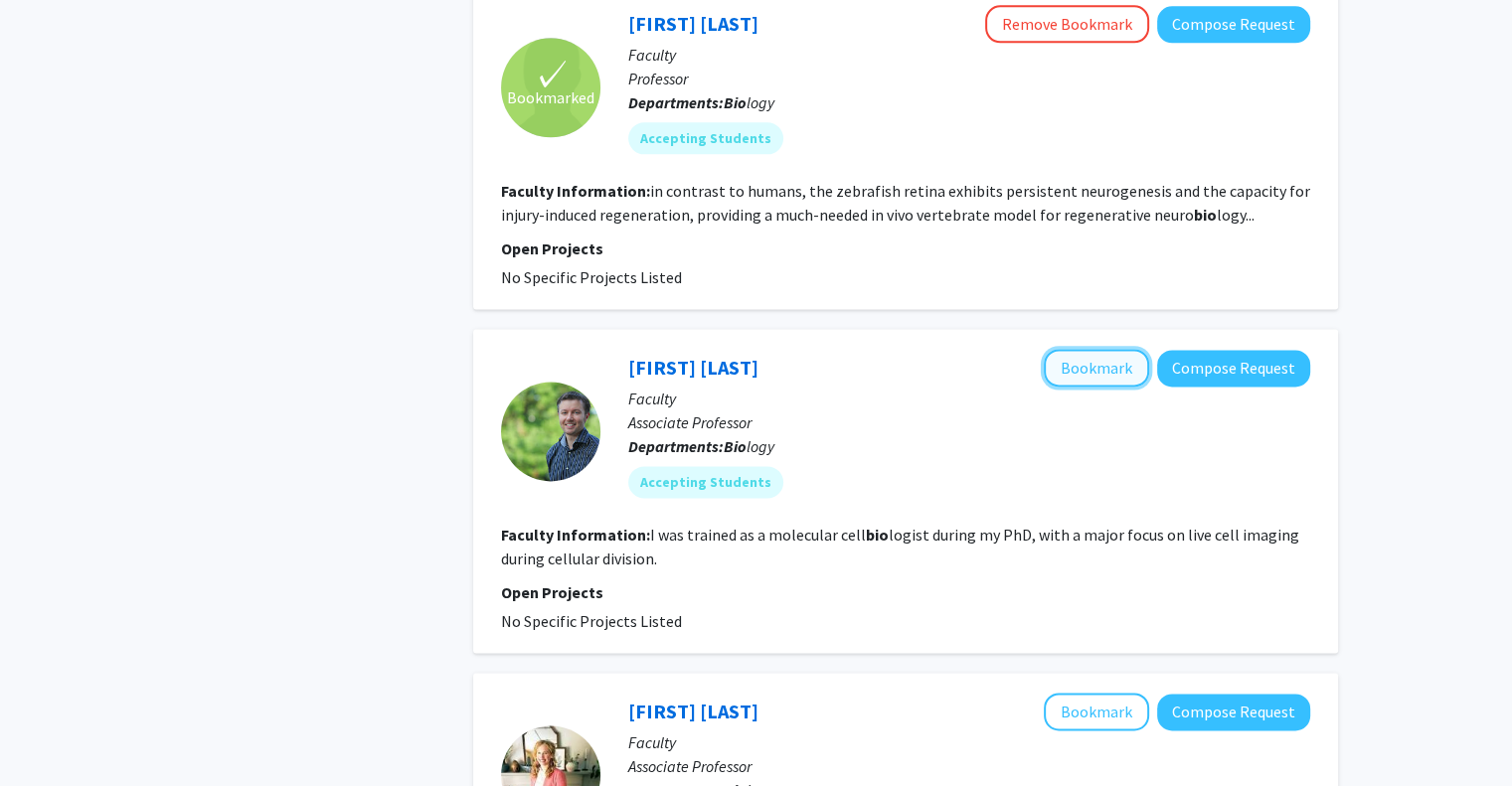 click on "Bookmark" 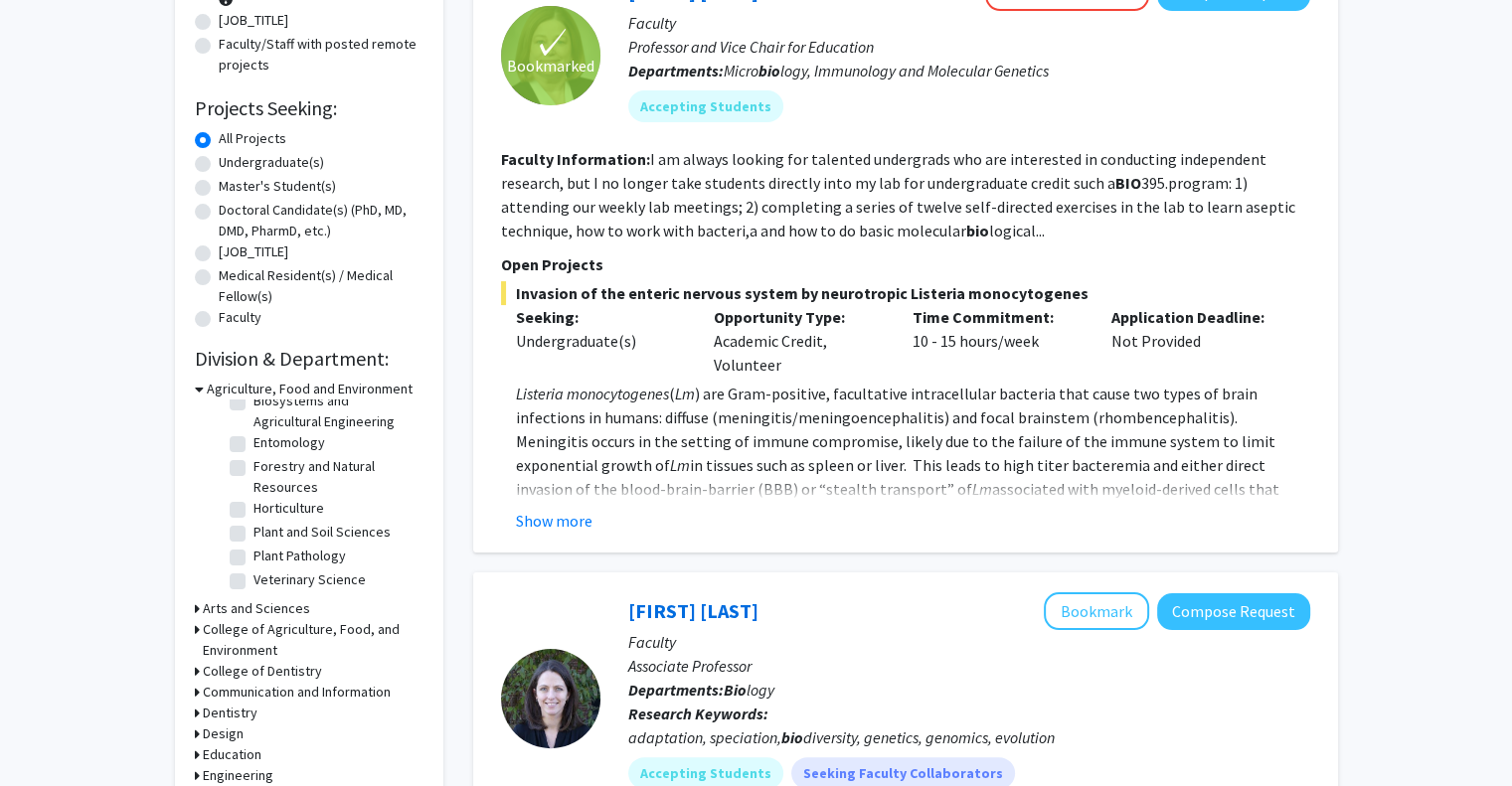 scroll, scrollTop: 0, scrollLeft: 0, axis: both 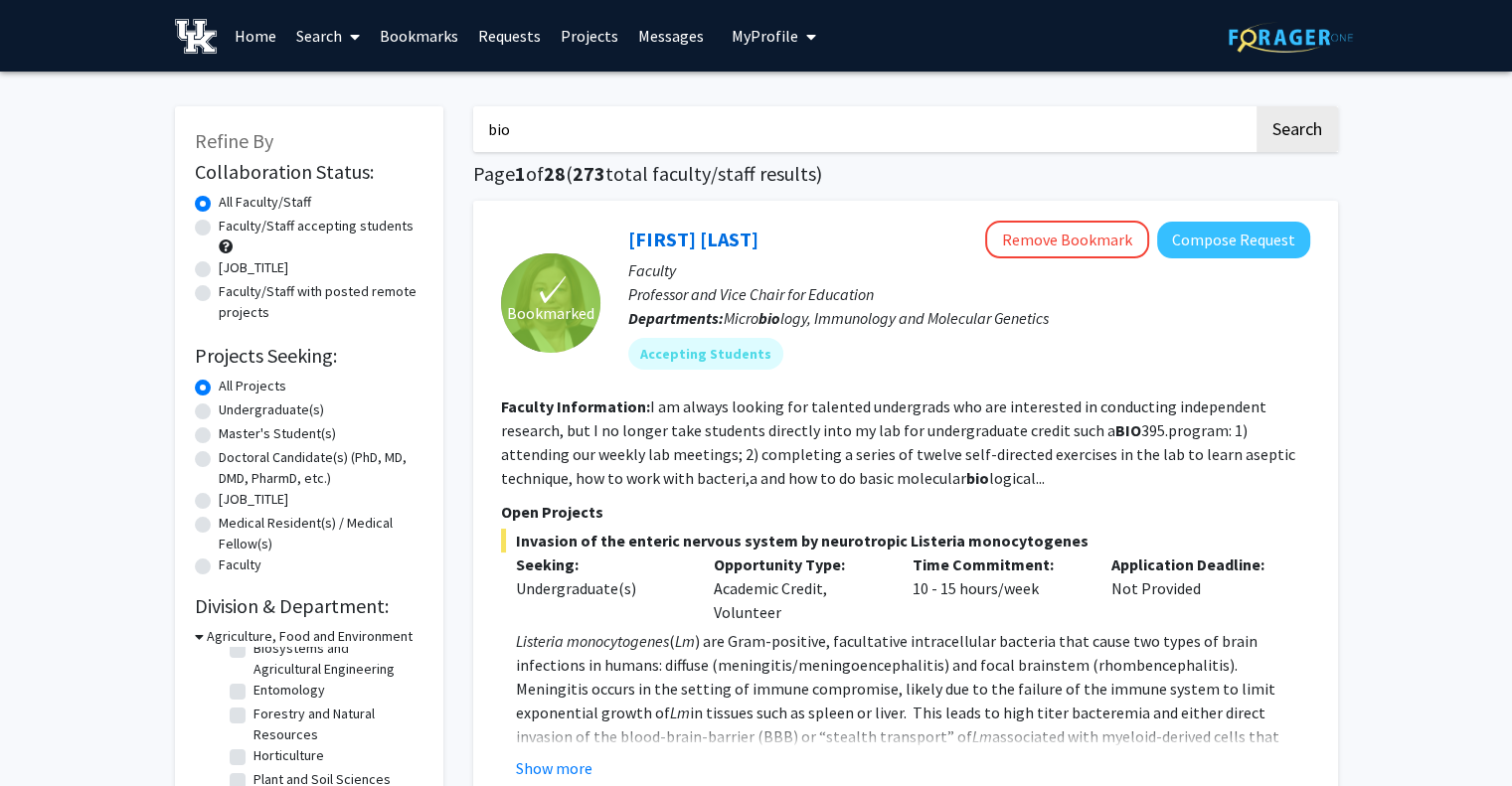 drag, startPoint x: 549, startPoint y: 148, endPoint x: 392, endPoint y: 139, distance: 157.25775 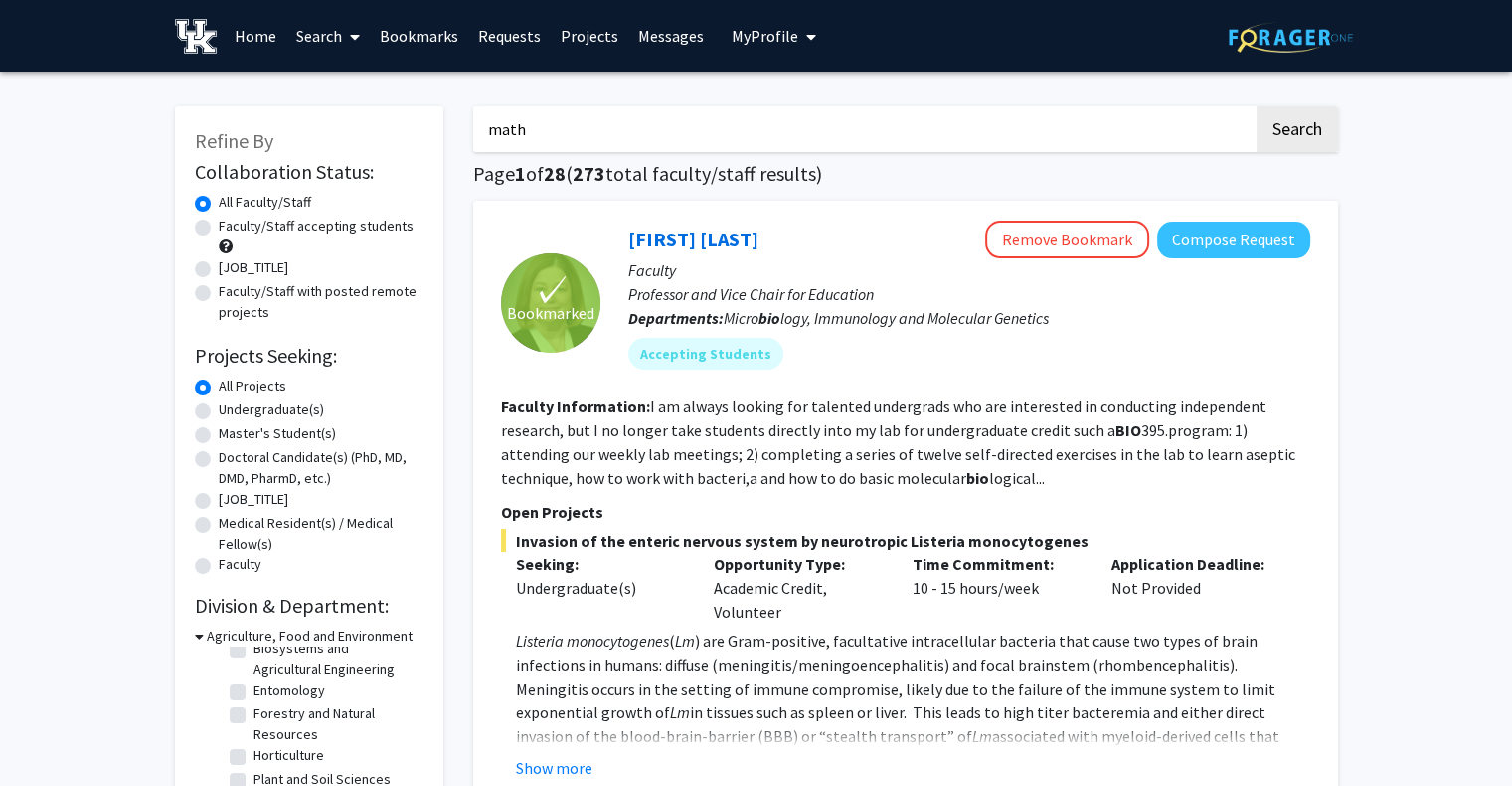 type on "math" 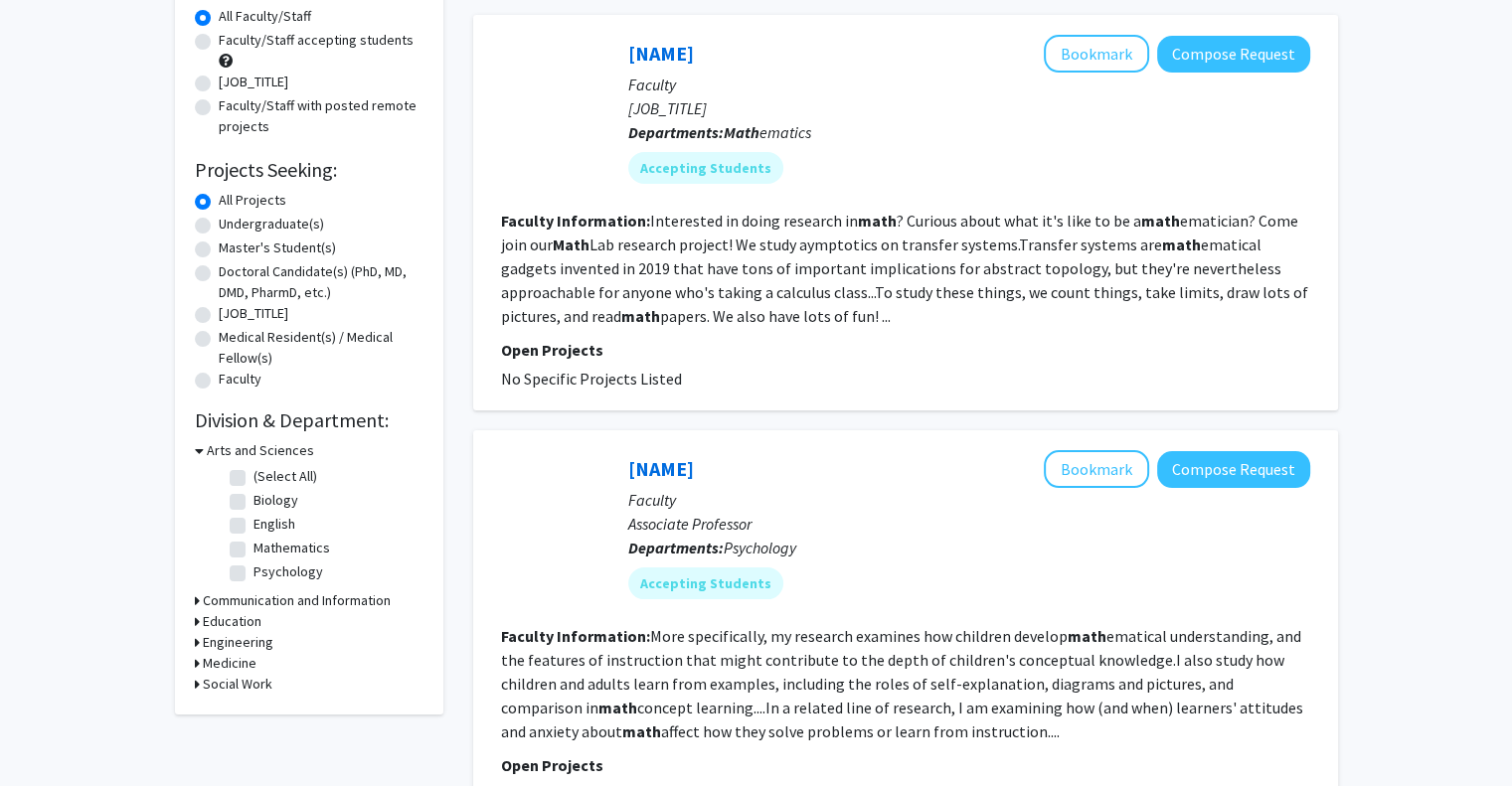 scroll, scrollTop: 187, scrollLeft: 0, axis: vertical 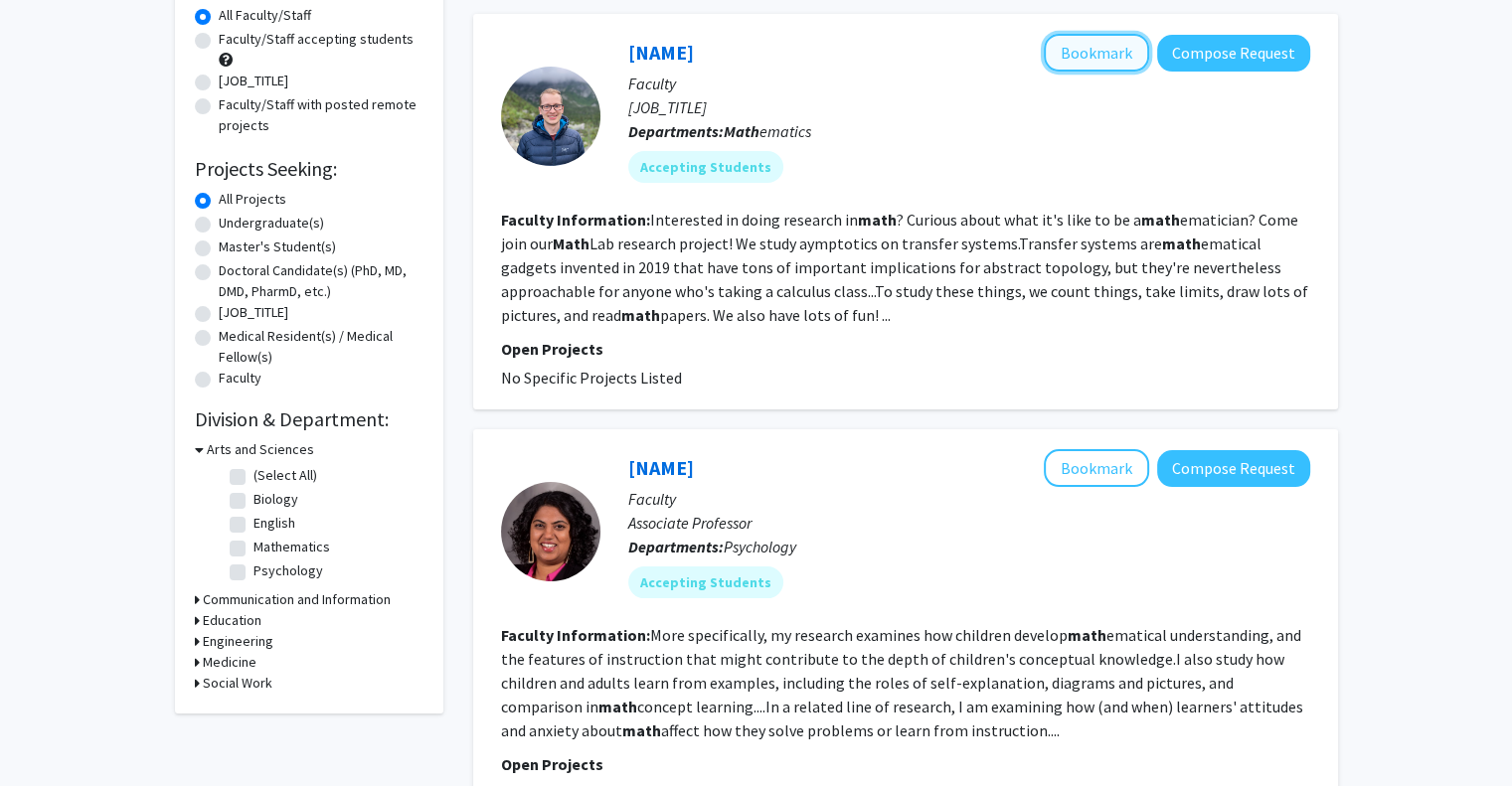 click on "Bookmark" 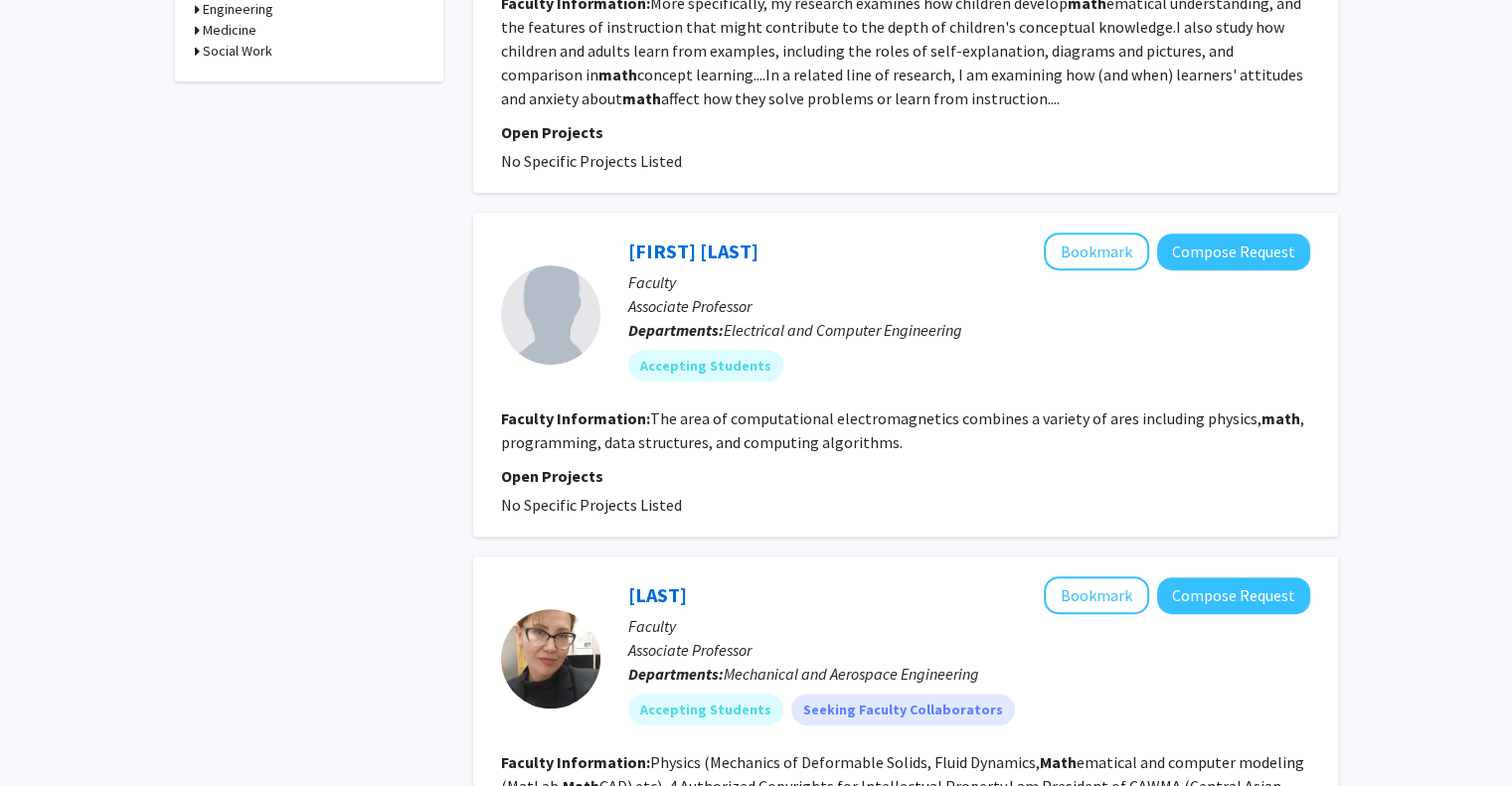 scroll, scrollTop: 817, scrollLeft: 0, axis: vertical 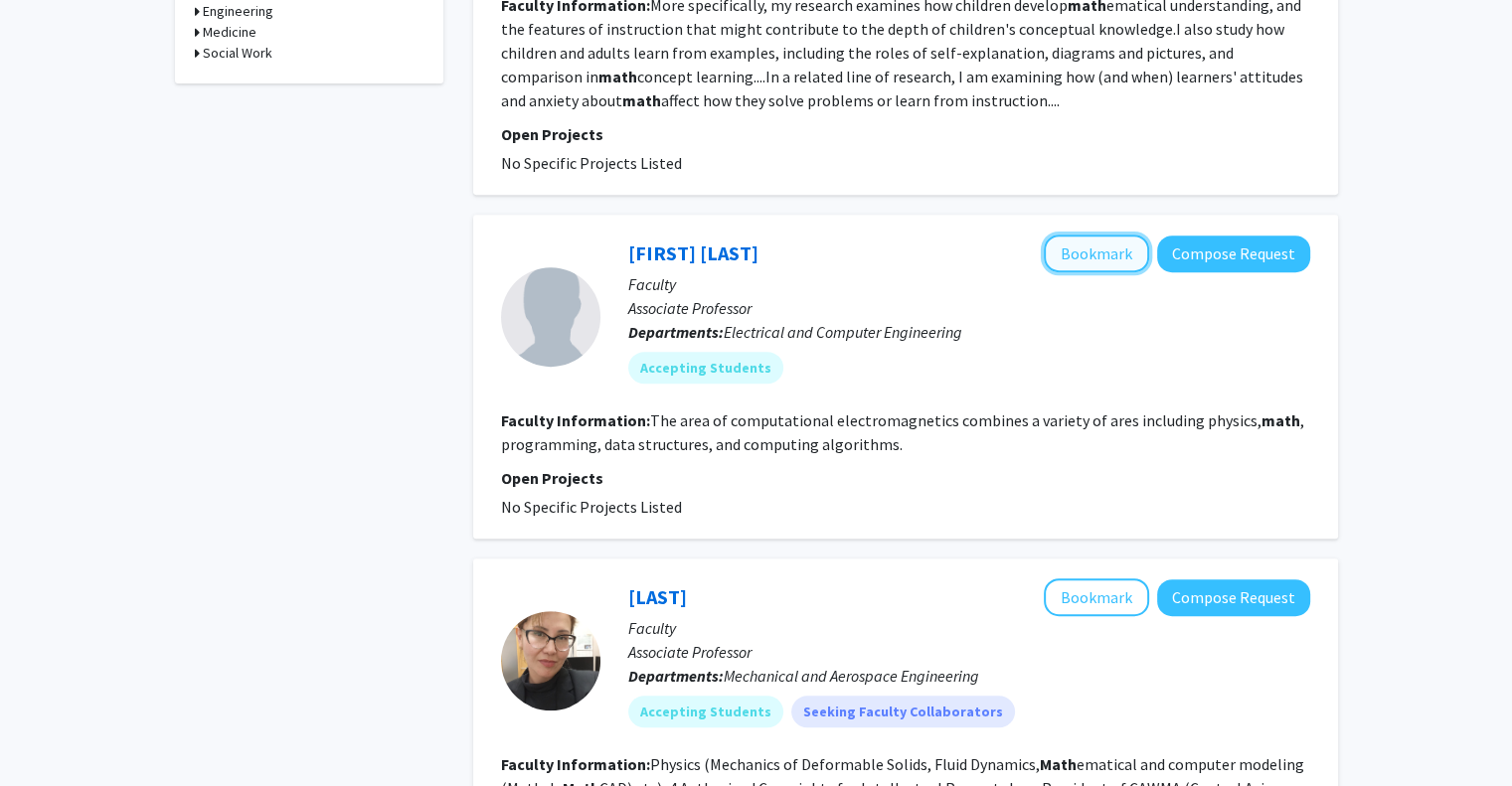 click on "Bookmark" 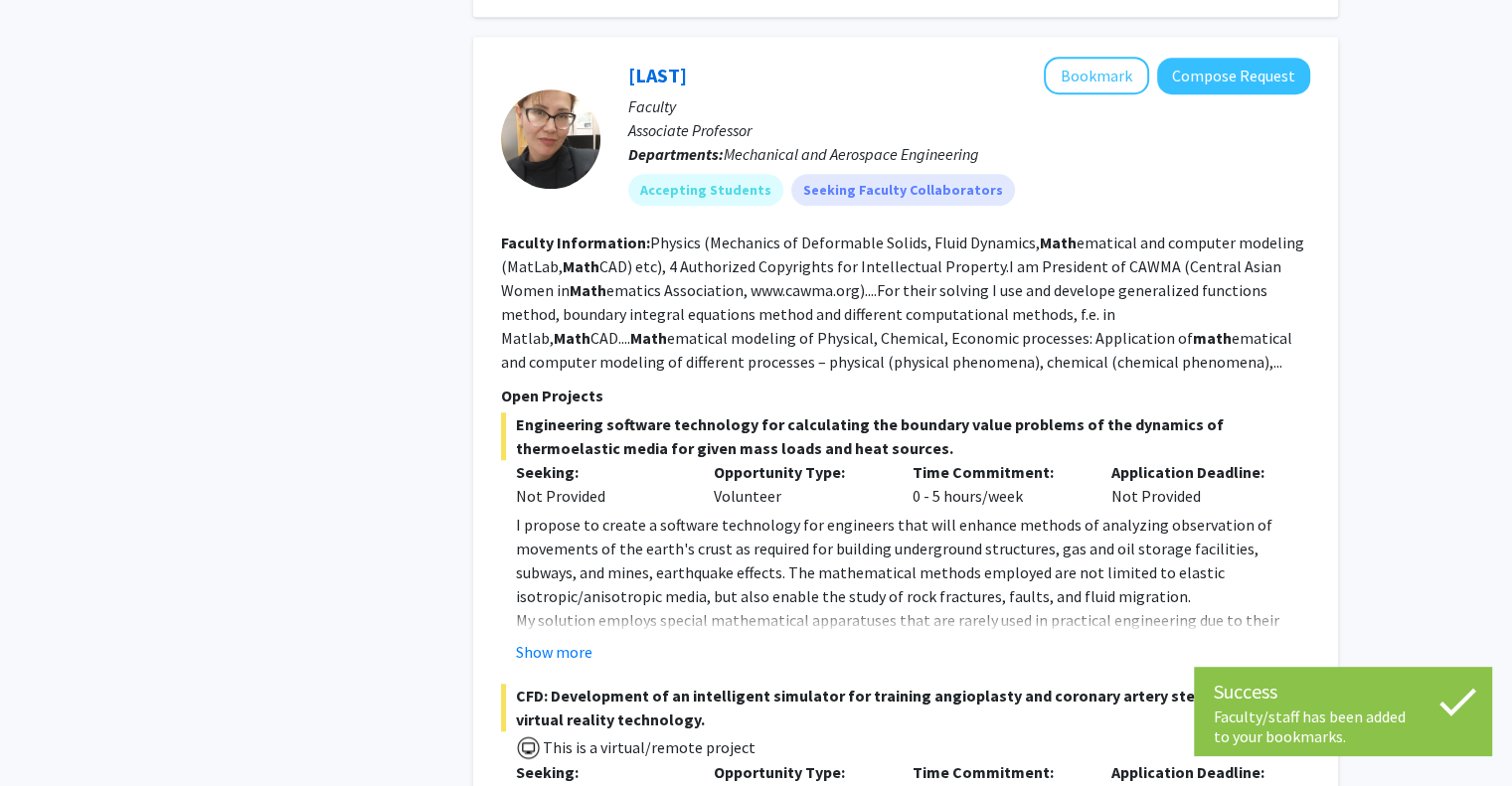 scroll, scrollTop: 1343, scrollLeft: 0, axis: vertical 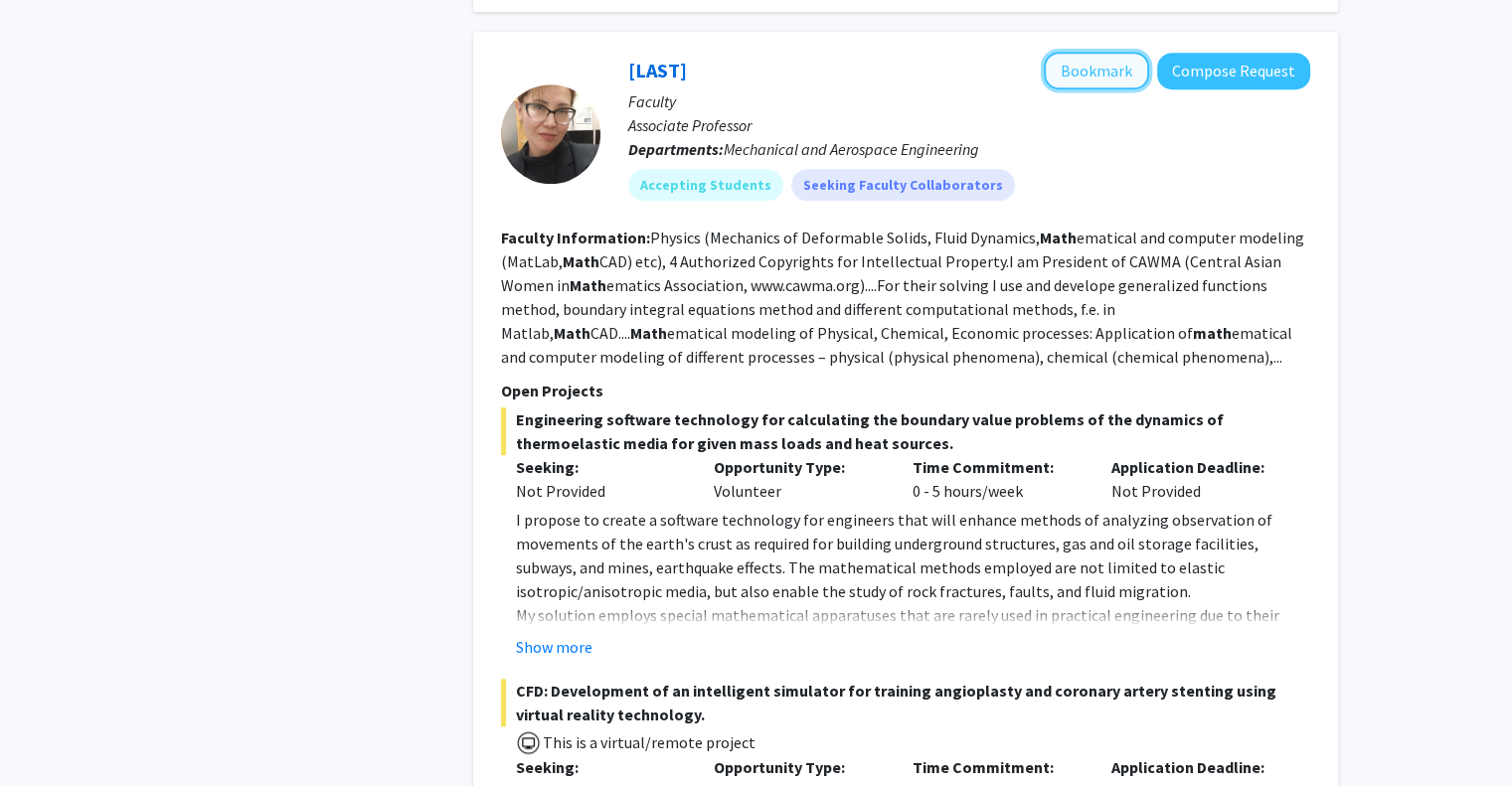 click on "Bookmark" 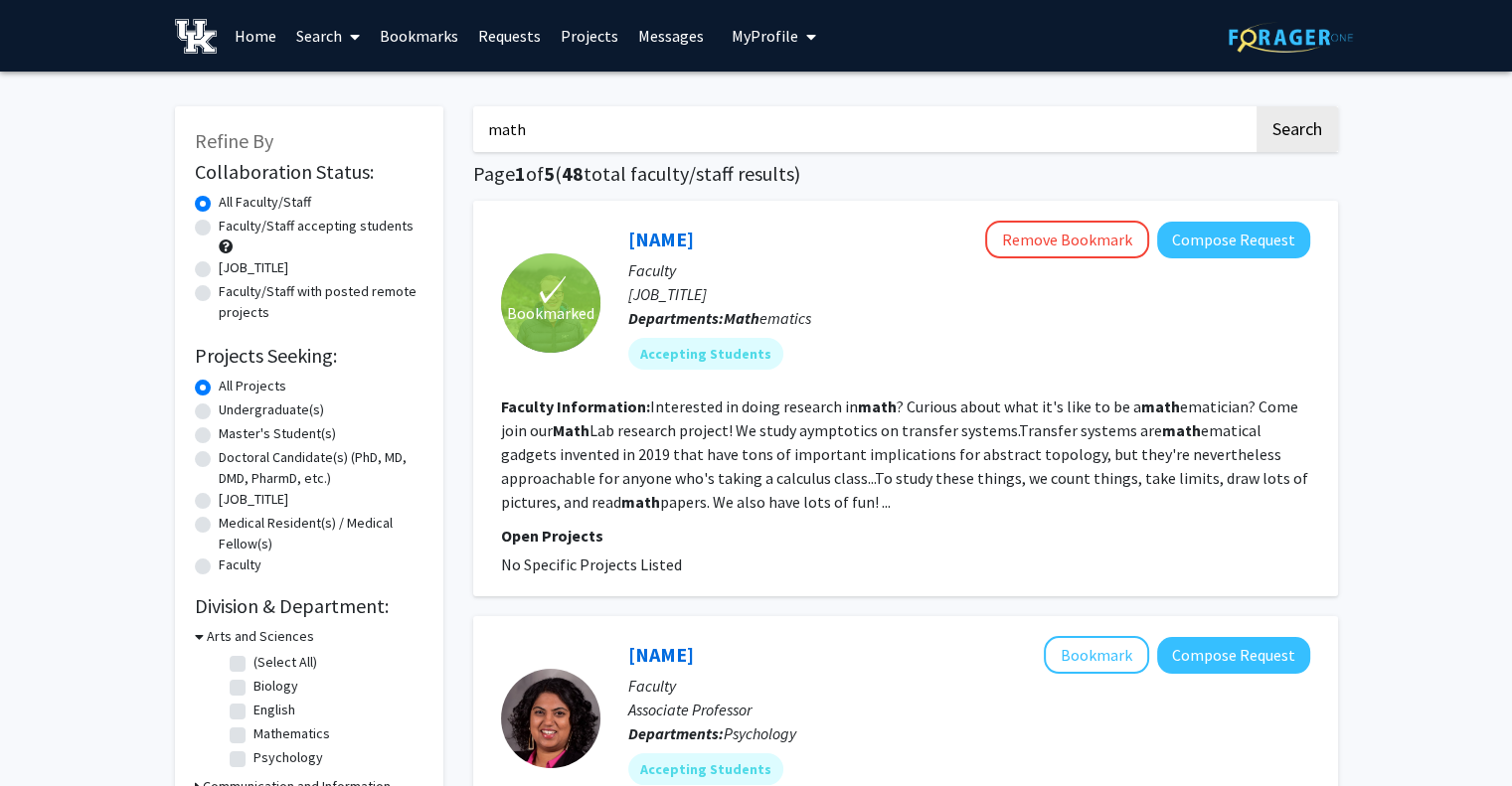 scroll, scrollTop: 0, scrollLeft: 0, axis: both 